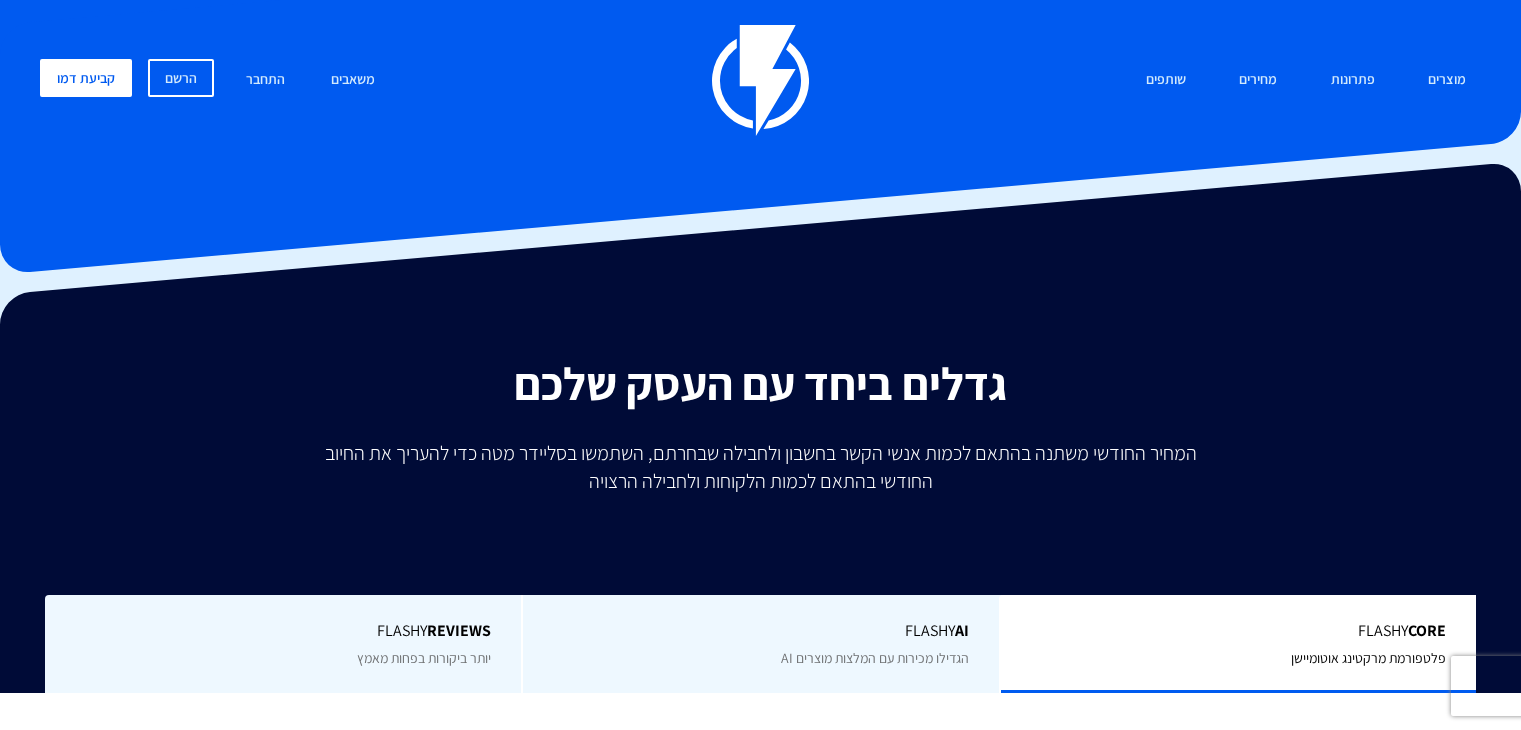 scroll, scrollTop: 0, scrollLeft: 0, axis: both 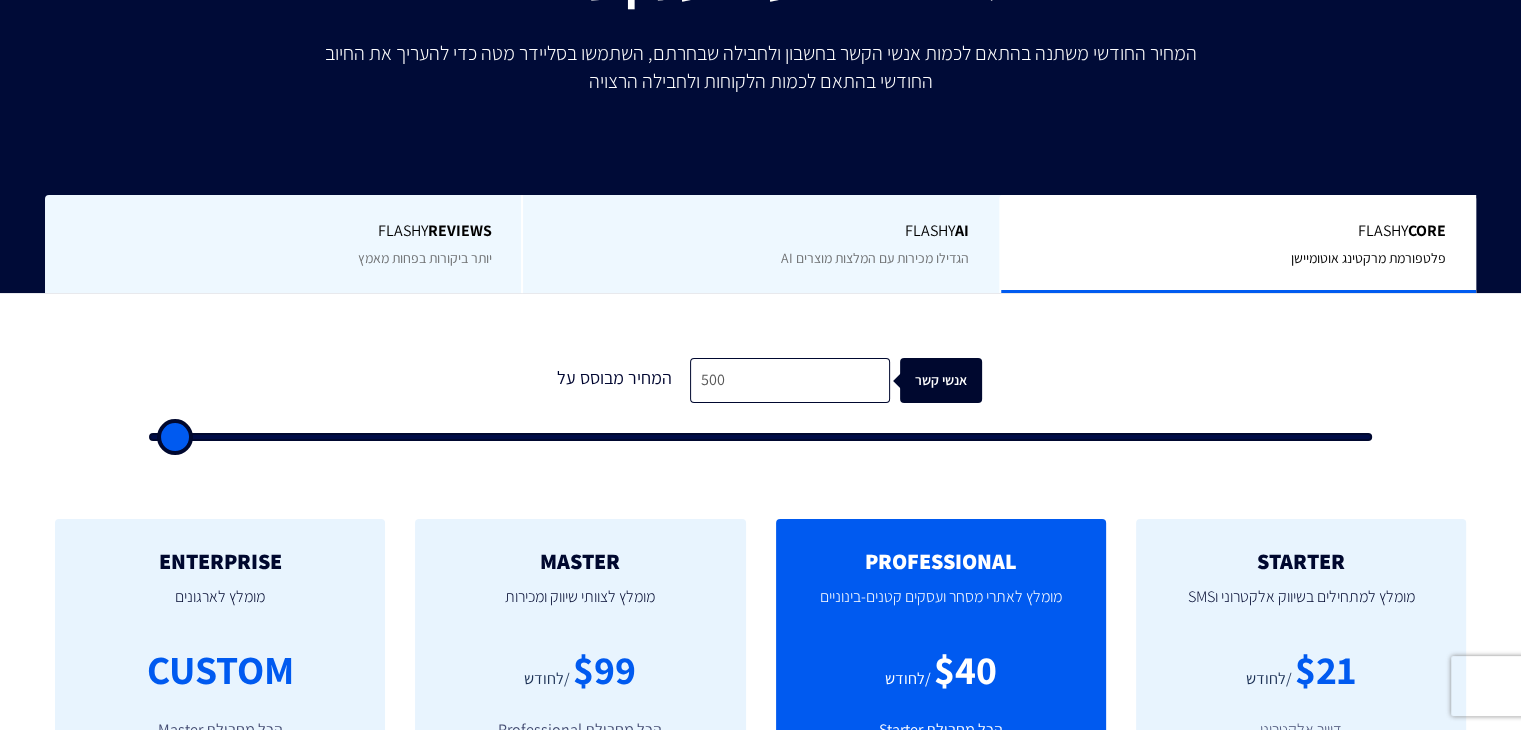 type on "1,000" 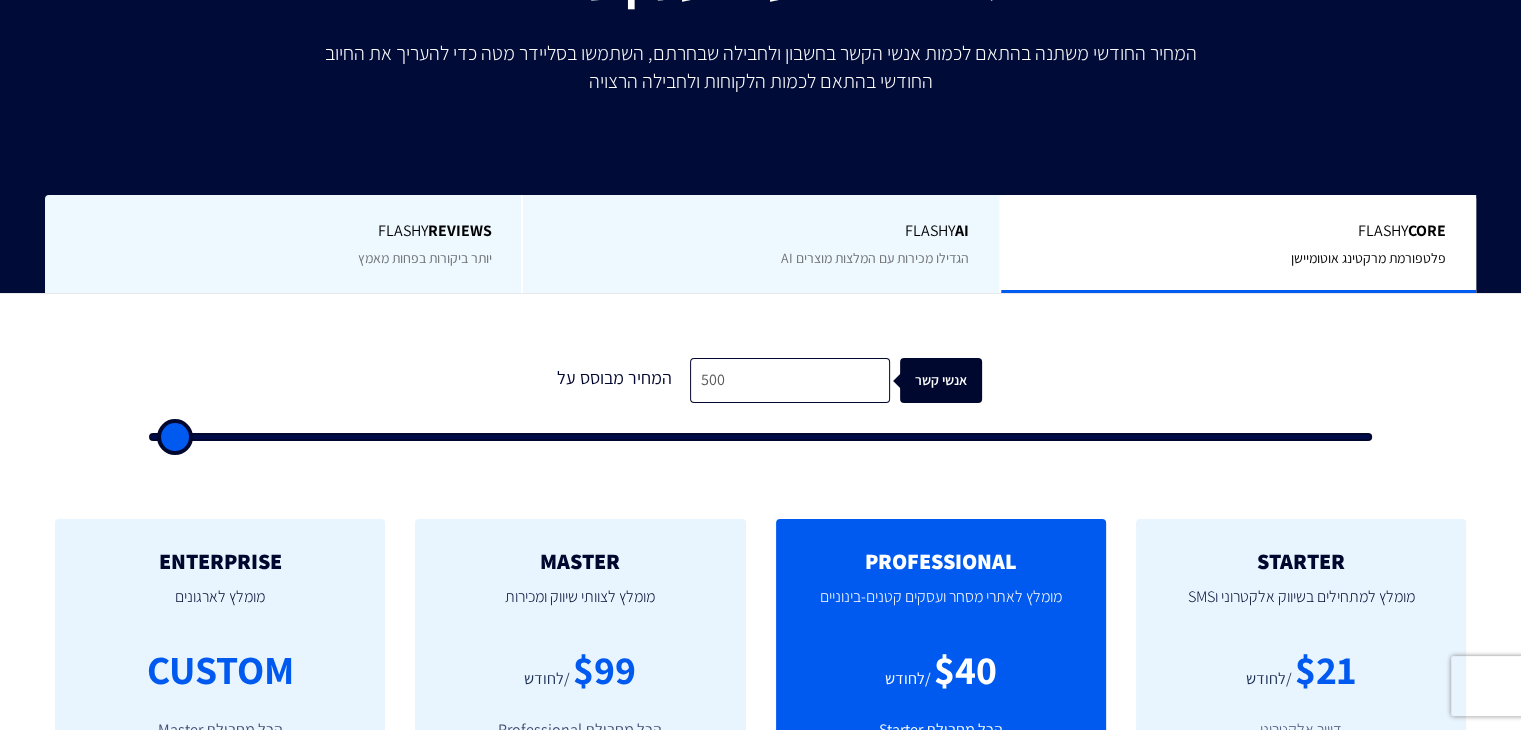 type on "1000" 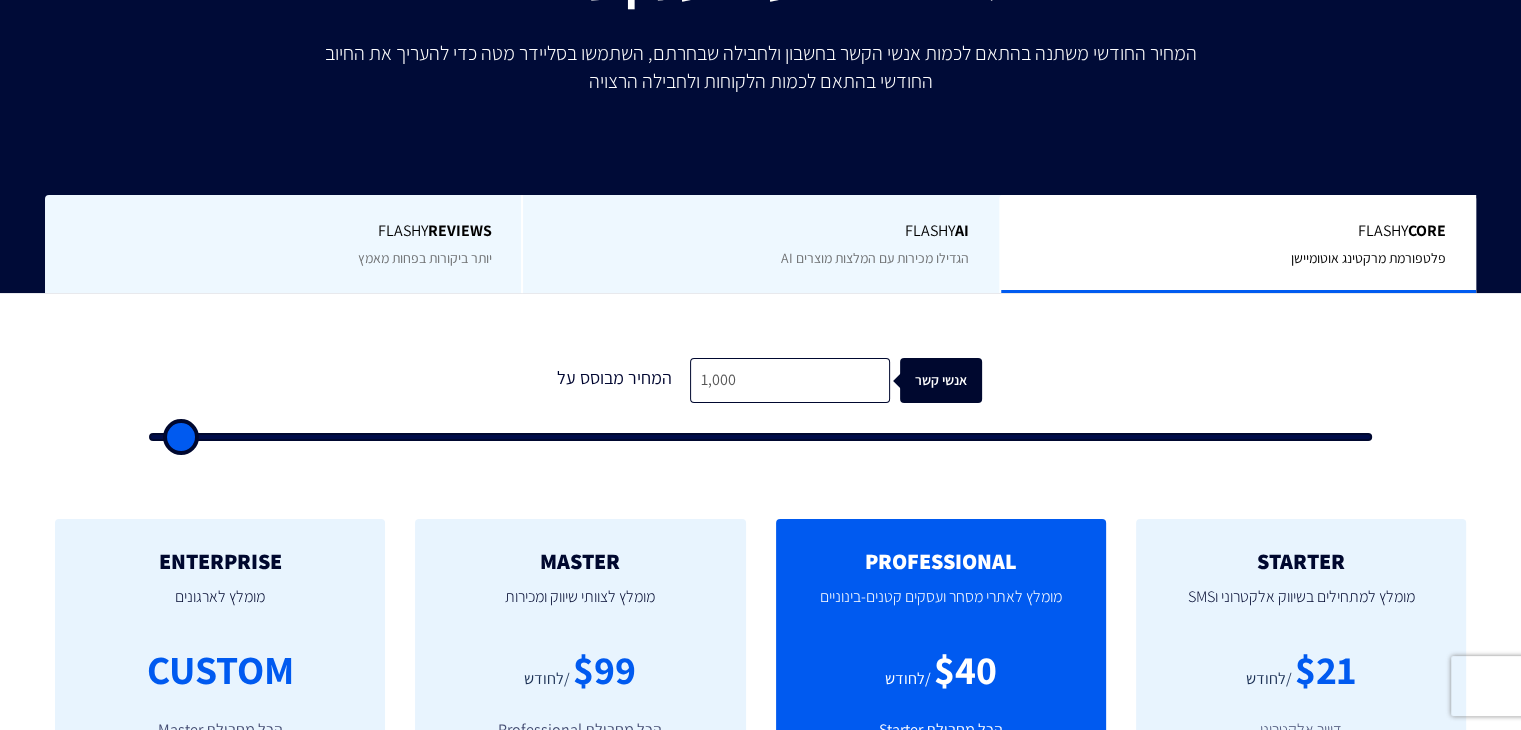 type on "2,000" 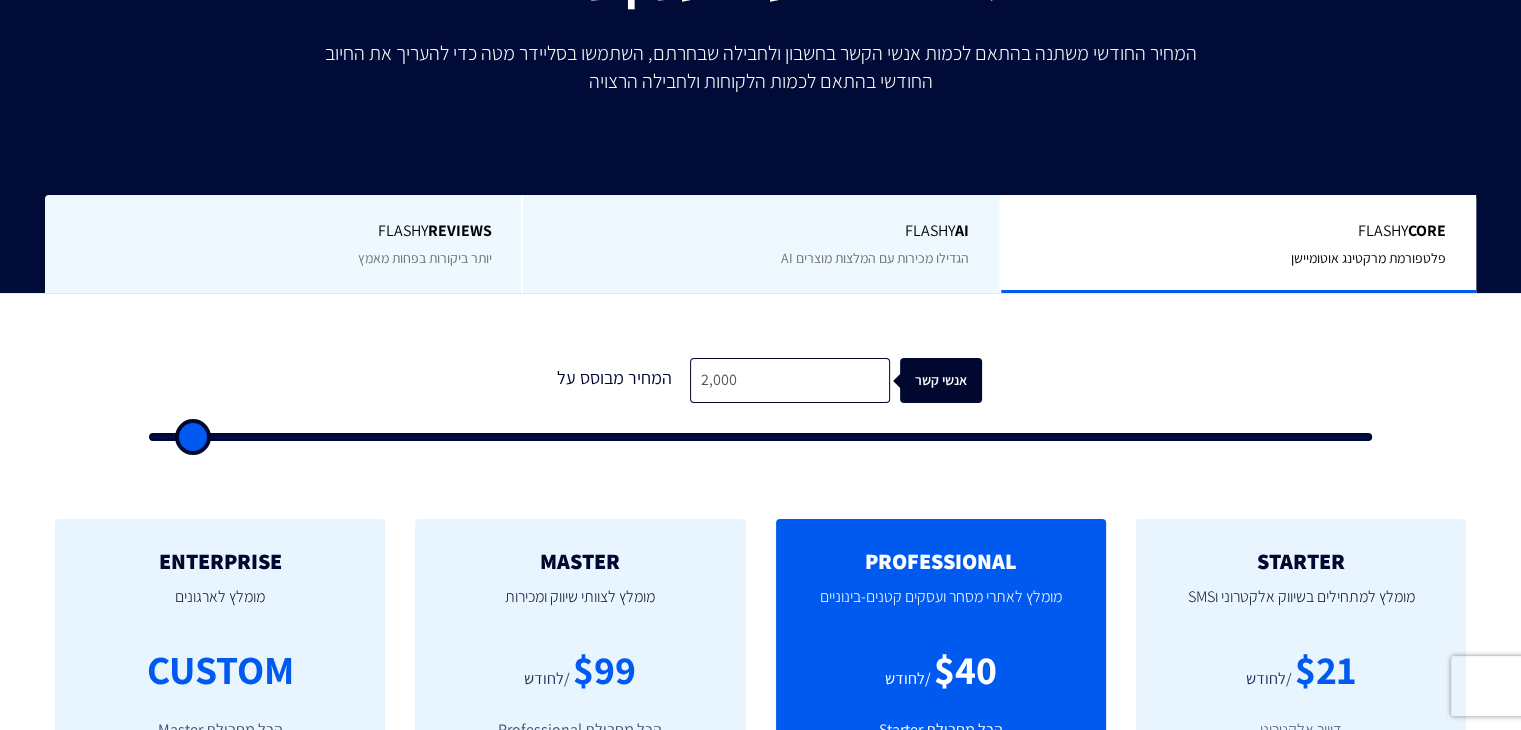 type on "2,500" 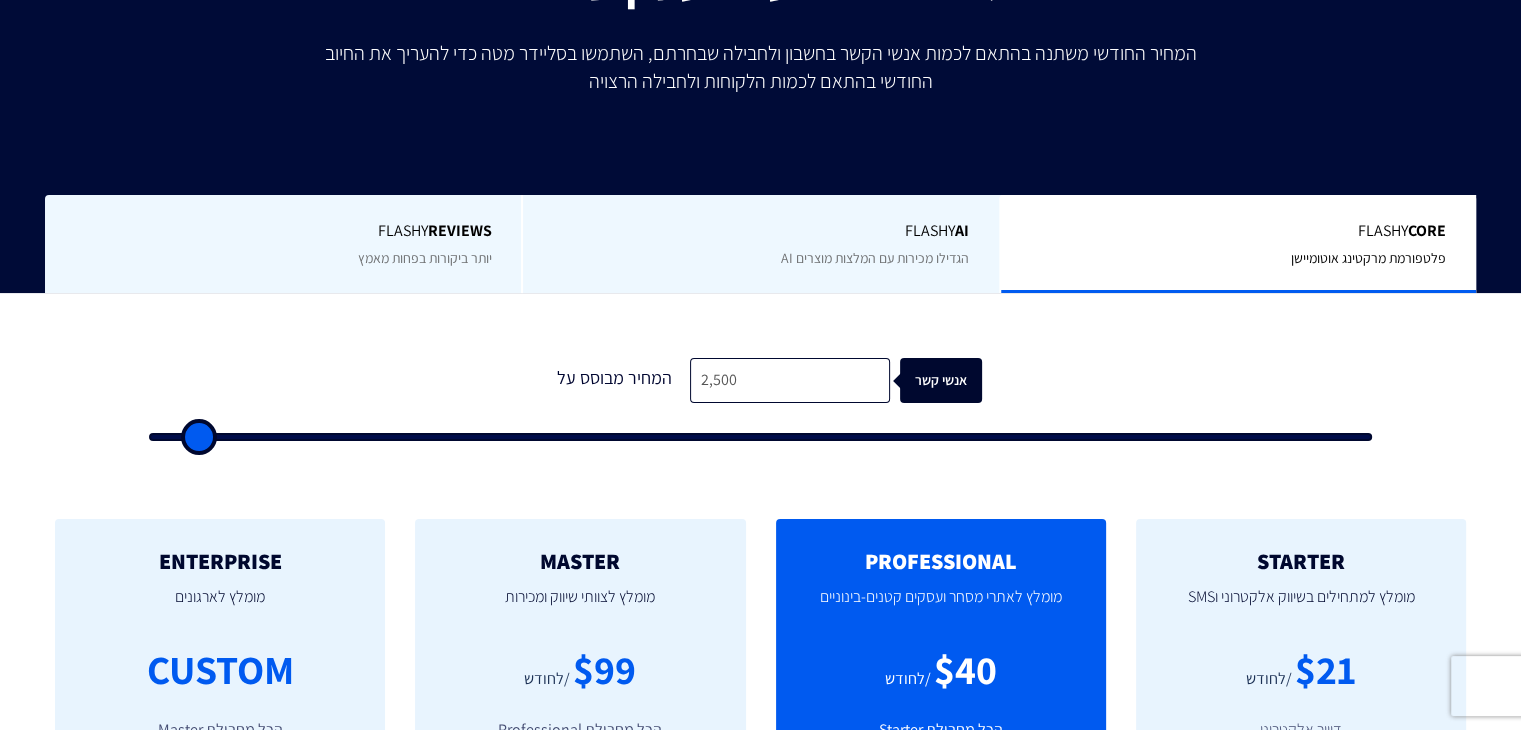 type on "3,500" 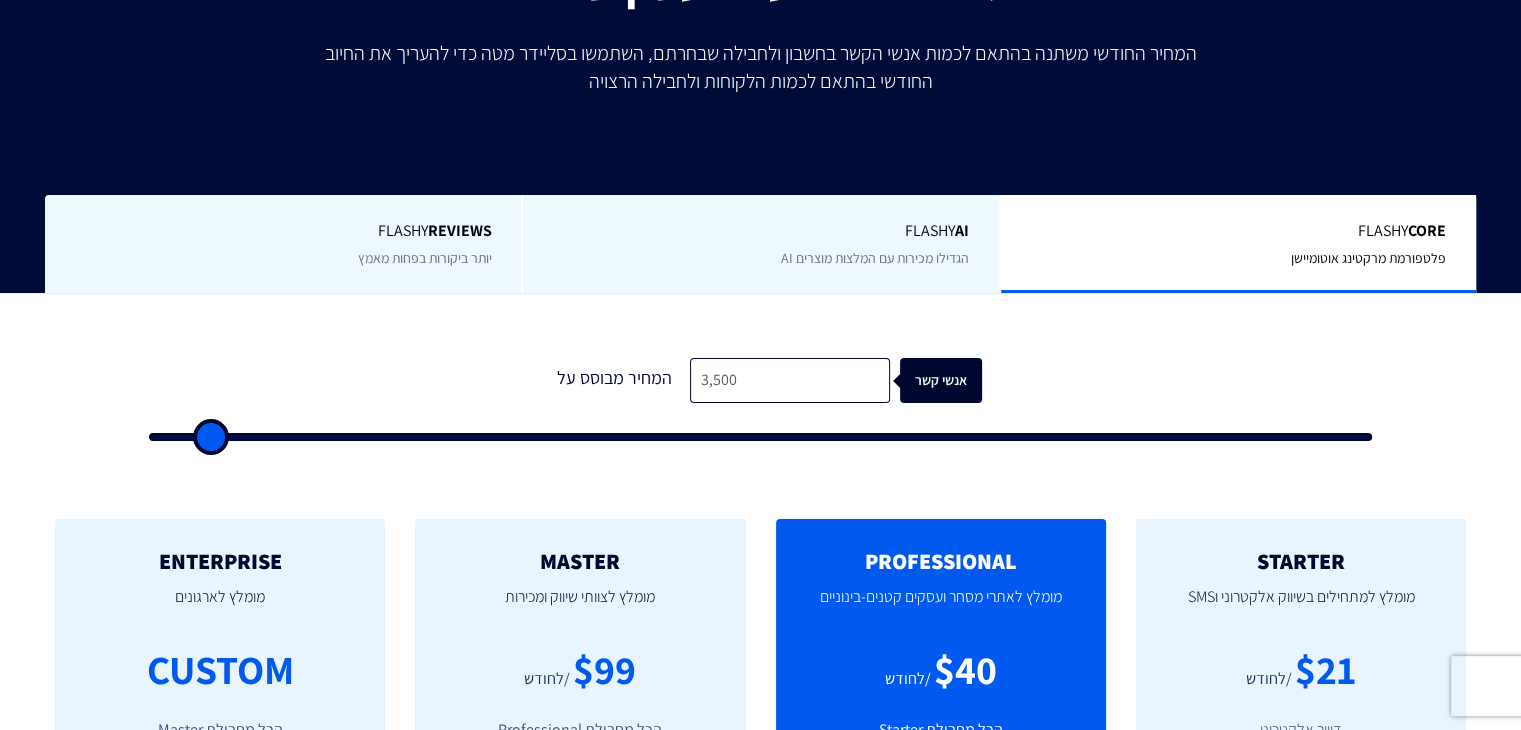 type on "4,500" 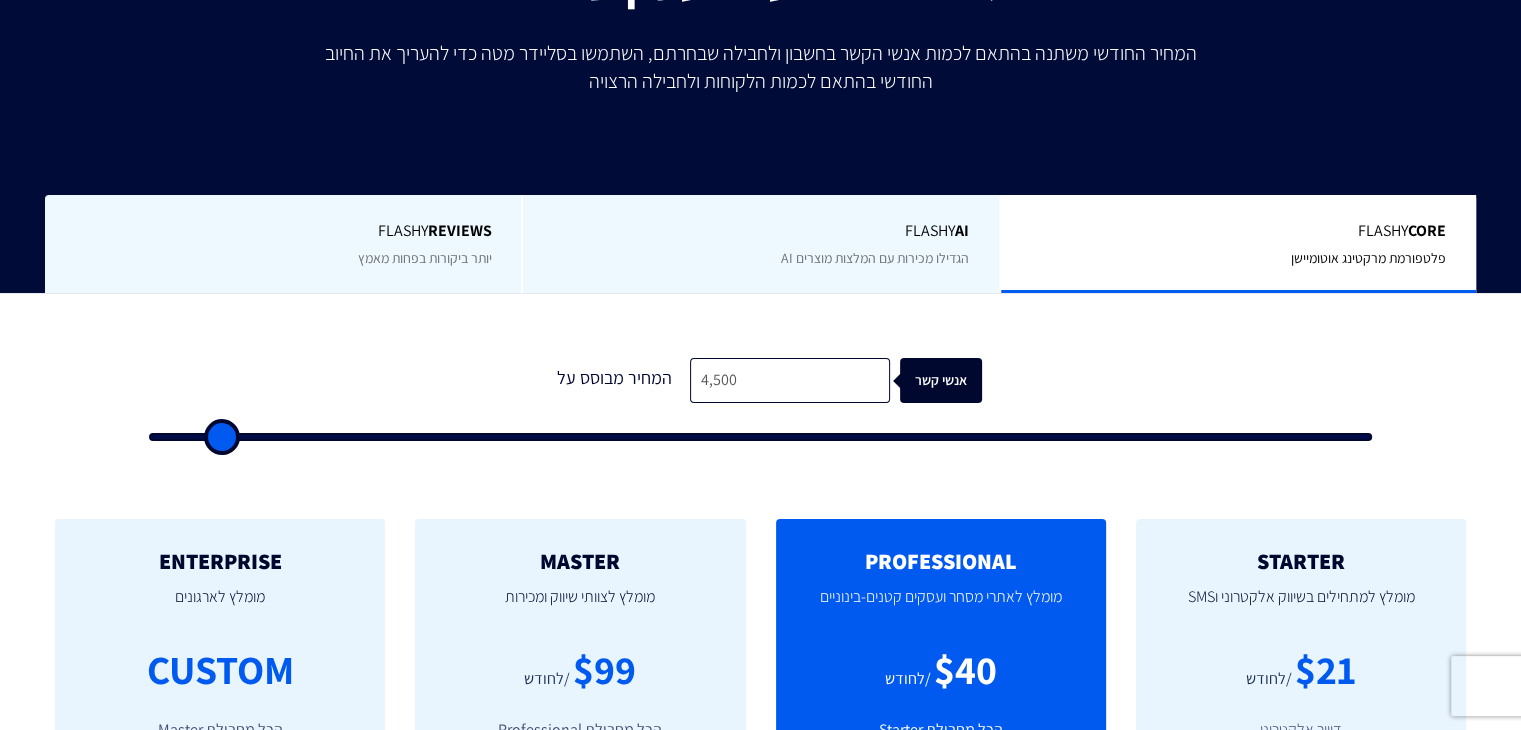 type on "6,000" 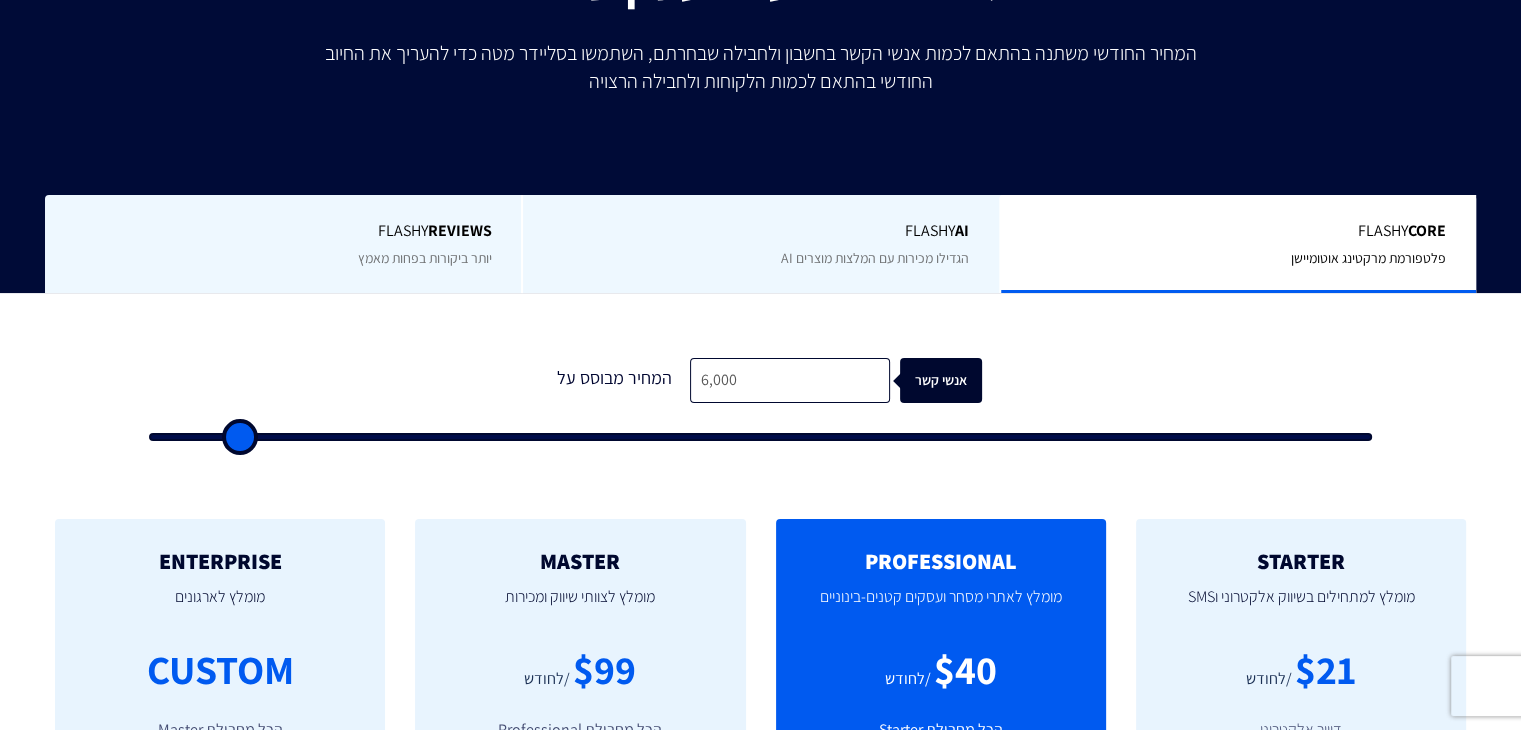 type on "7,000" 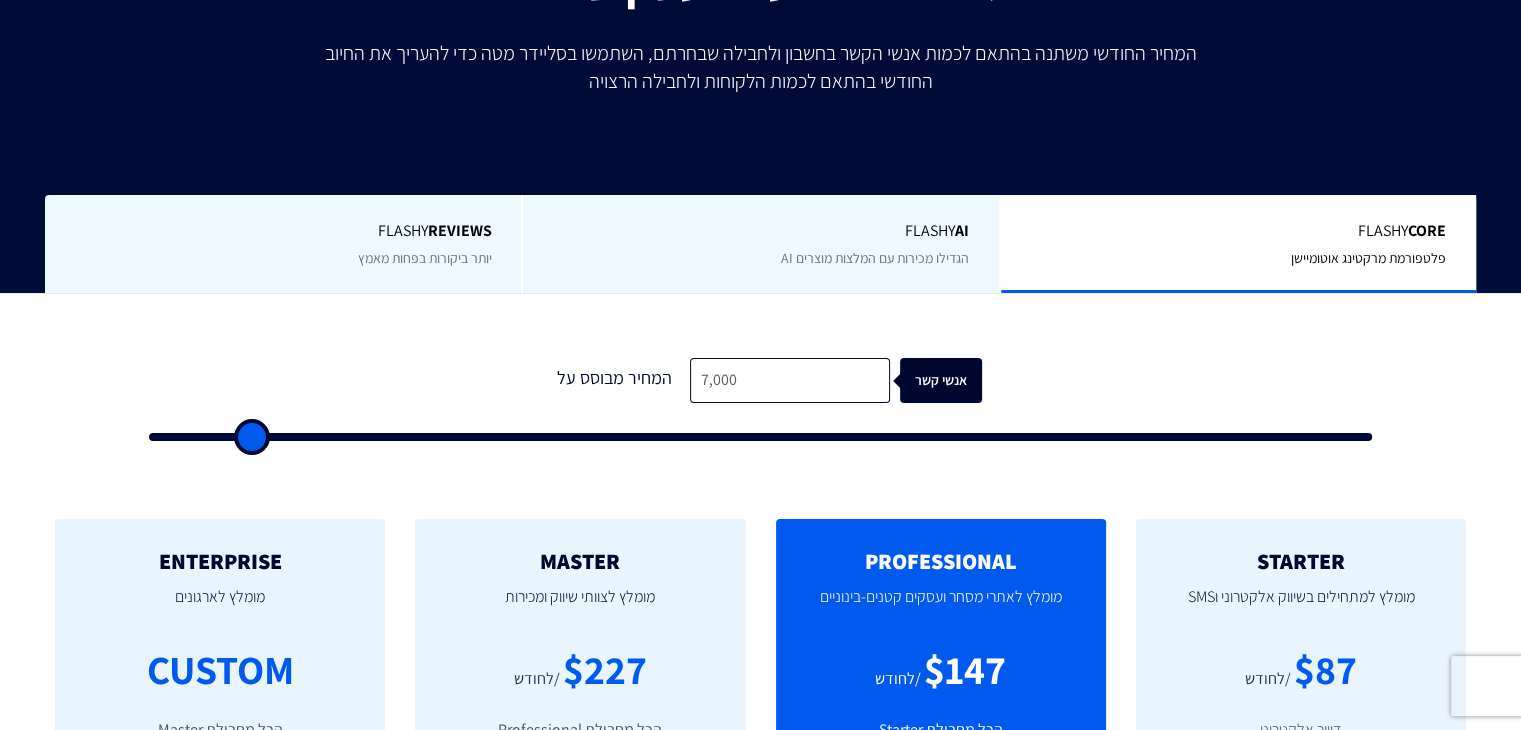 type on "8,000" 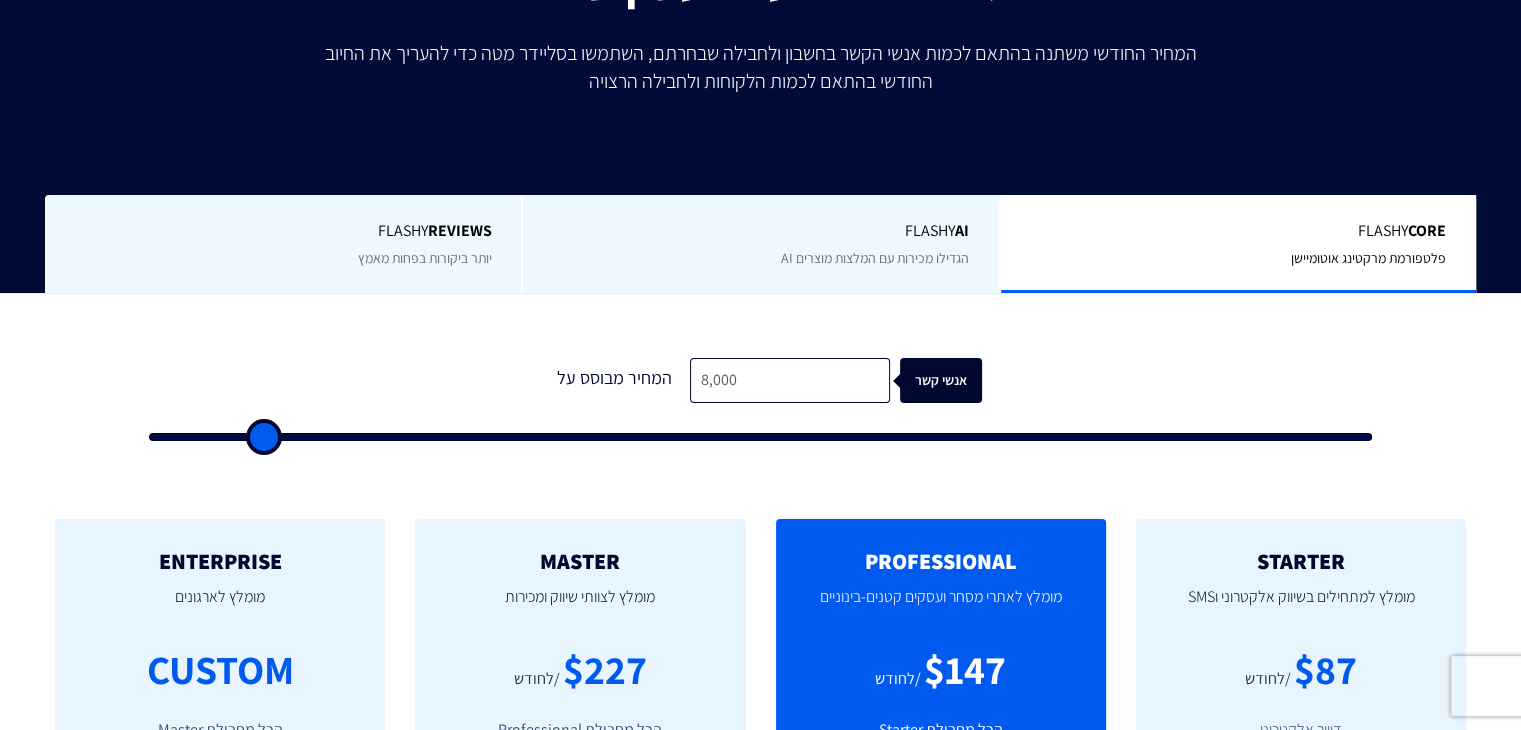 type on "8,500" 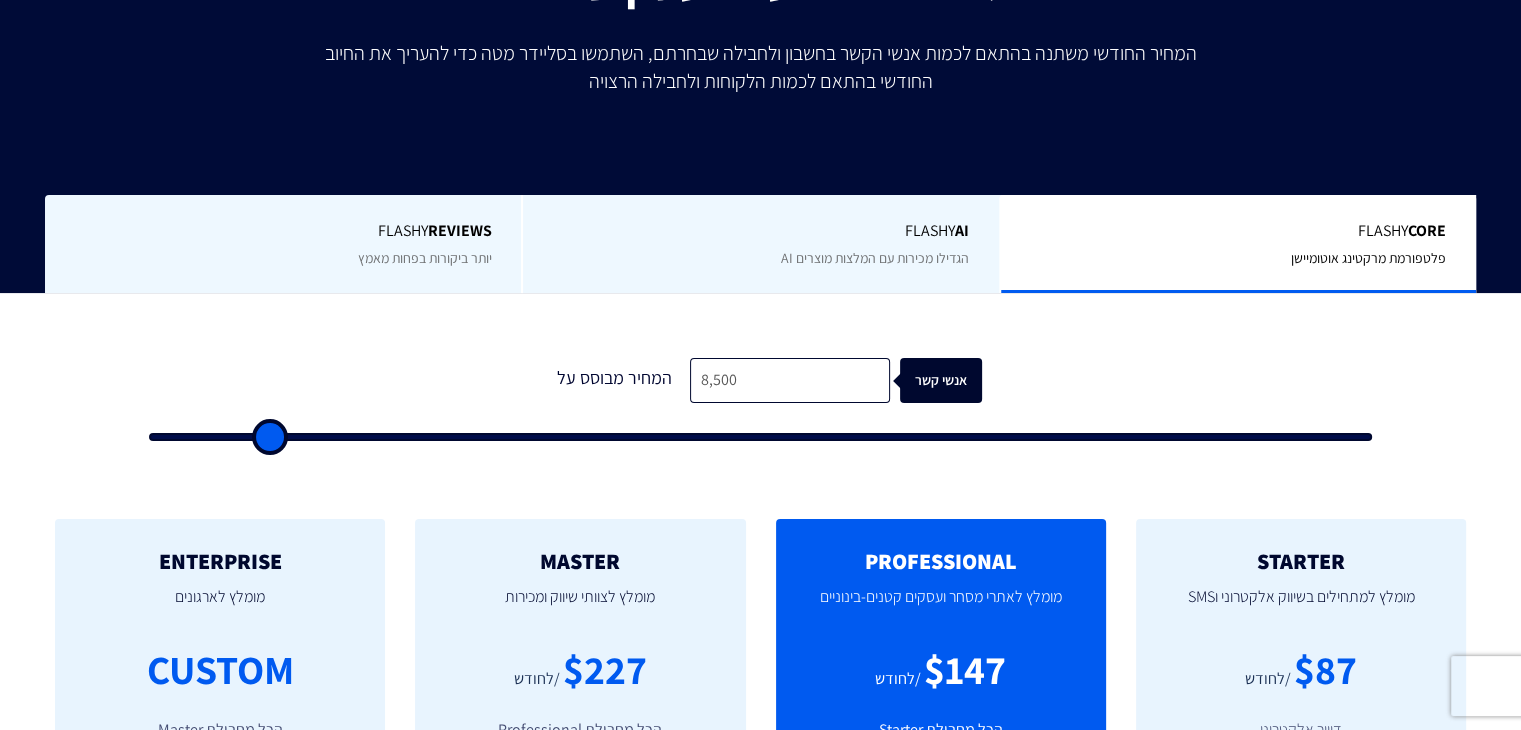 type on "9,000" 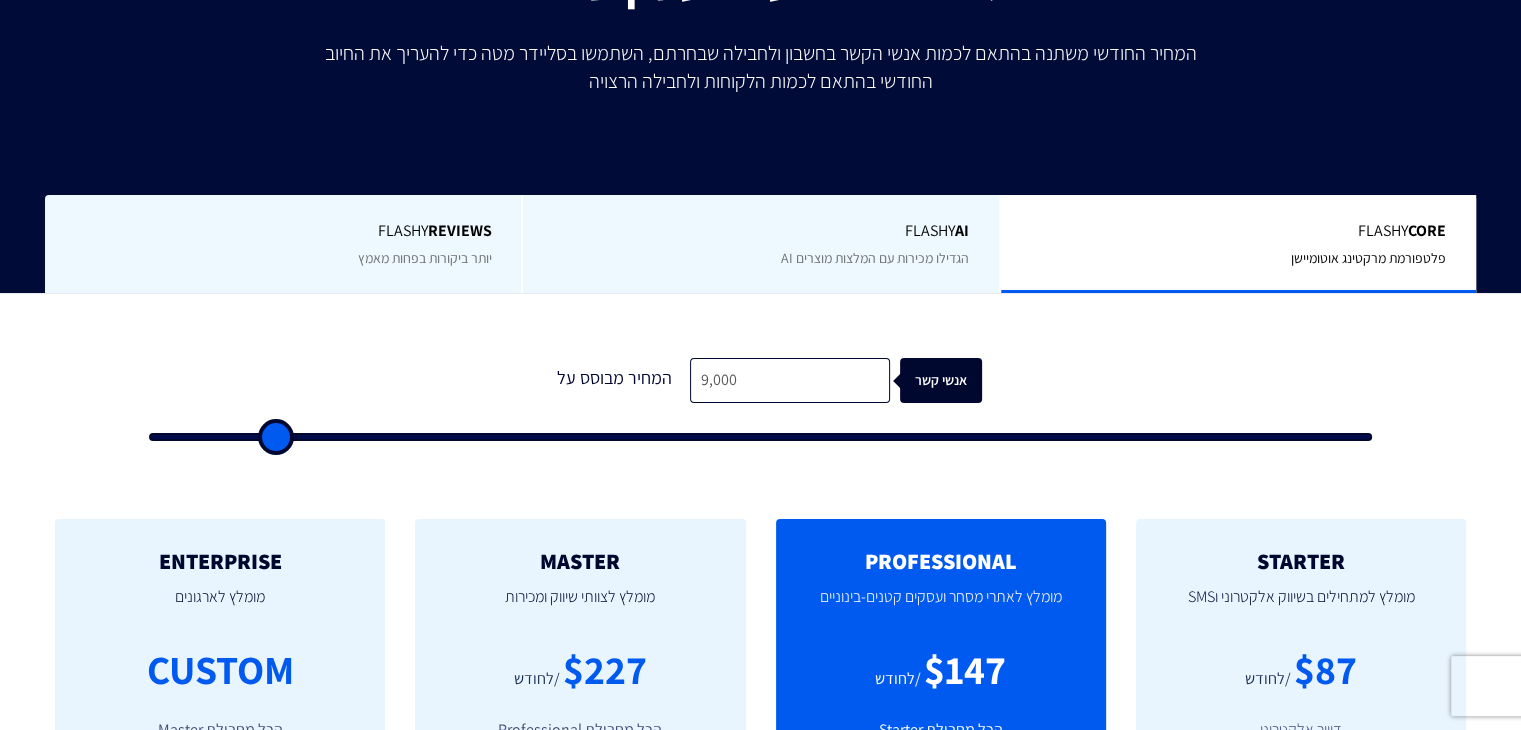 type on "9,500" 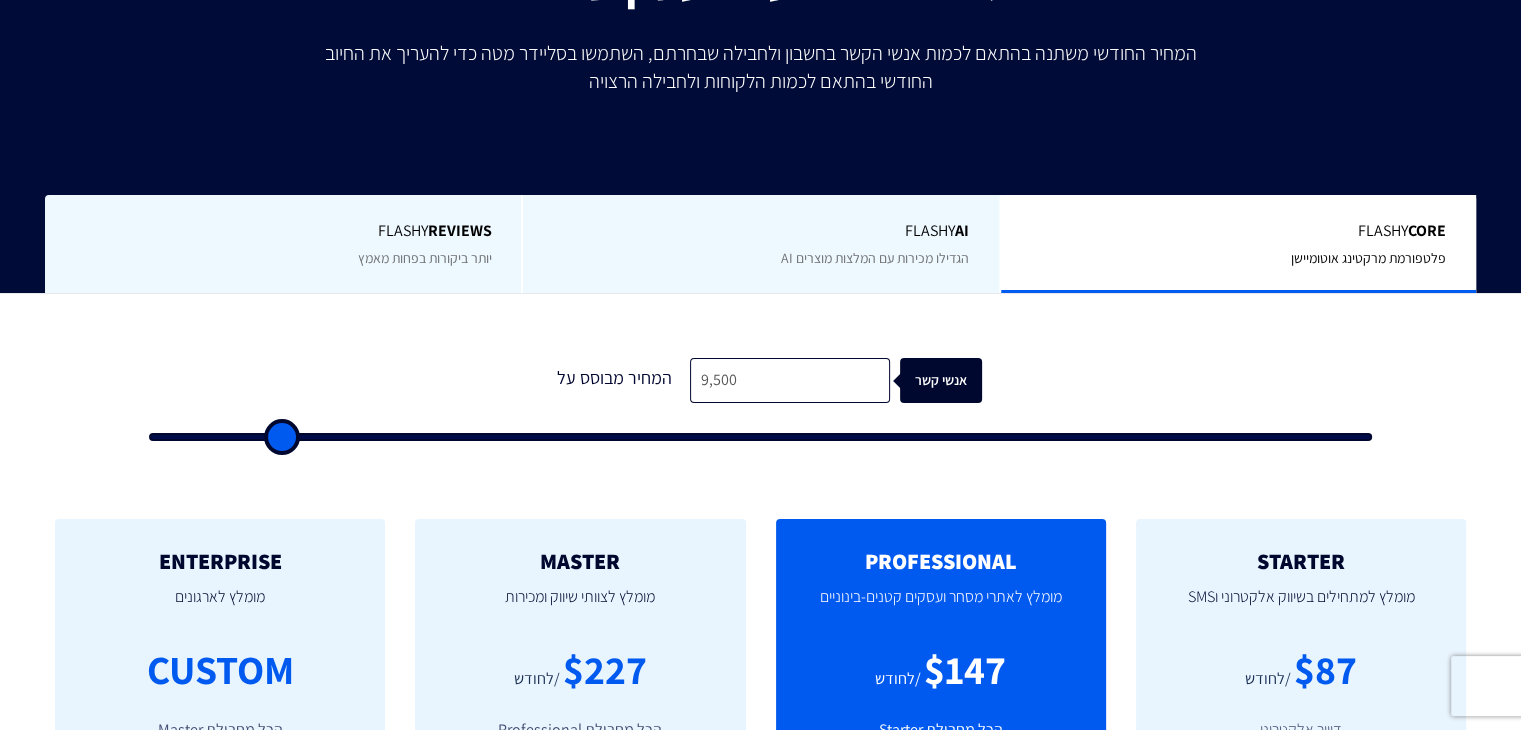 type on "10,000" 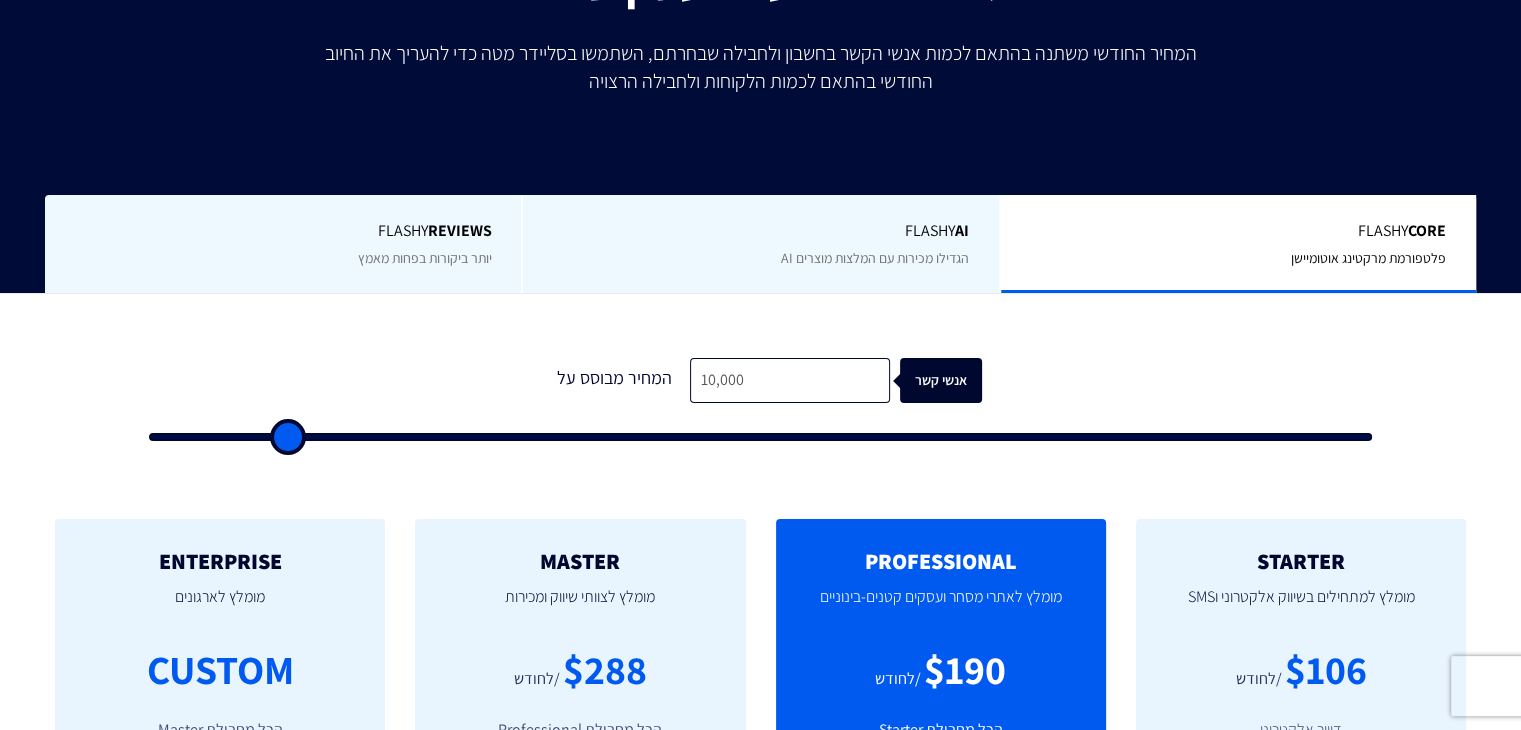 type on "11,000" 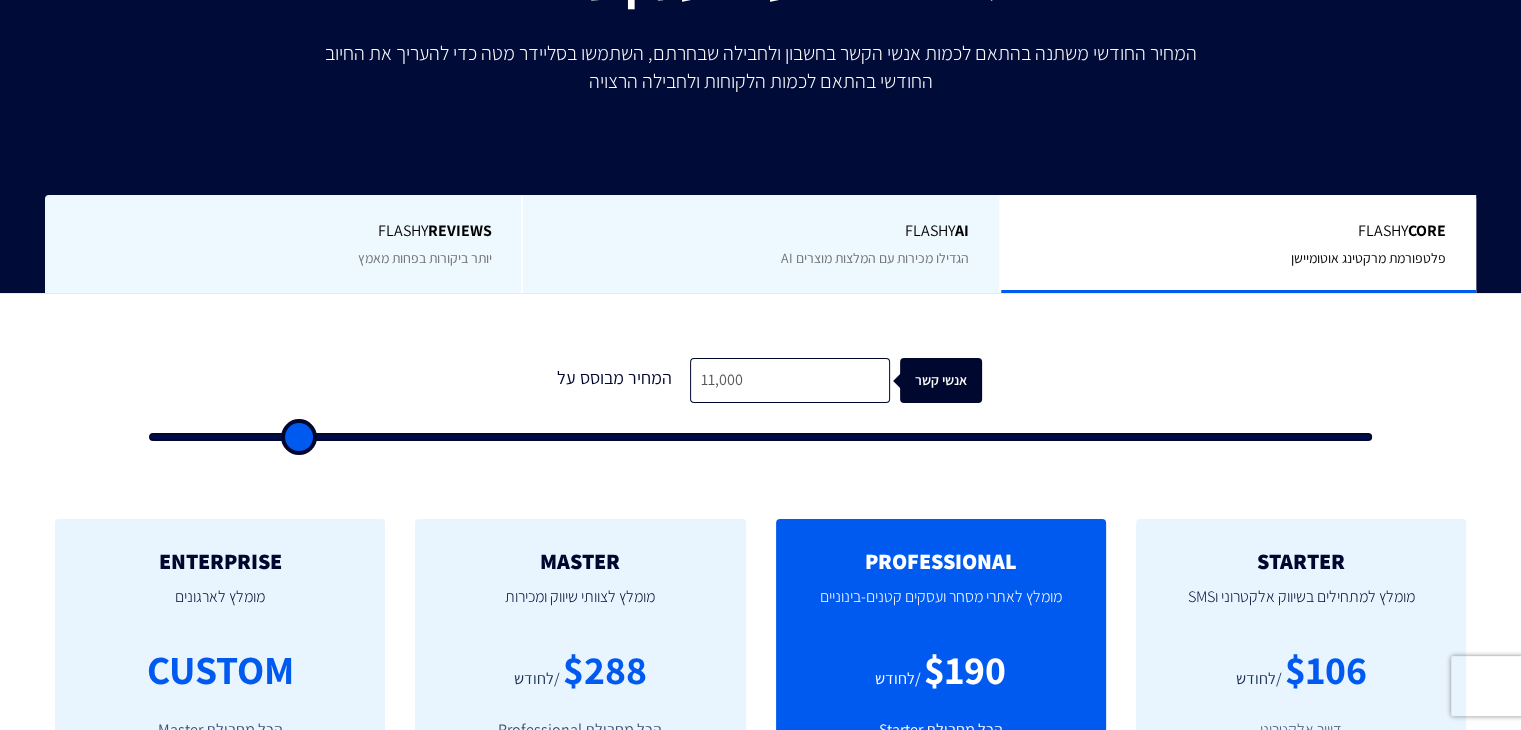 type on "12,000" 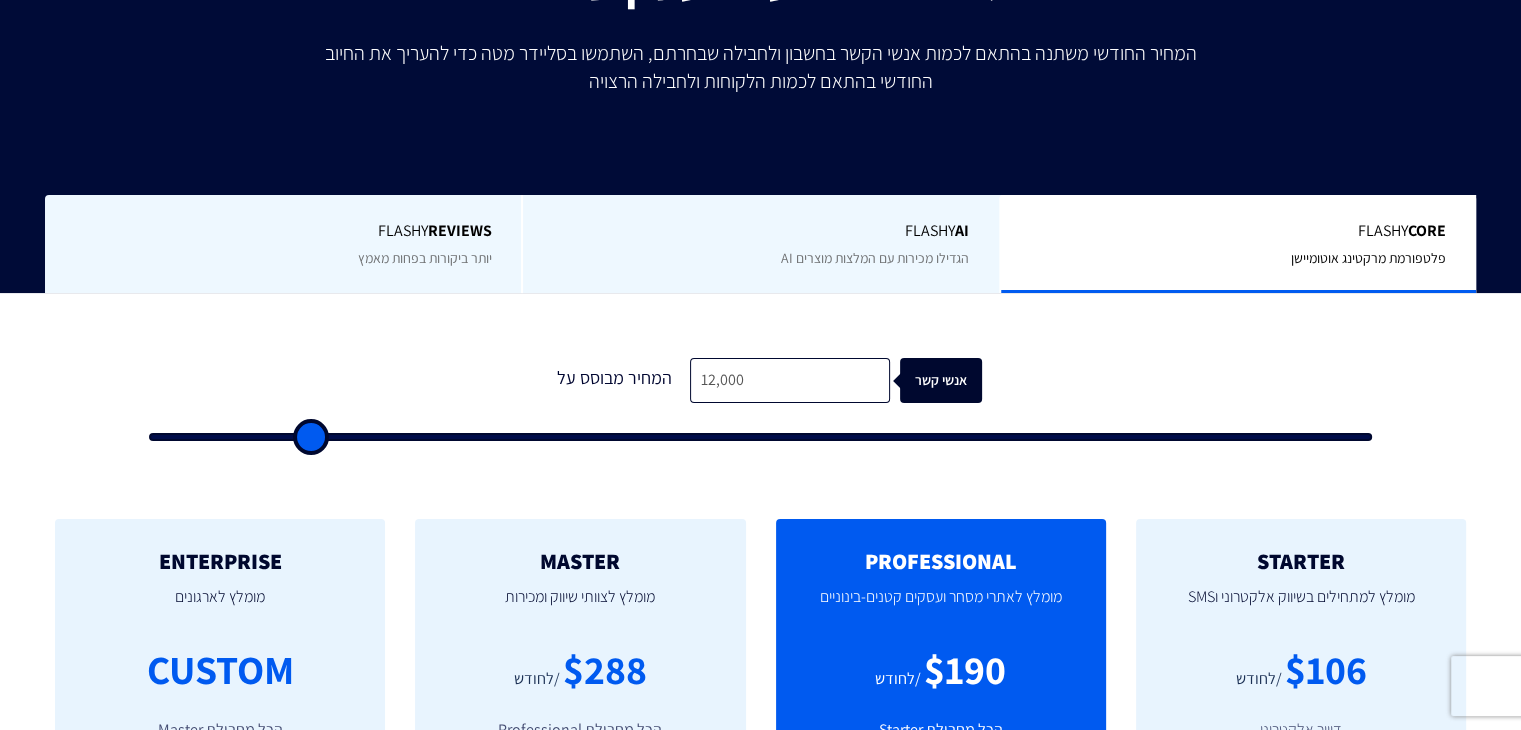 type on "12,500" 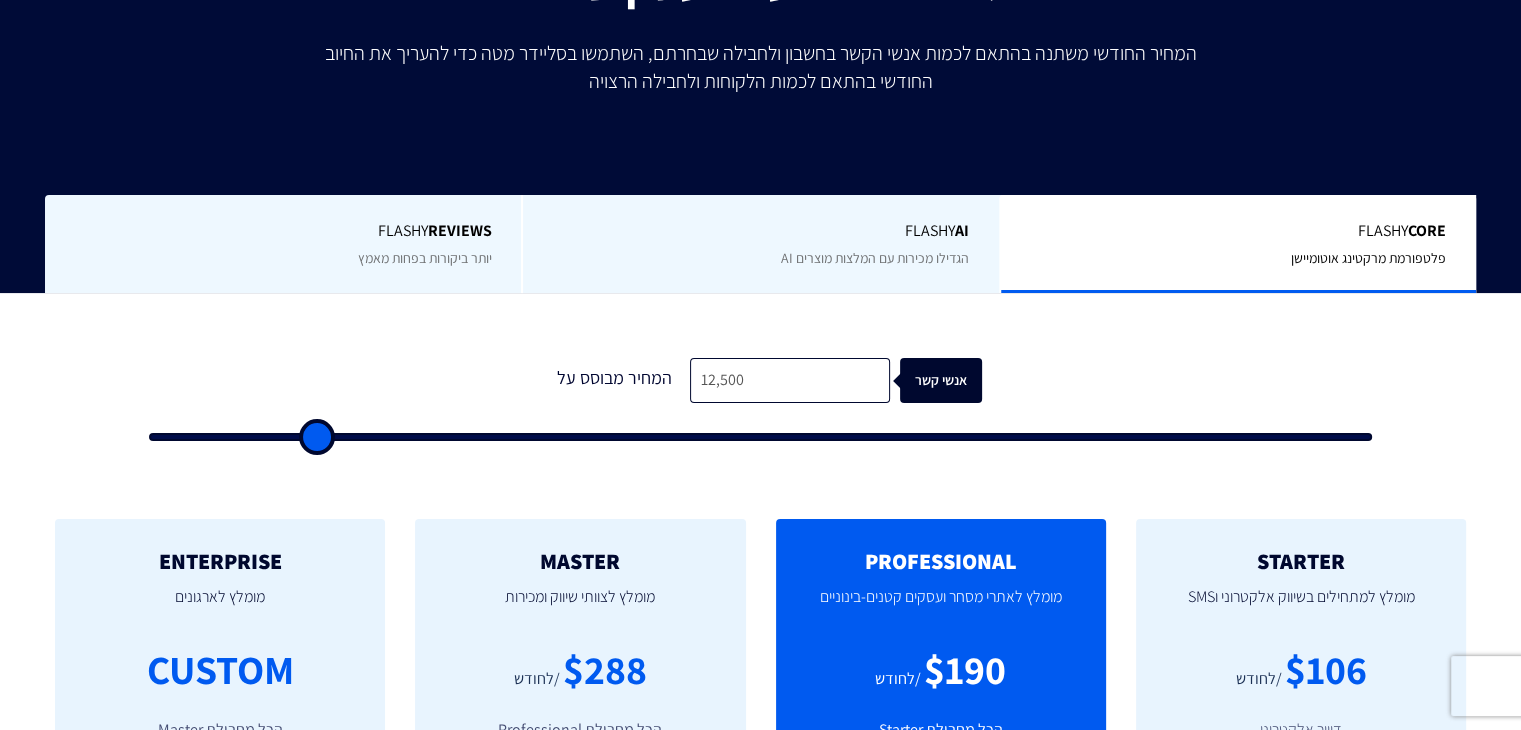 type on "13,000" 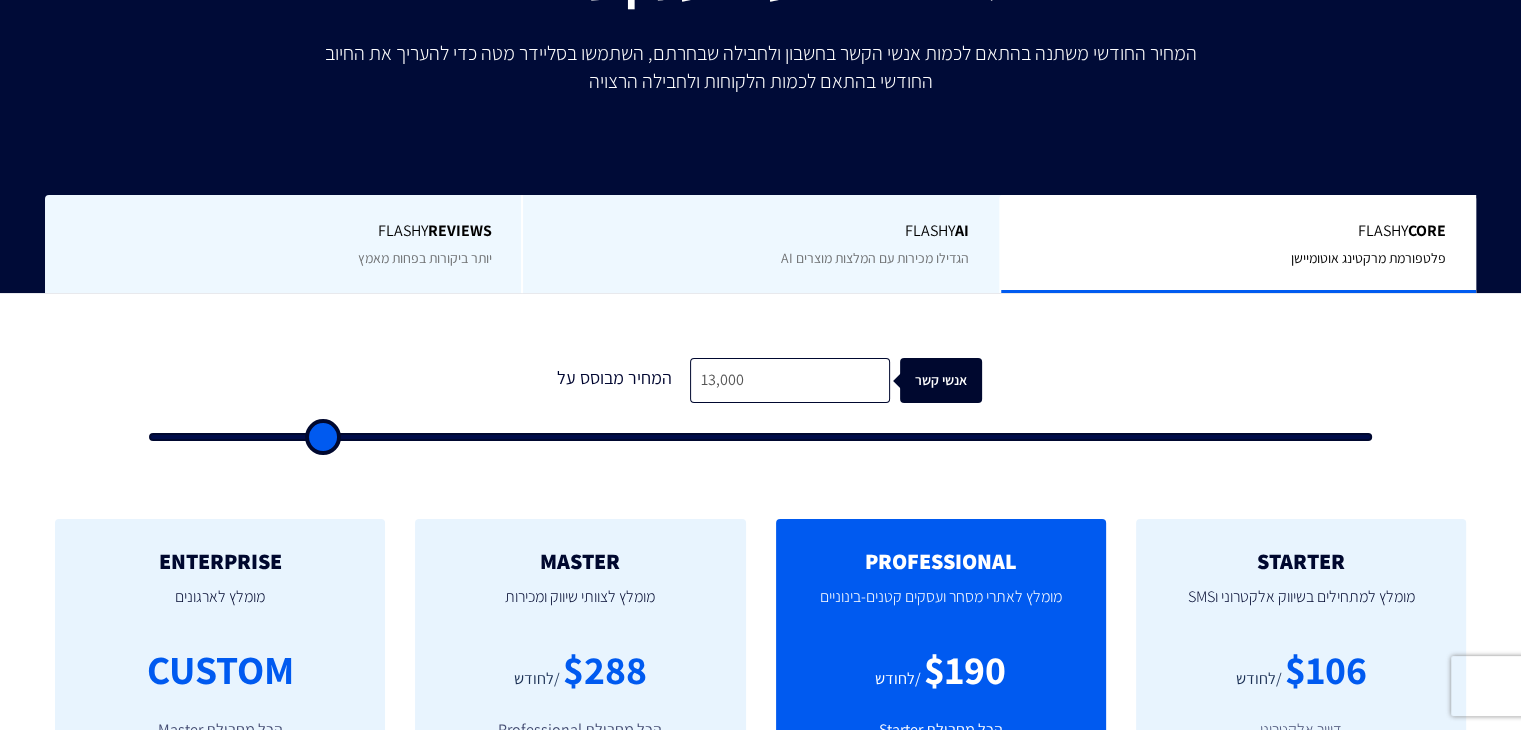type on "14,000" 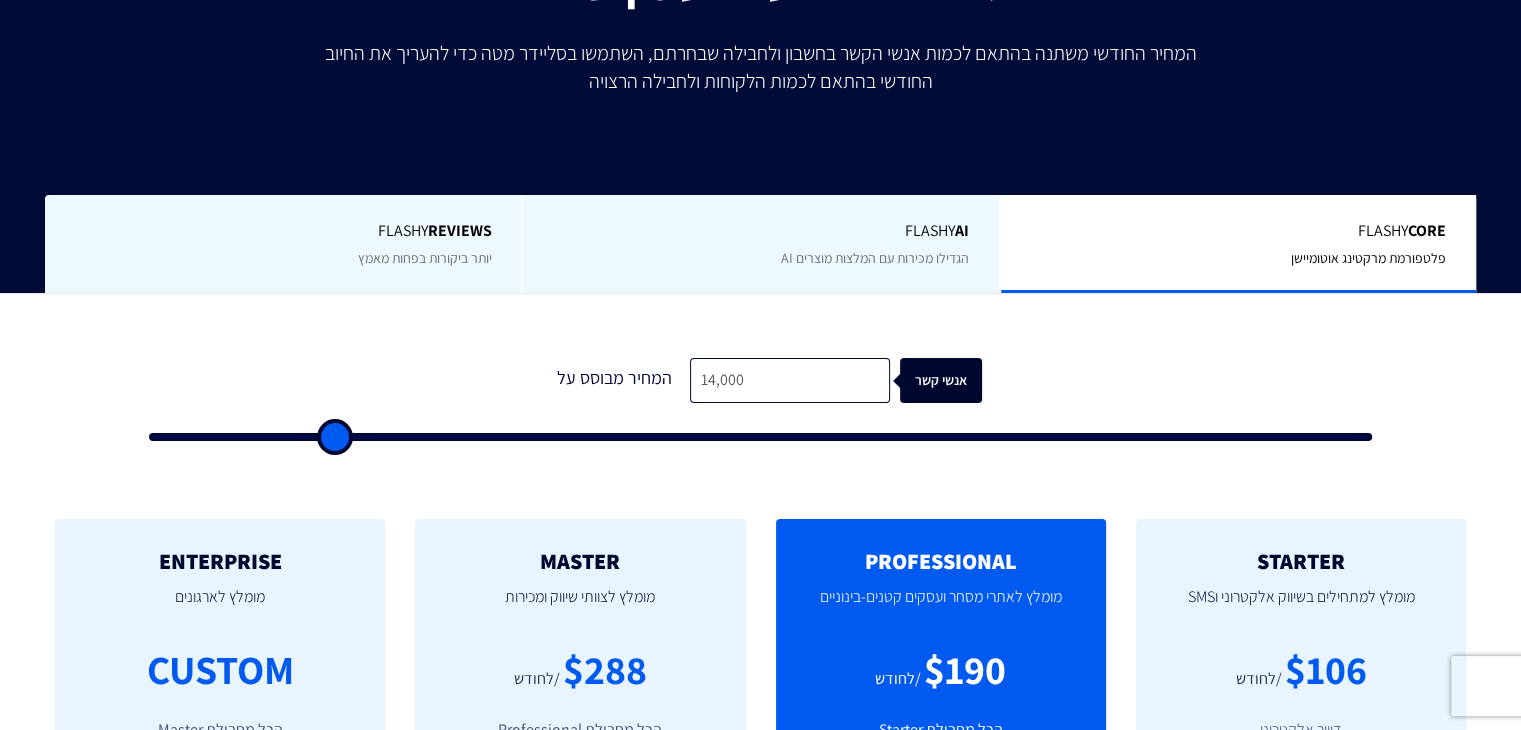 type on "15,500" 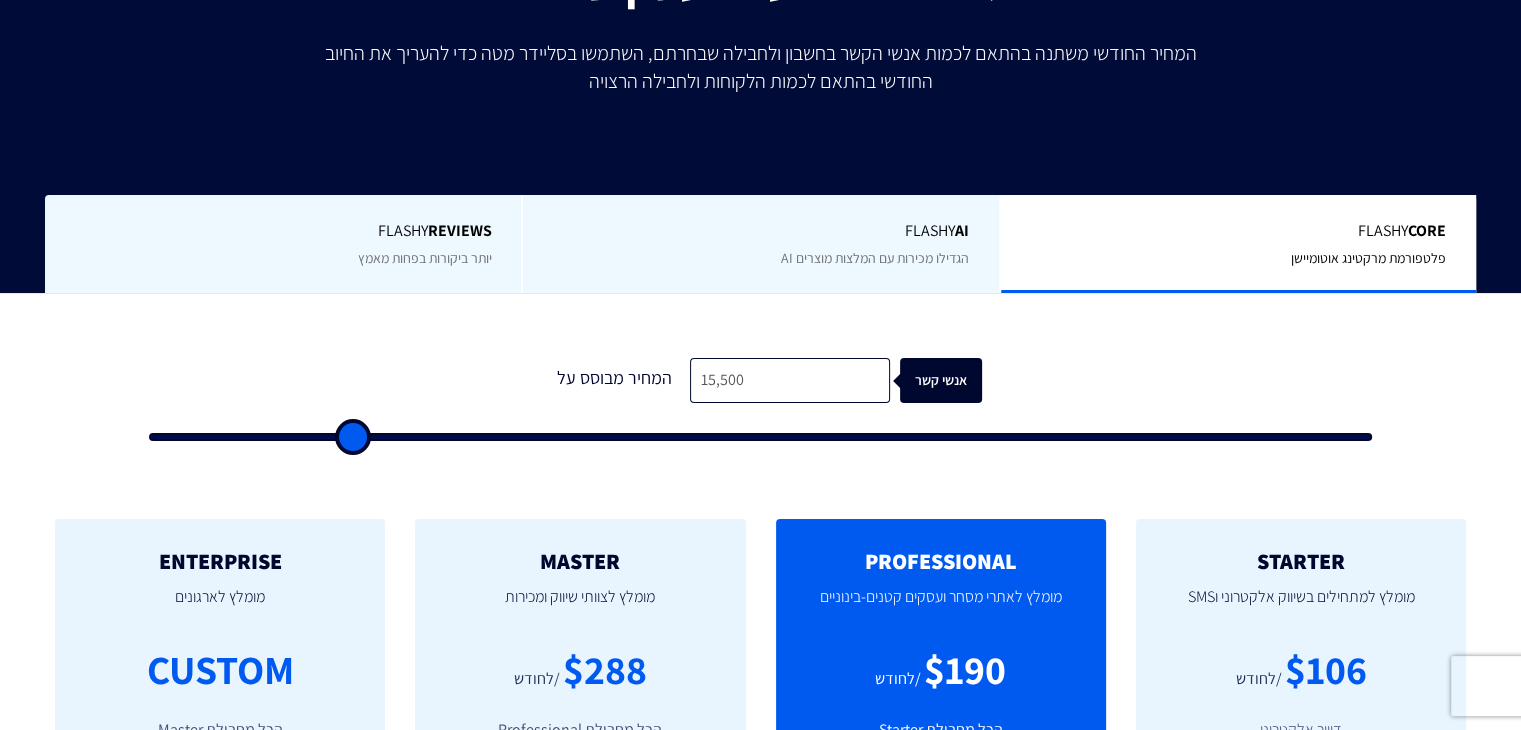 type on "17,000" 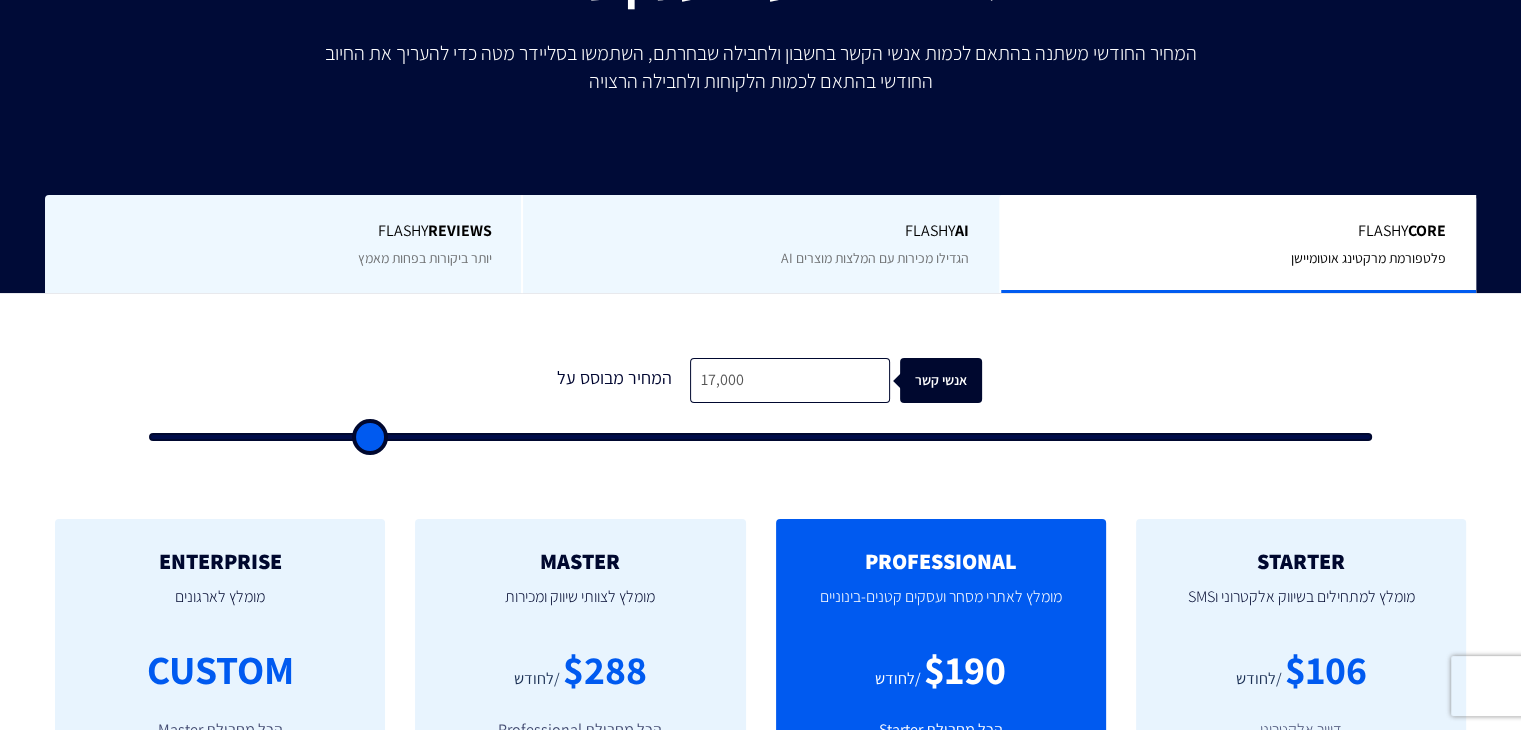 type on "18,000" 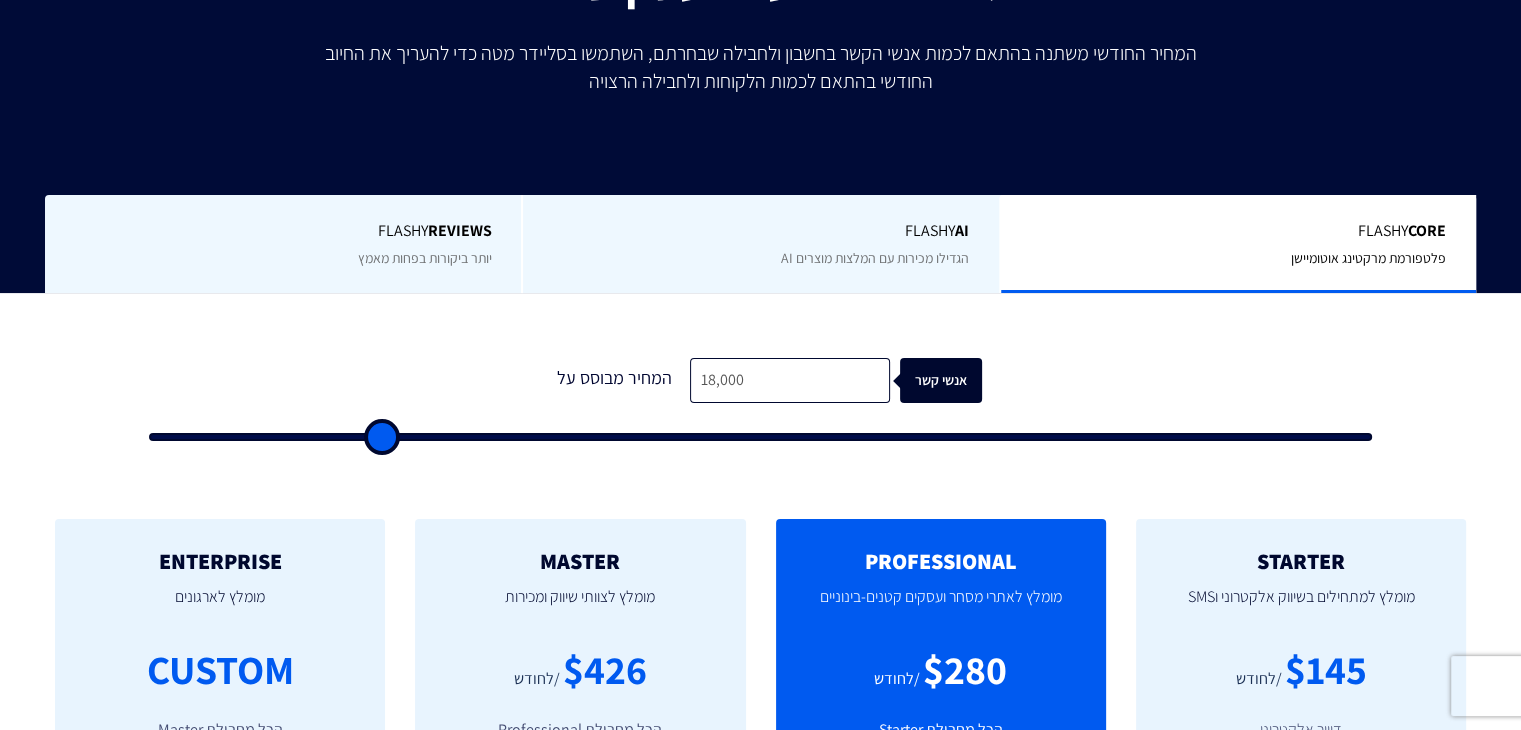 type on "18,500" 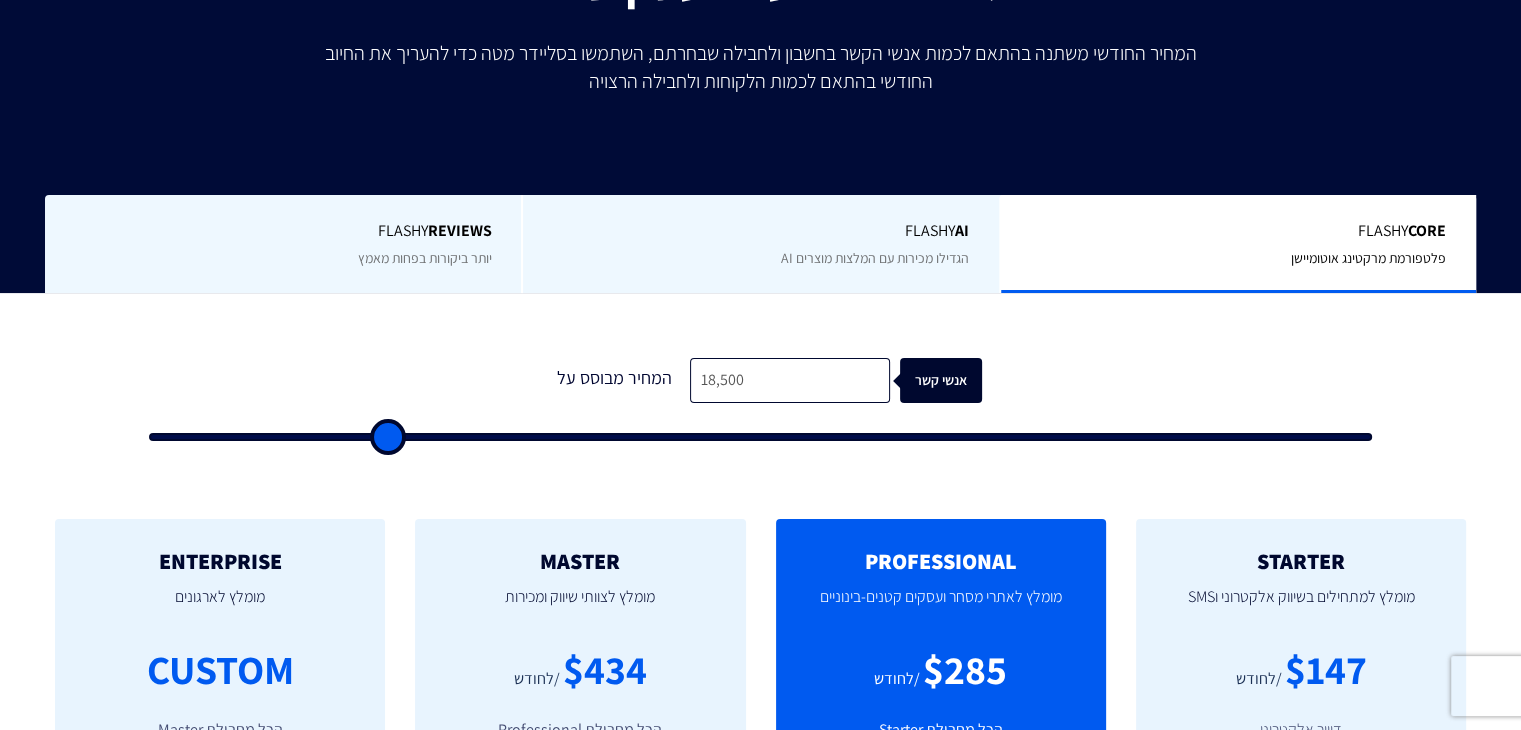 type on "19,500" 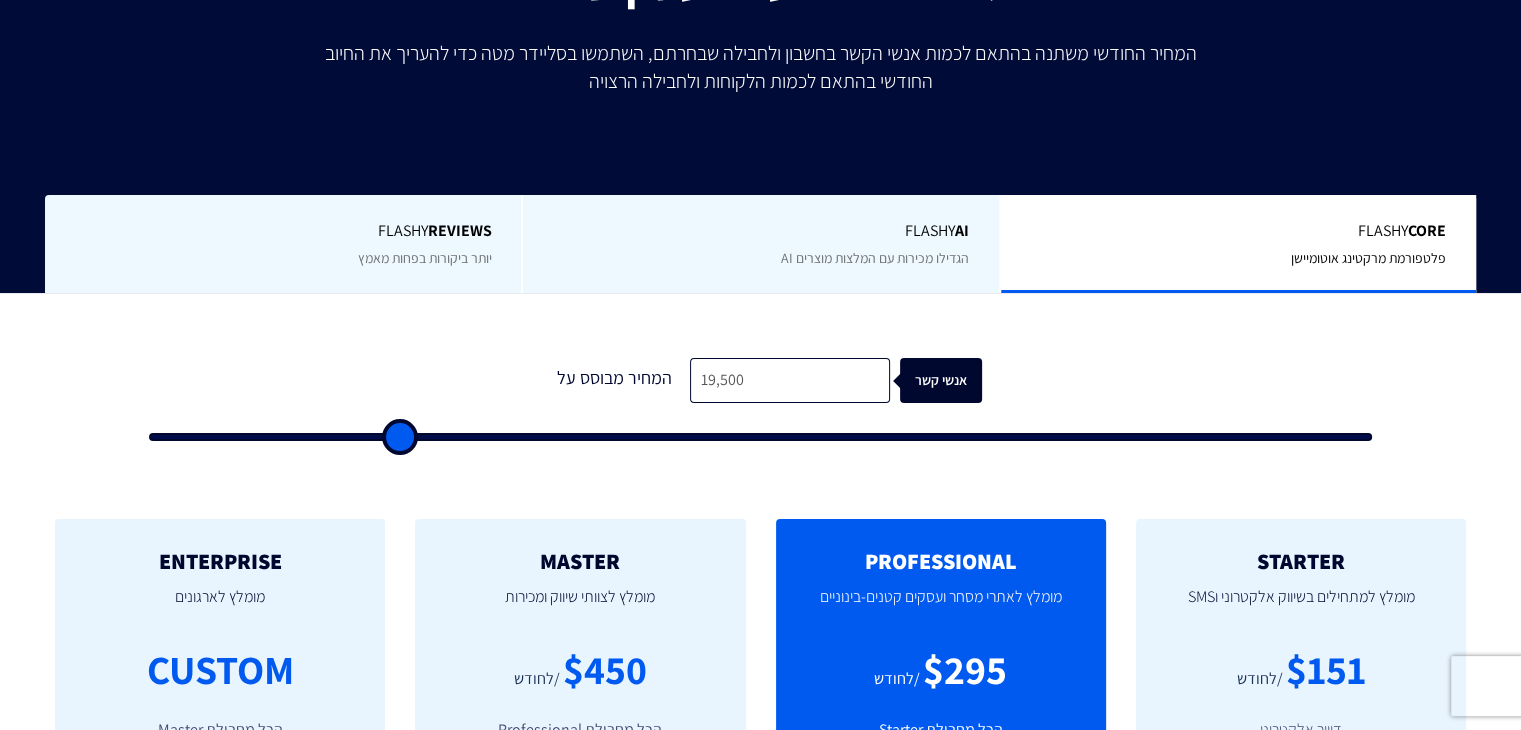 type on "20,500" 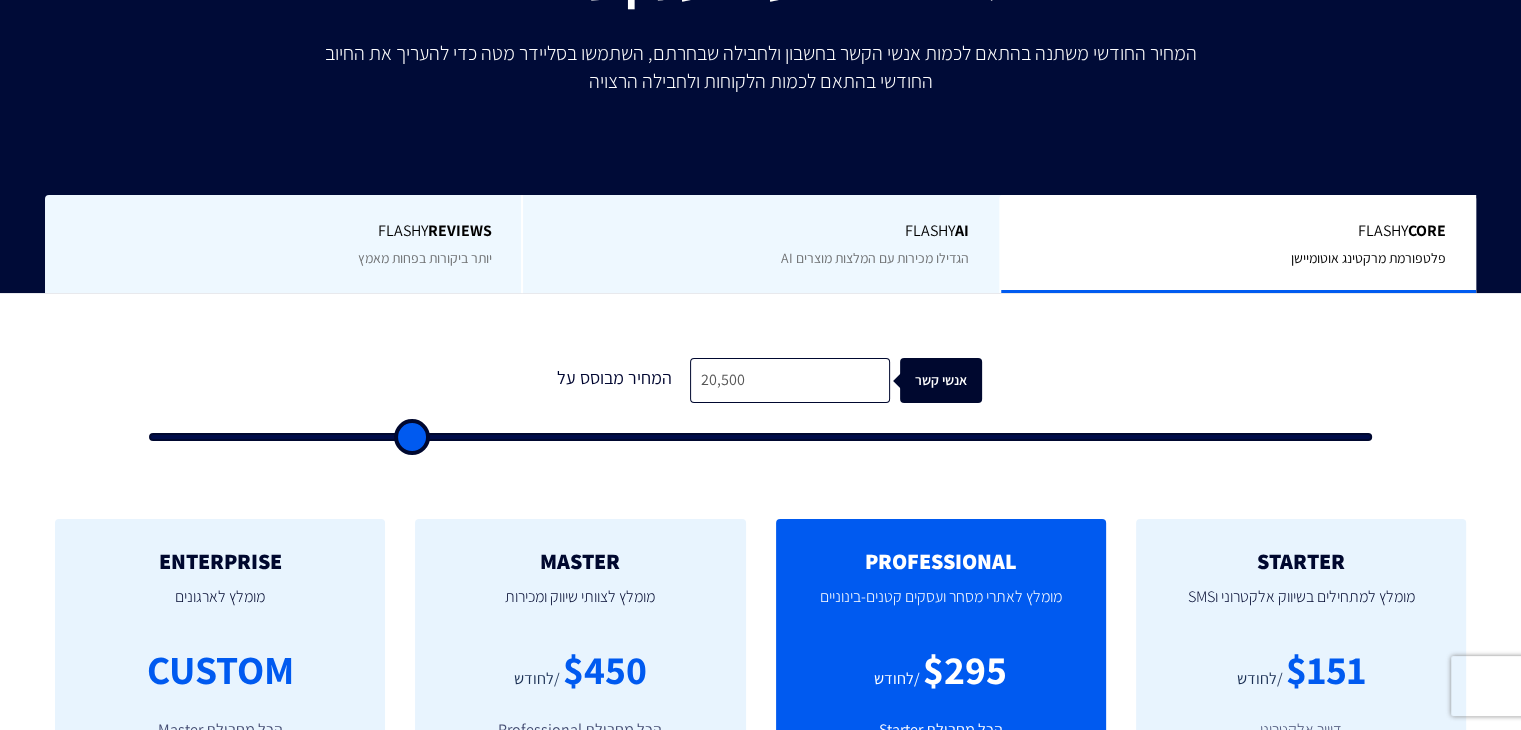 type on "21,000" 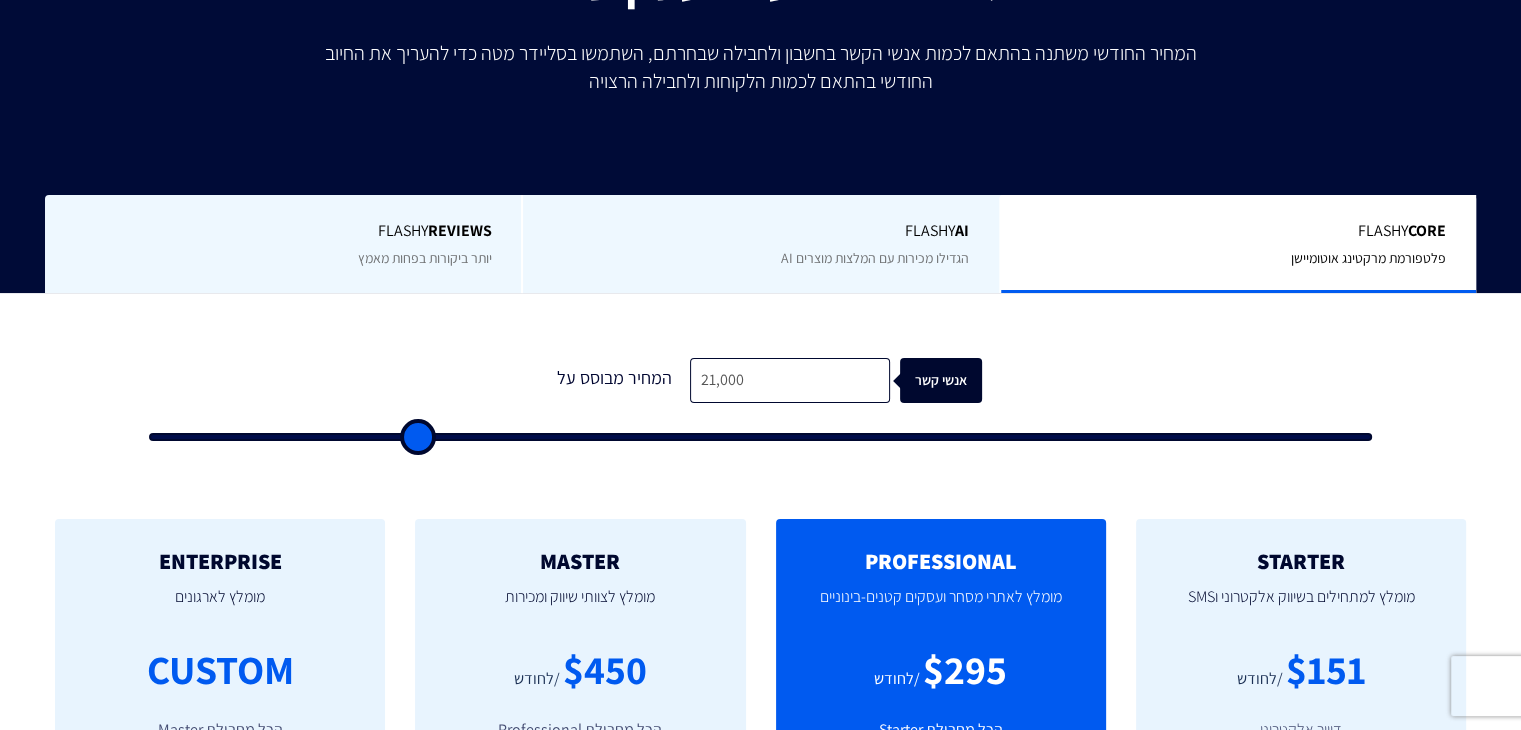 type on "22,500" 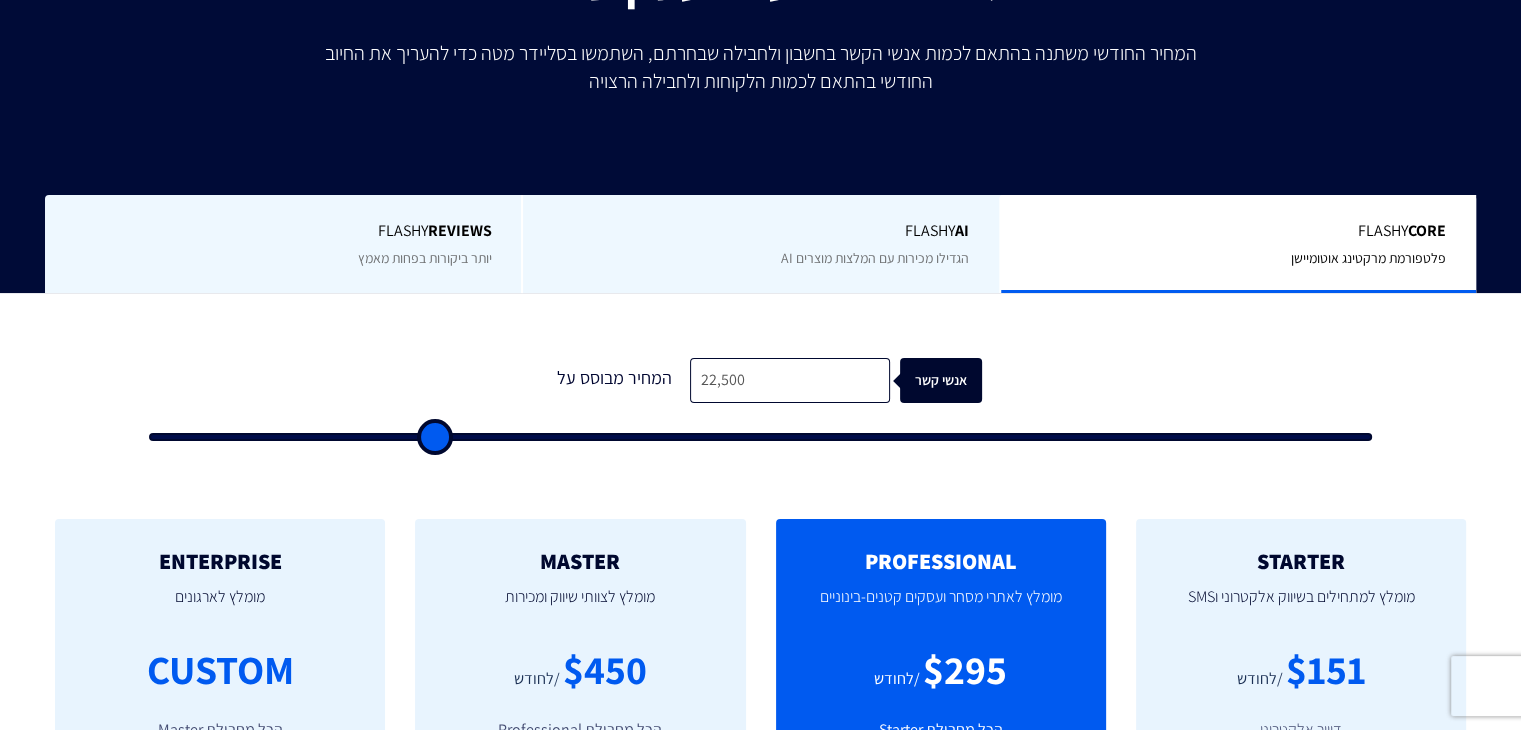 type on "27,000" 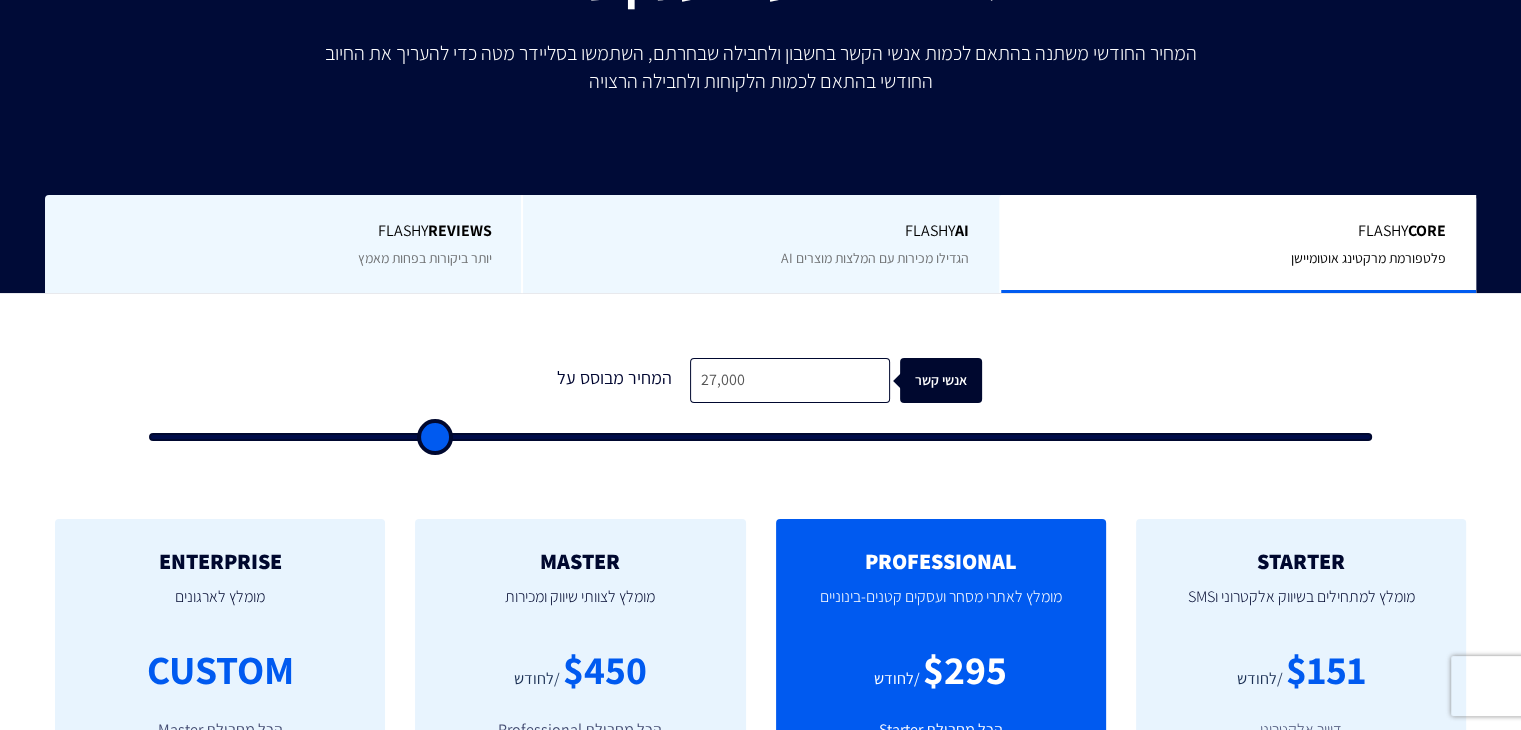 type on "27000" 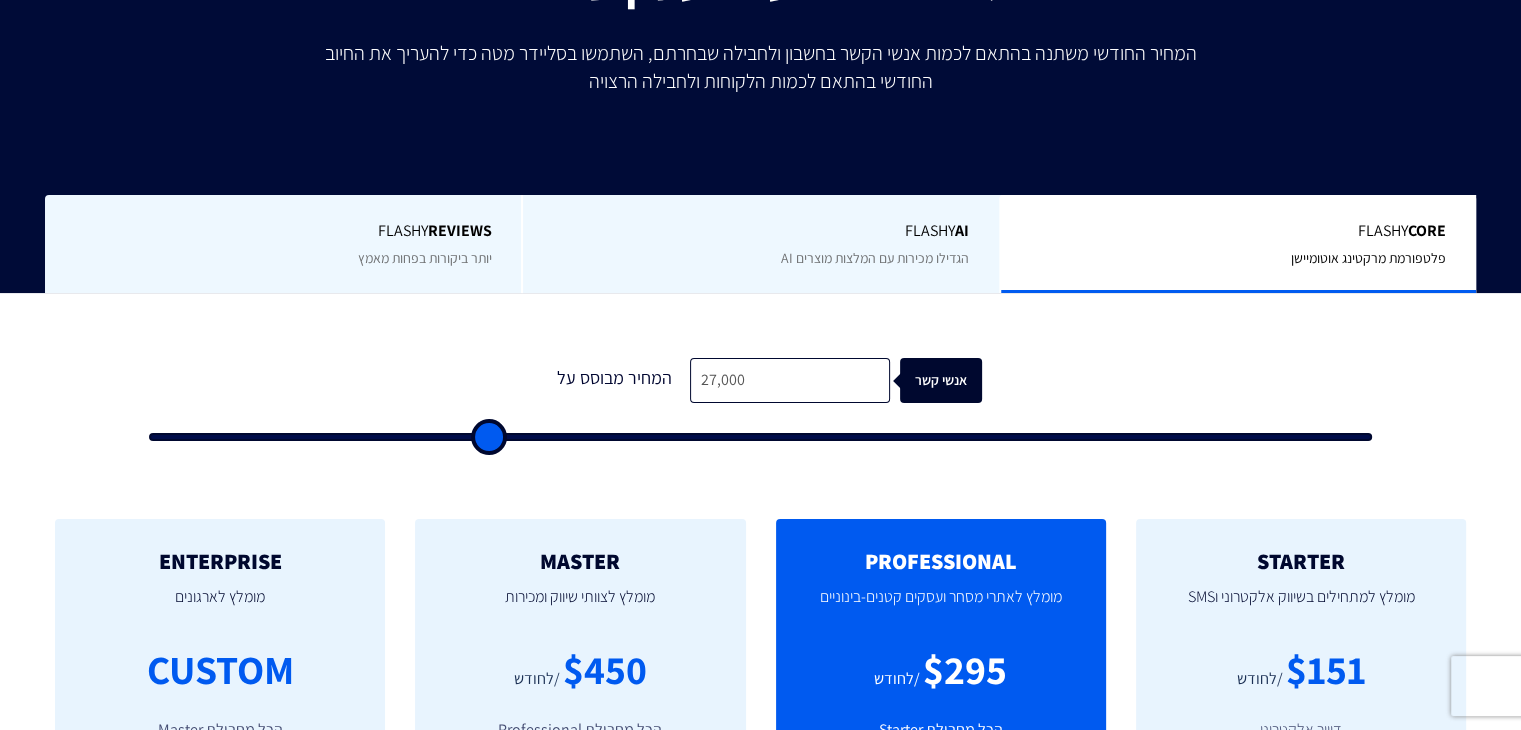 type on "32,000" 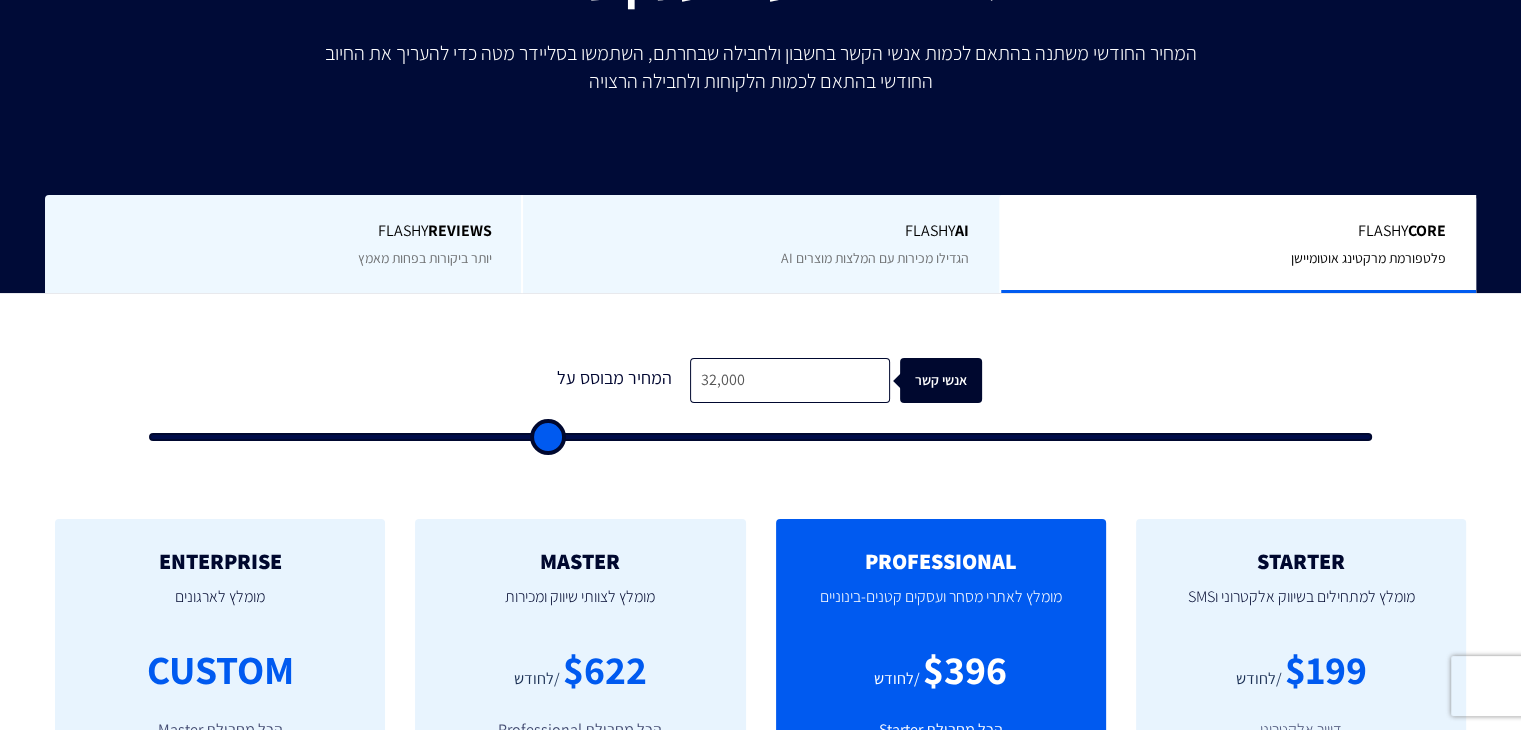 type on "43,000" 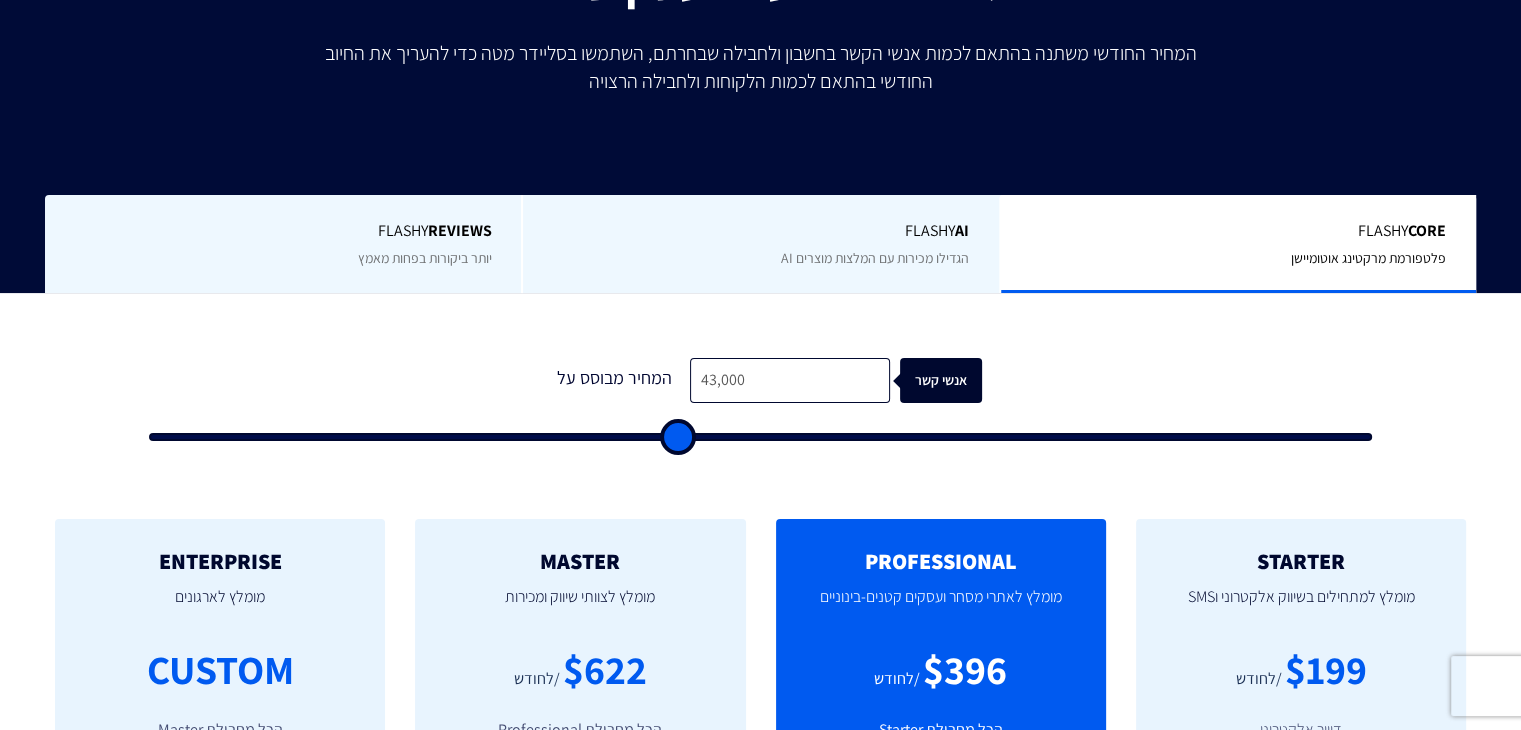 type on "52,500" 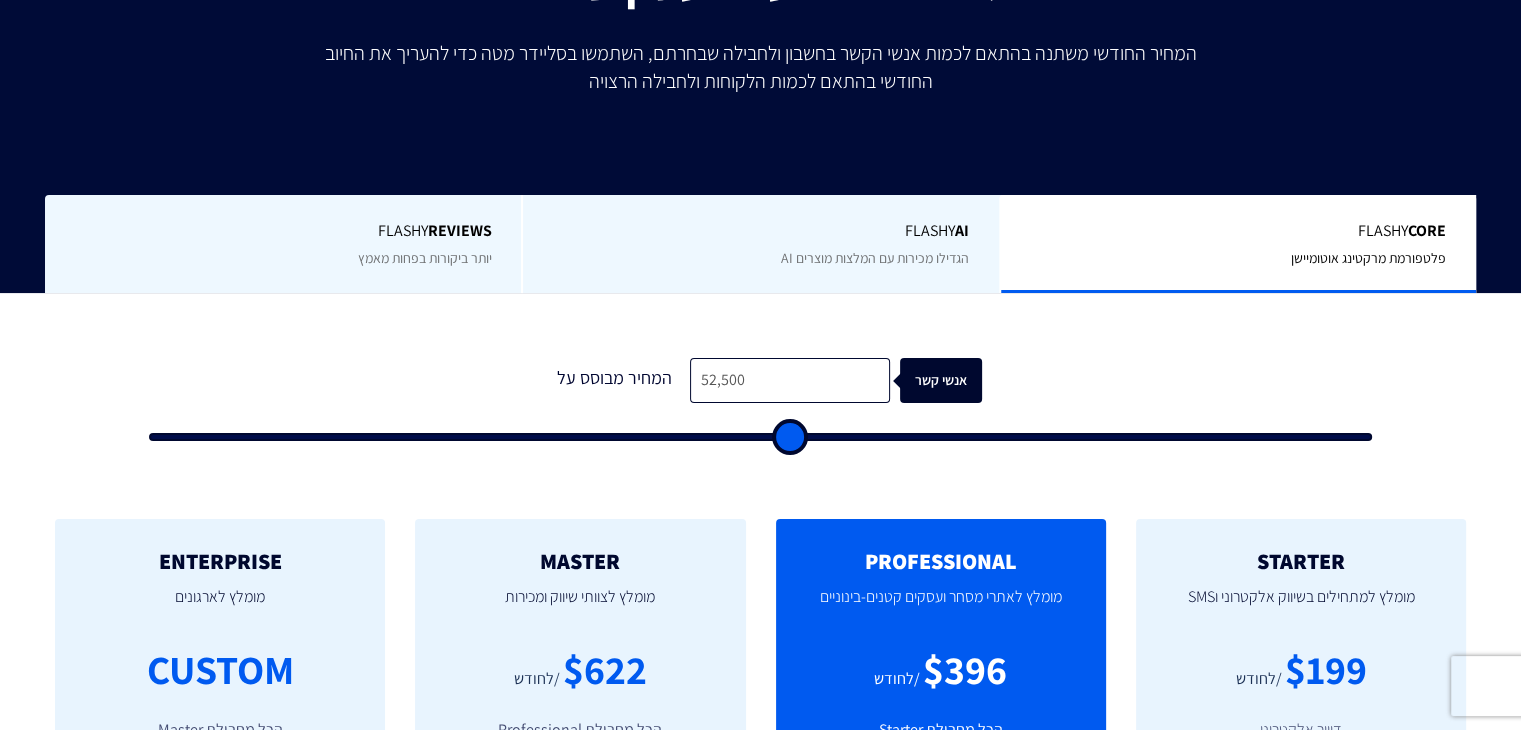 type on "58,500" 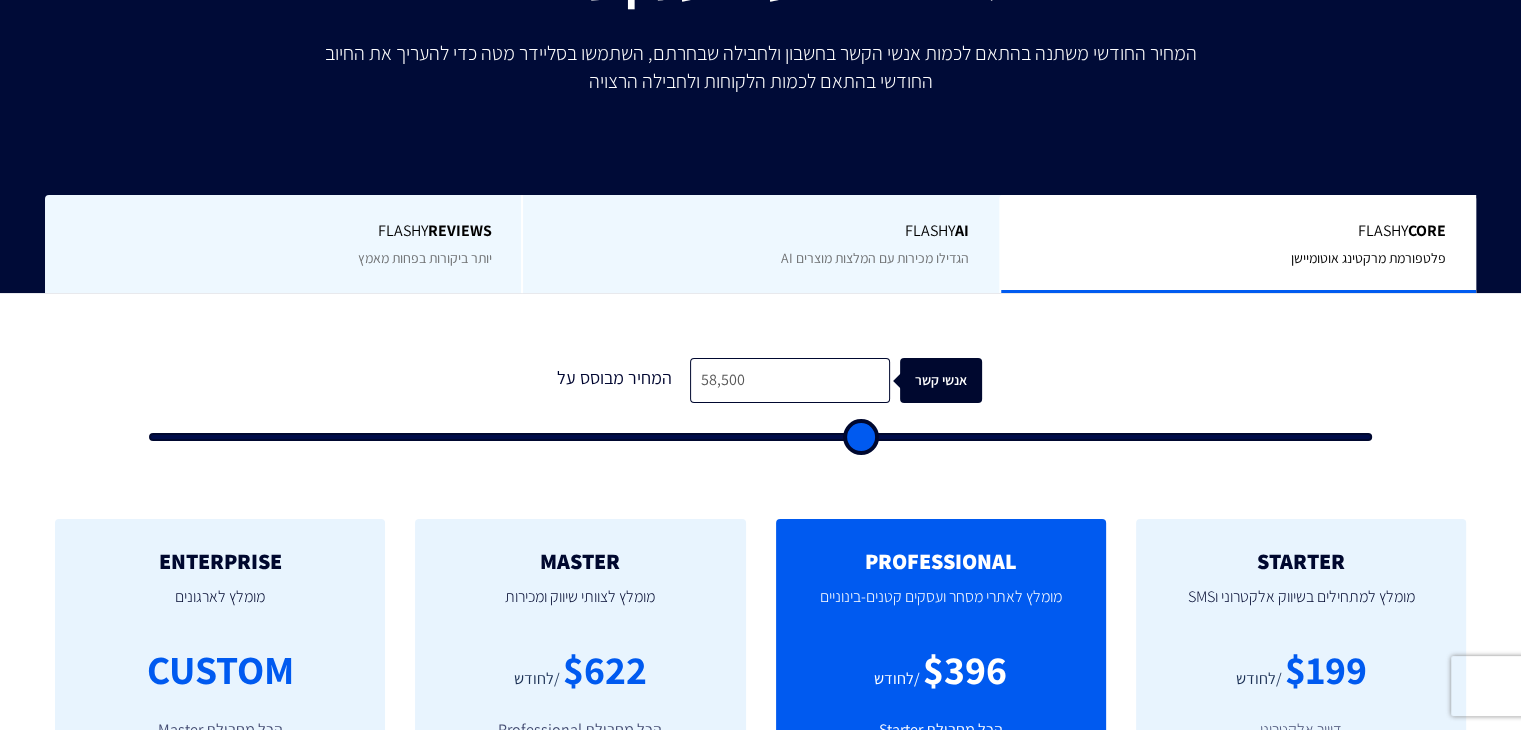 type on "62,500" 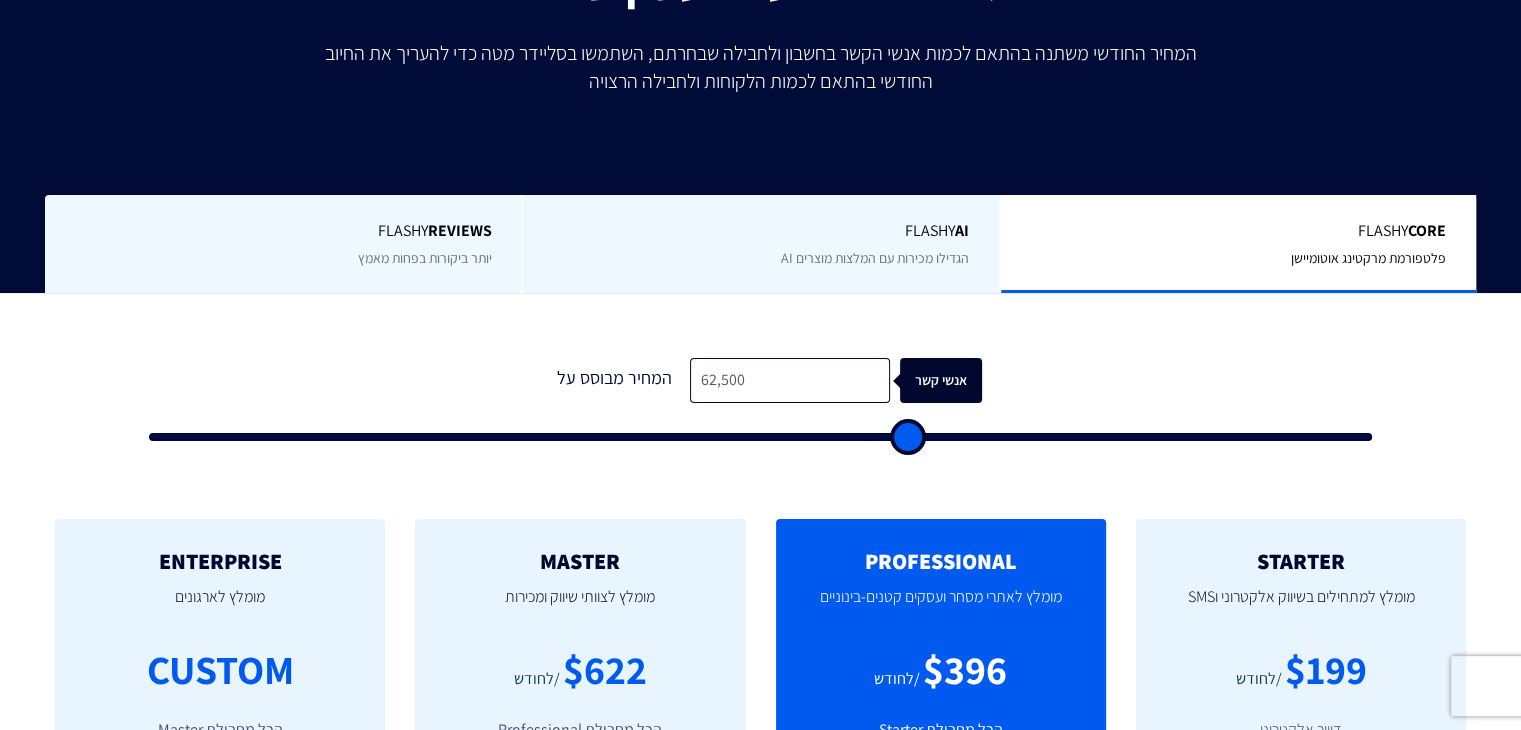 type on "65,000" 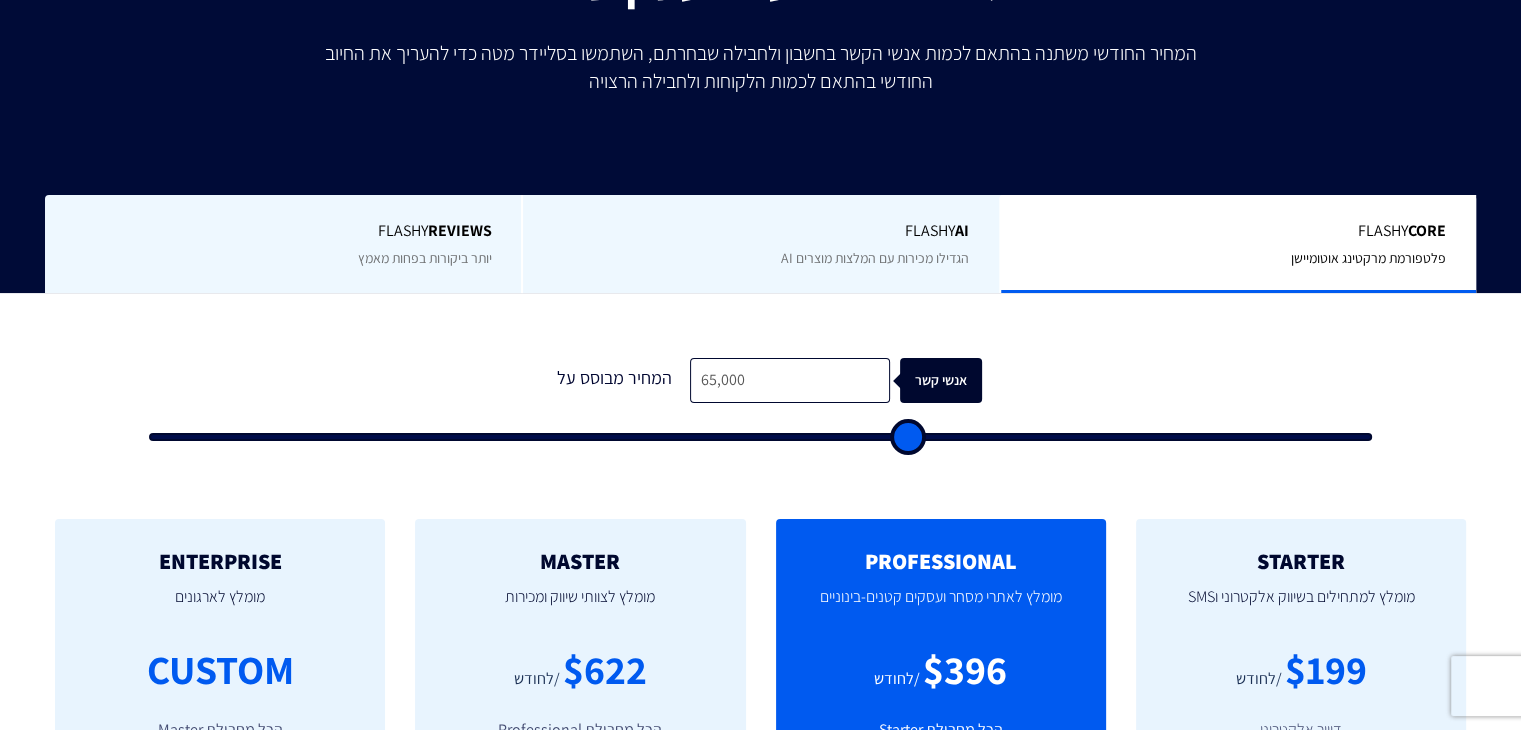 type on "65000" 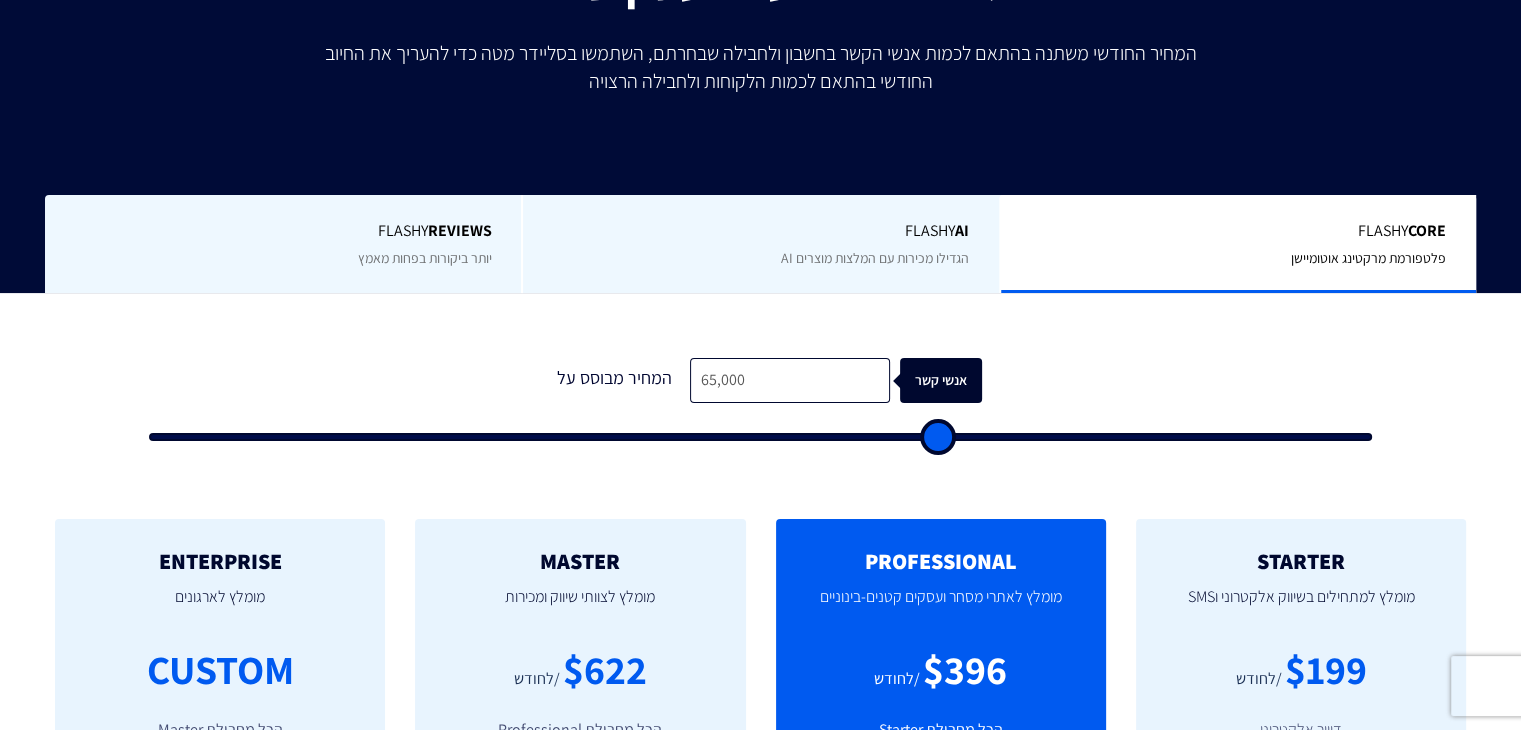 type on "68,000" 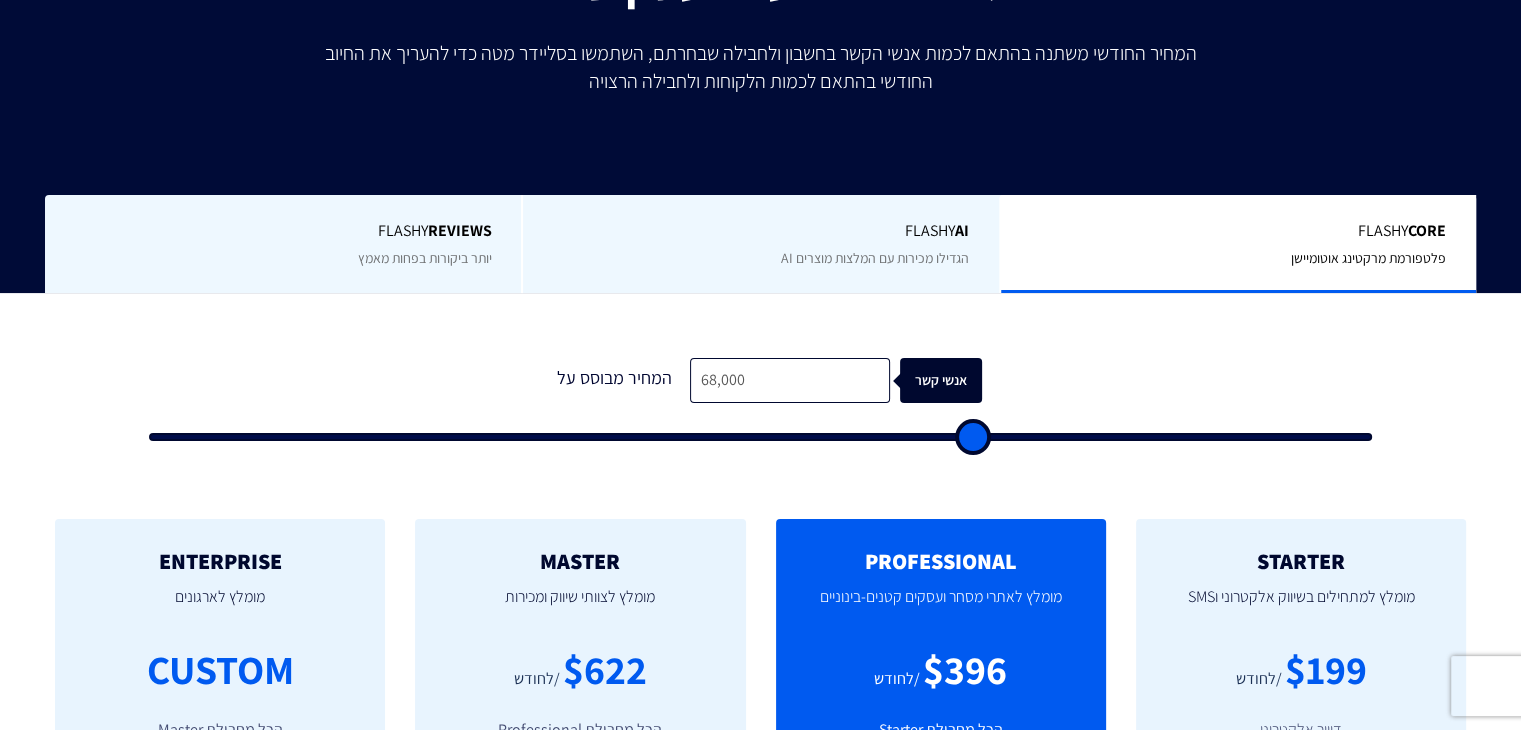 type on "70,500" 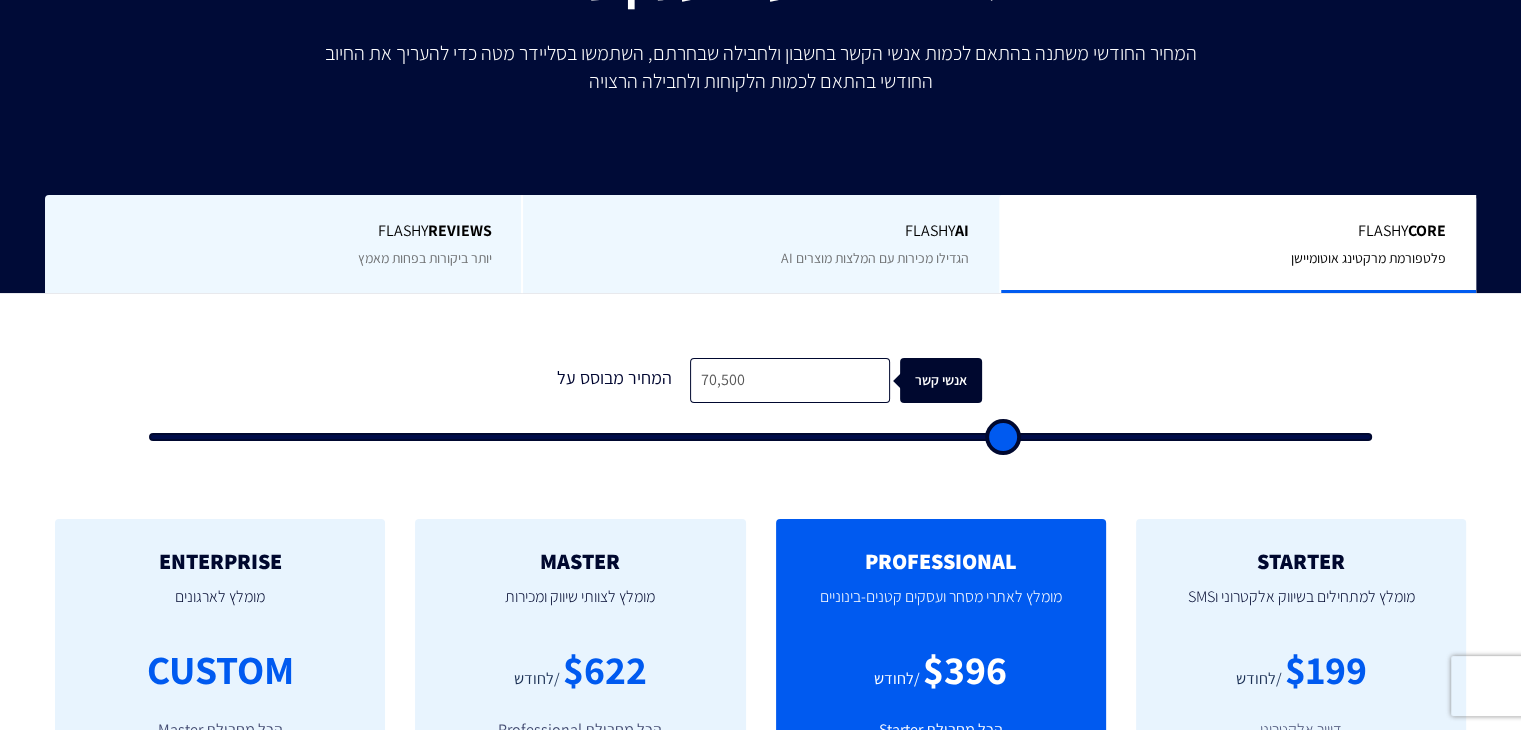 type on "73,500" 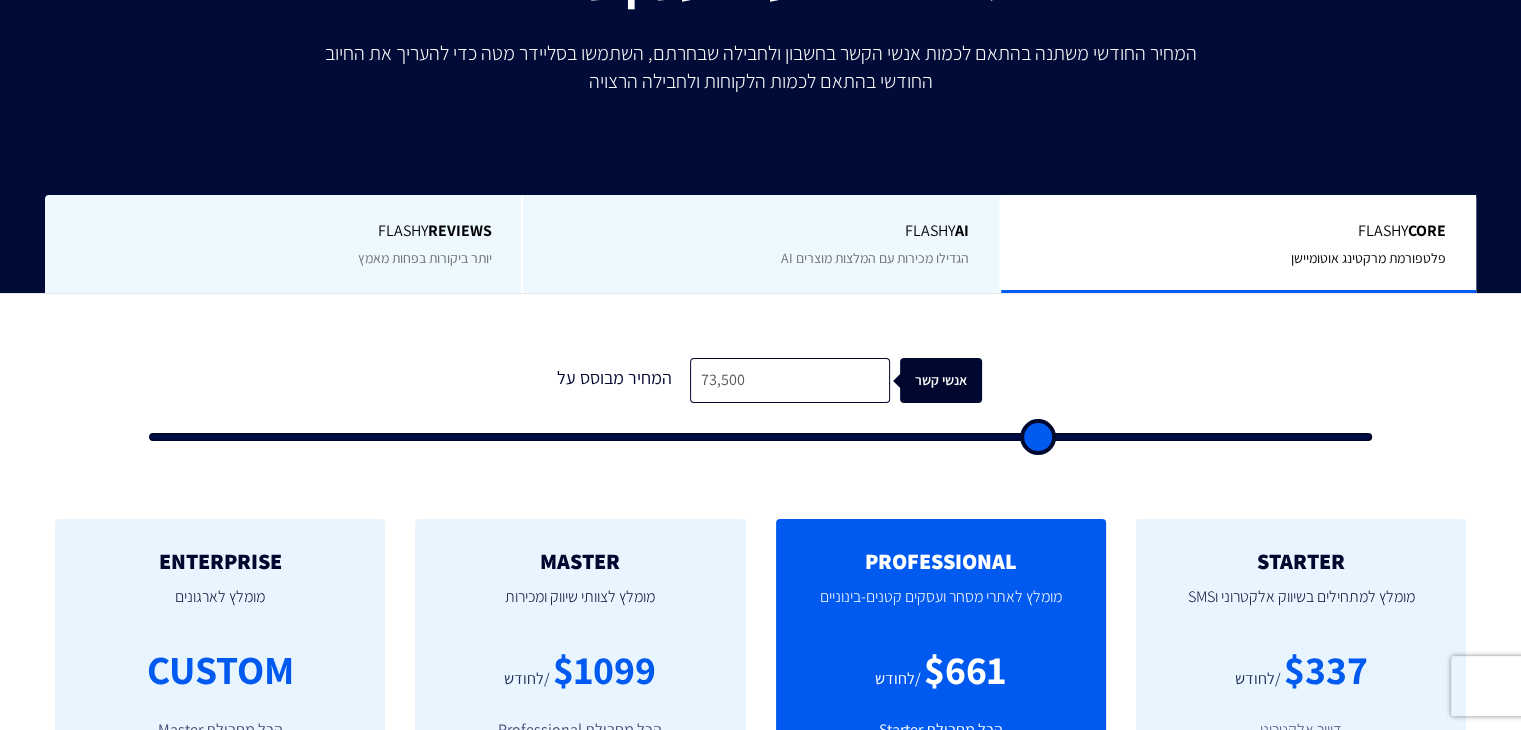 type on "77,000" 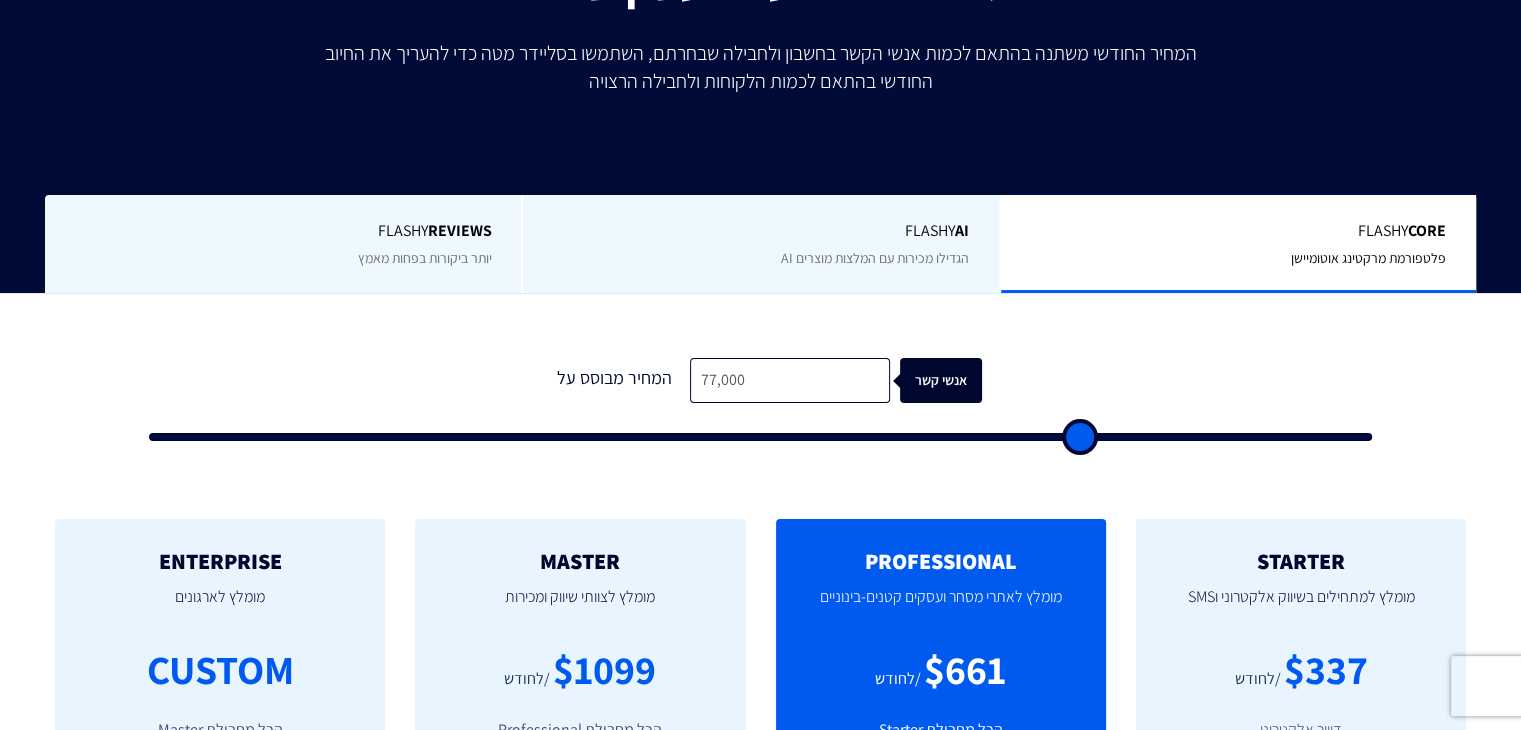 type on "81,500" 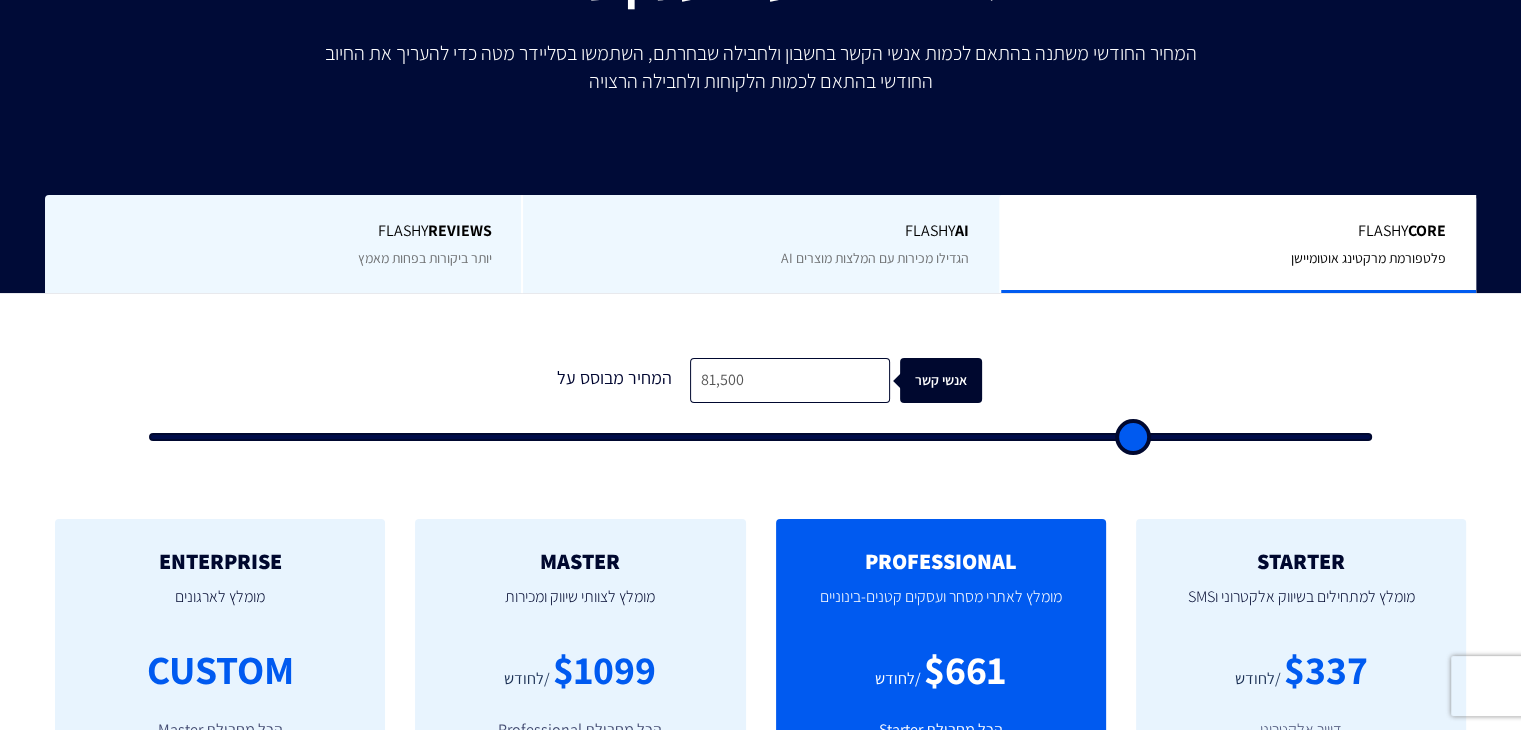 type on "86,000" 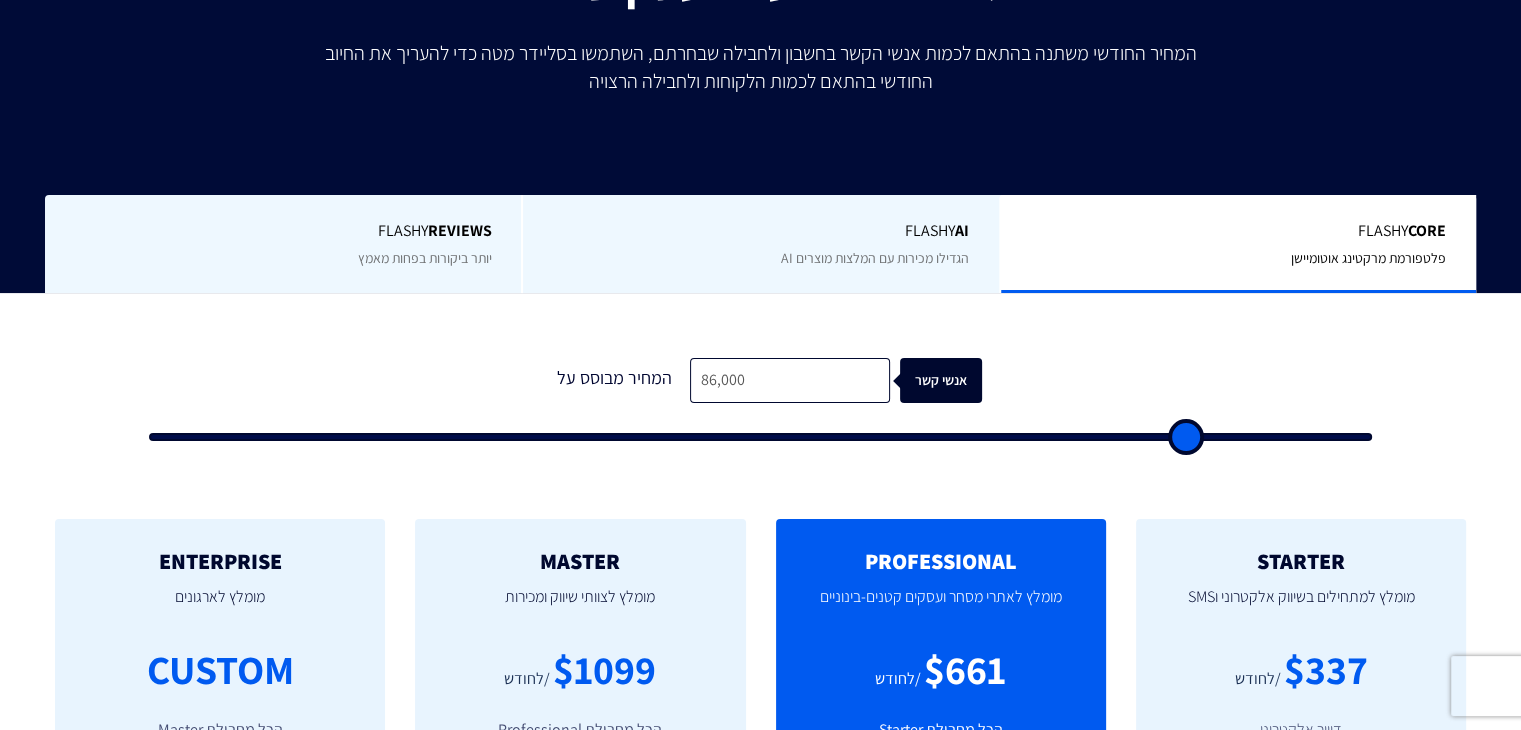 type on "89,000" 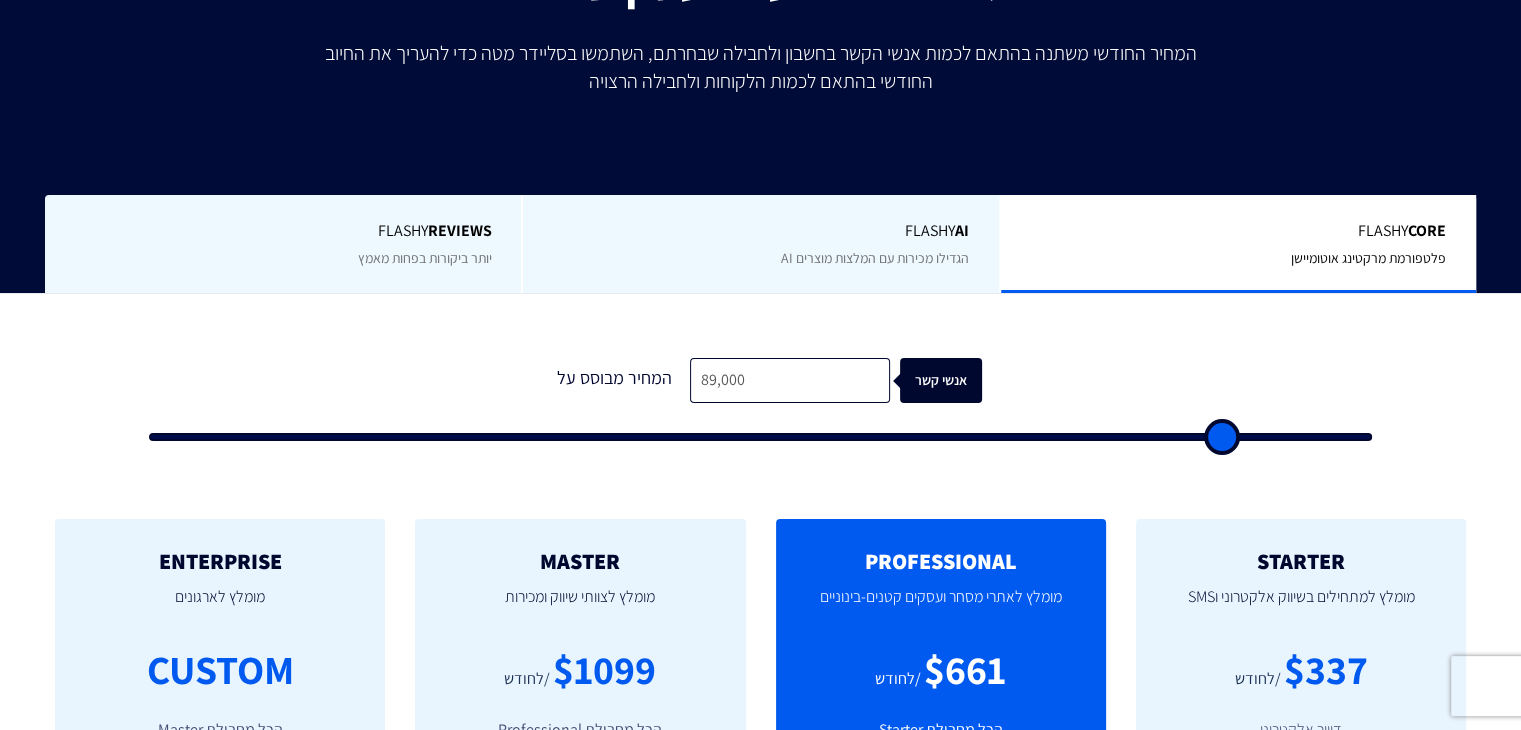 type on "92,000" 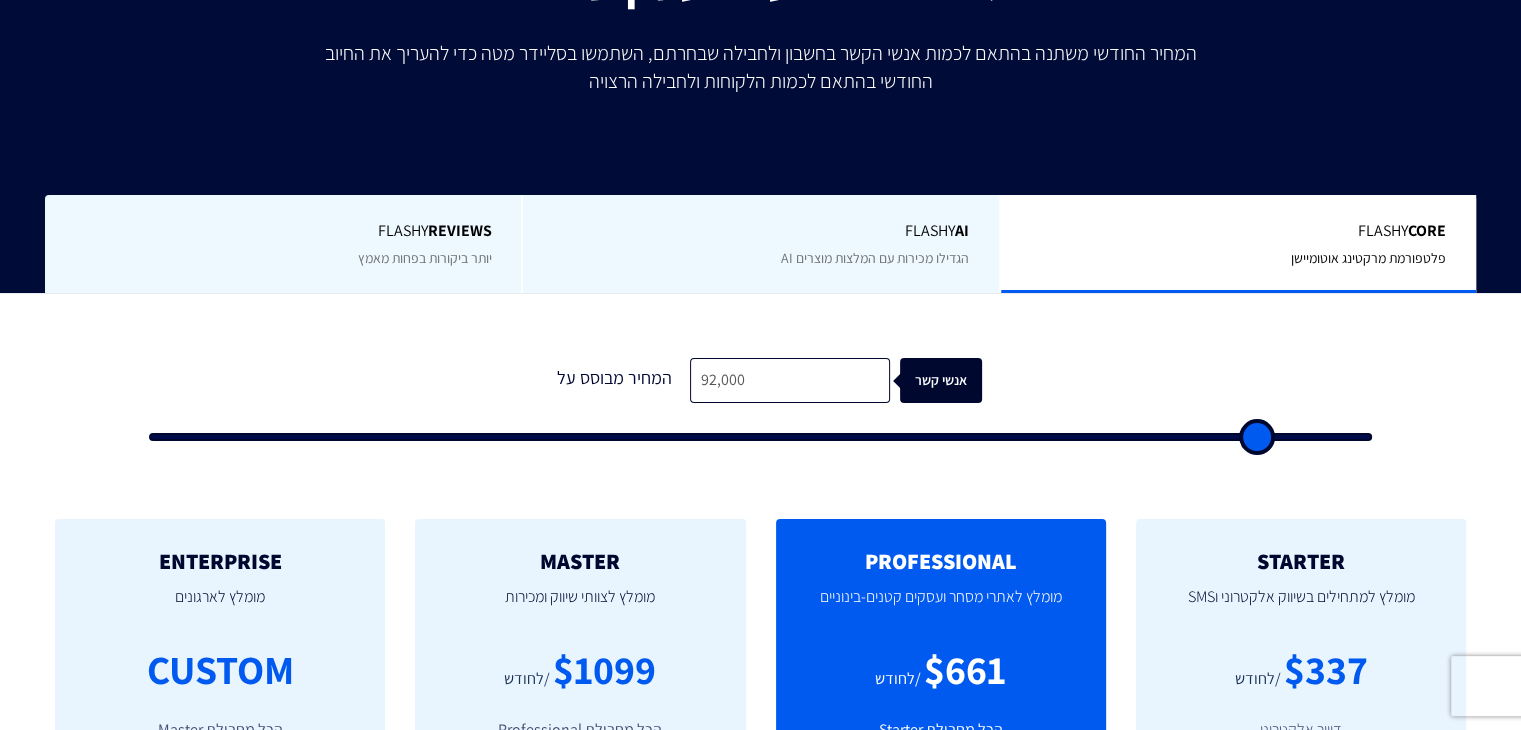 type on "94,500" 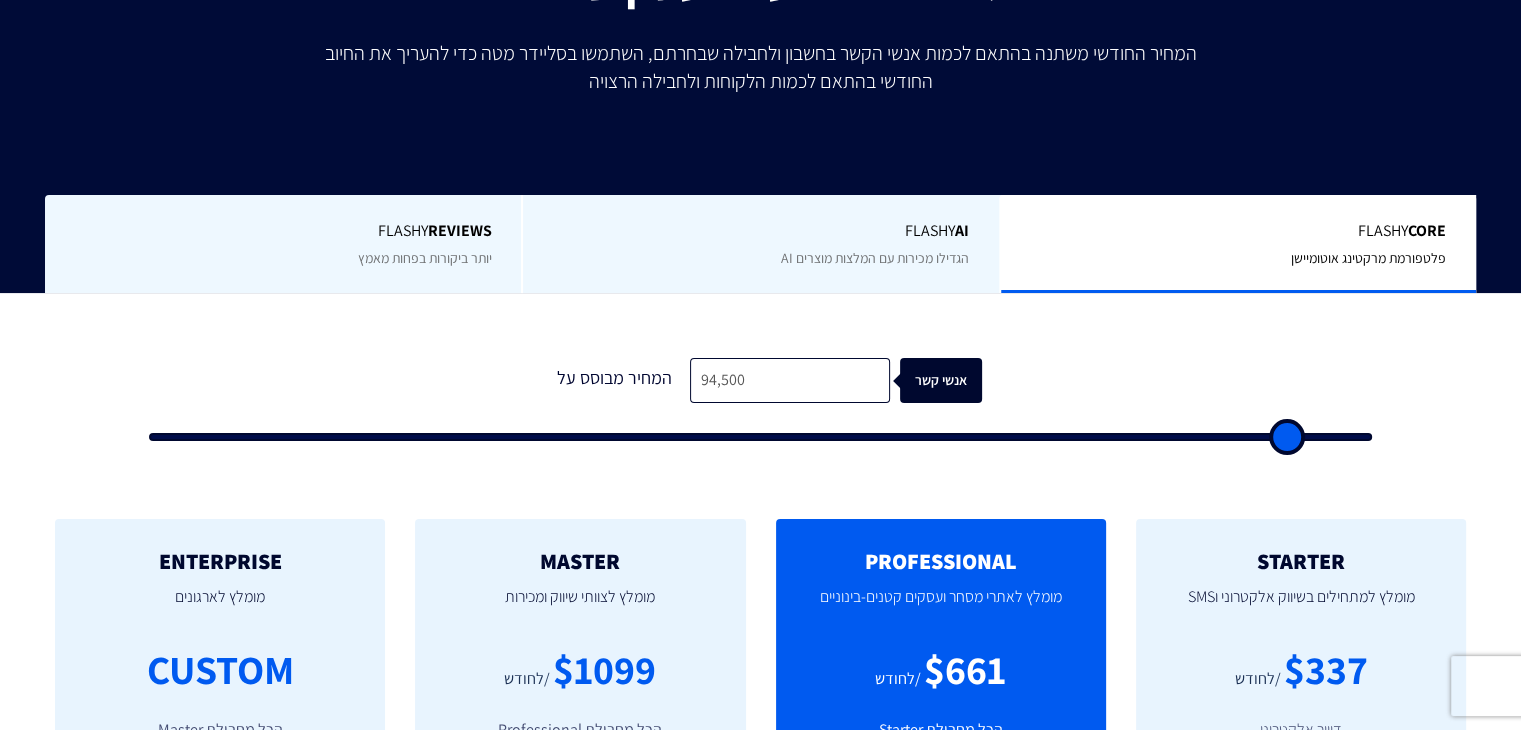 type on "95,500" 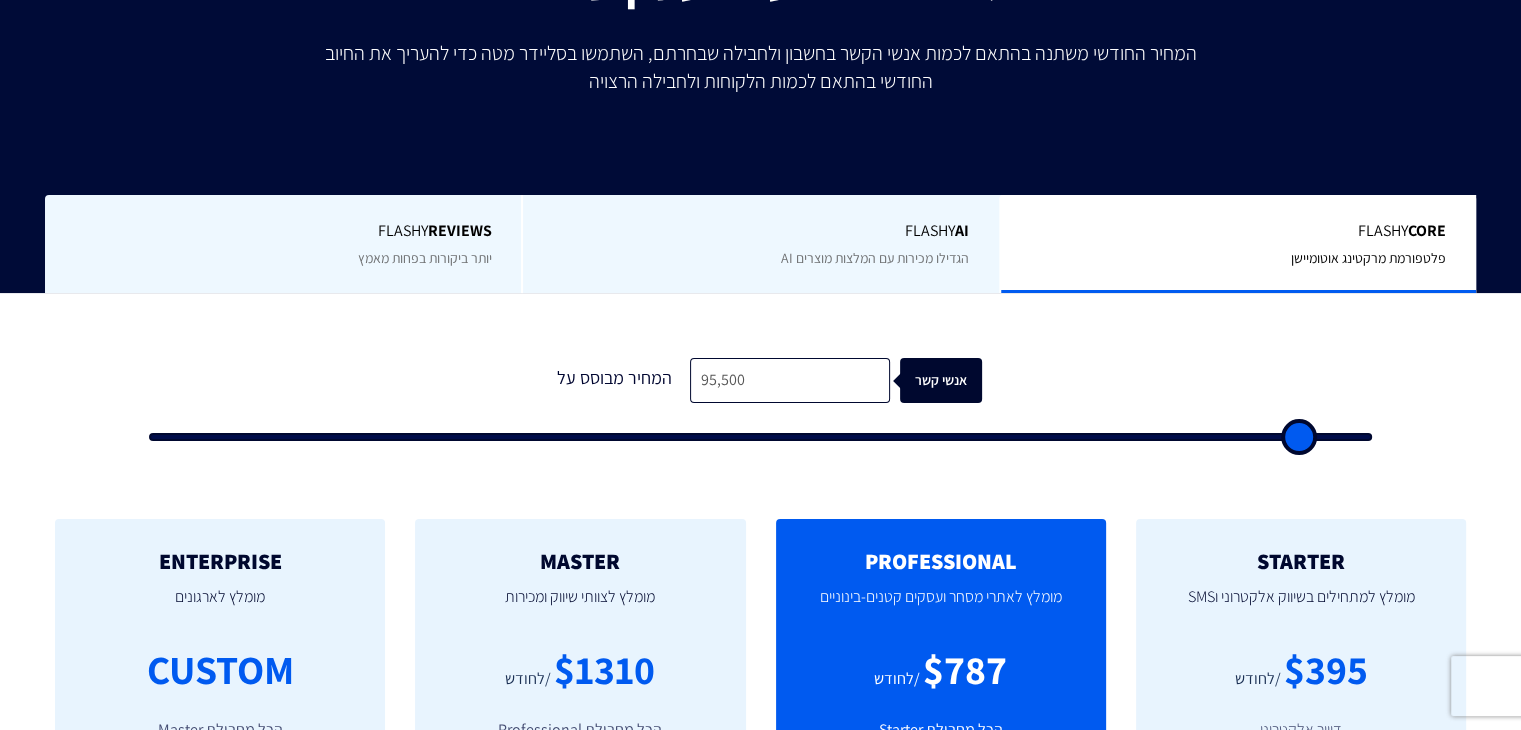 type on "96,500" 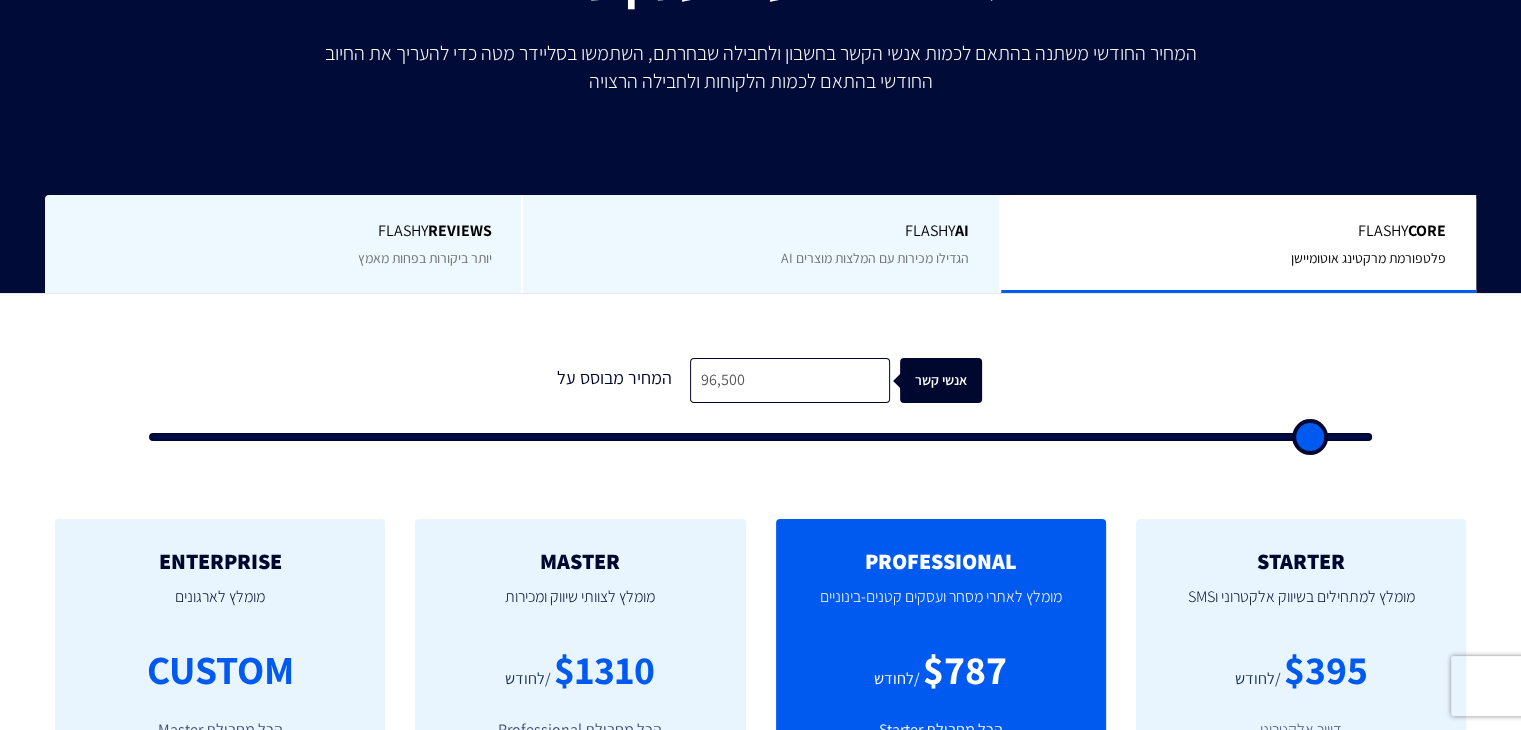 type on "97,500" 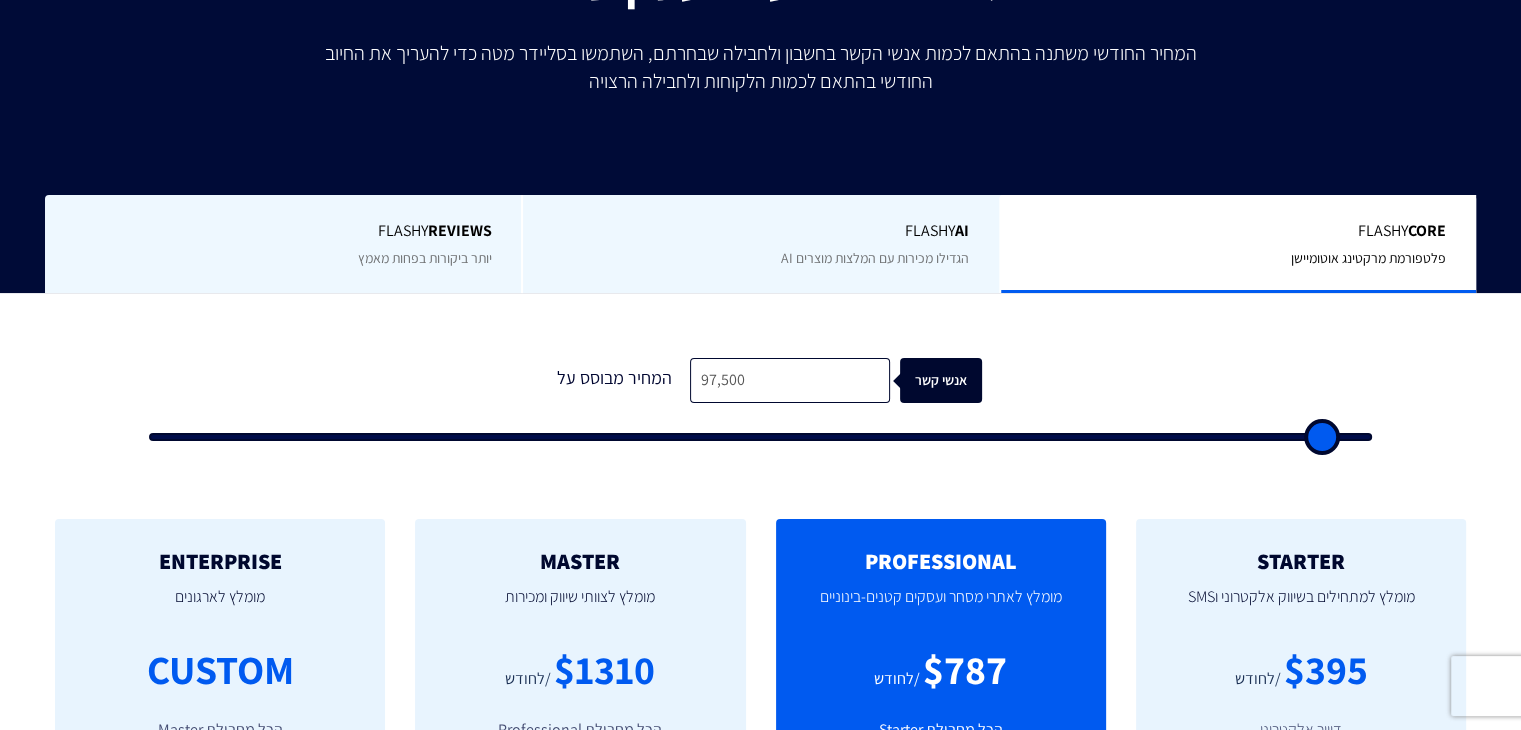 type on "98,500" 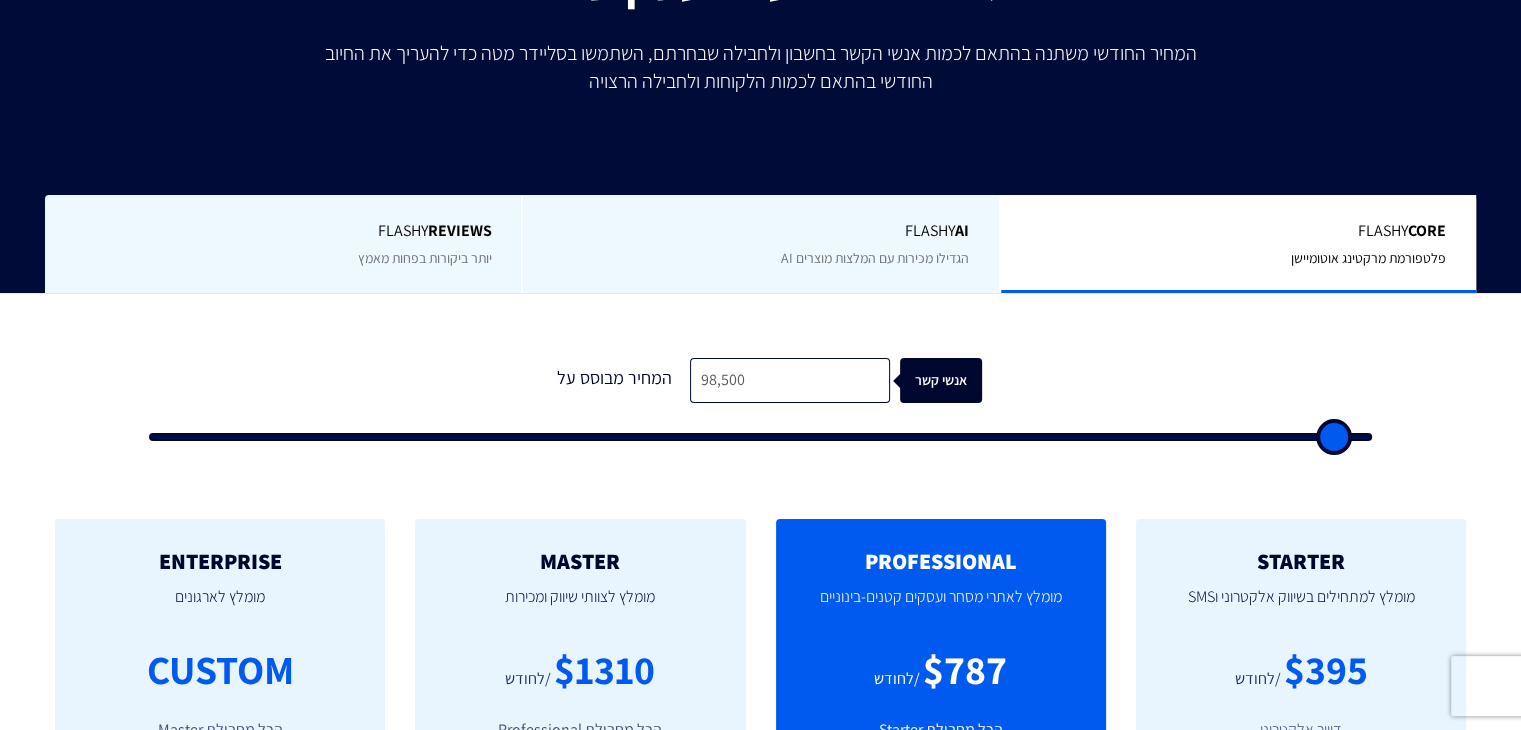 type on "99,000" 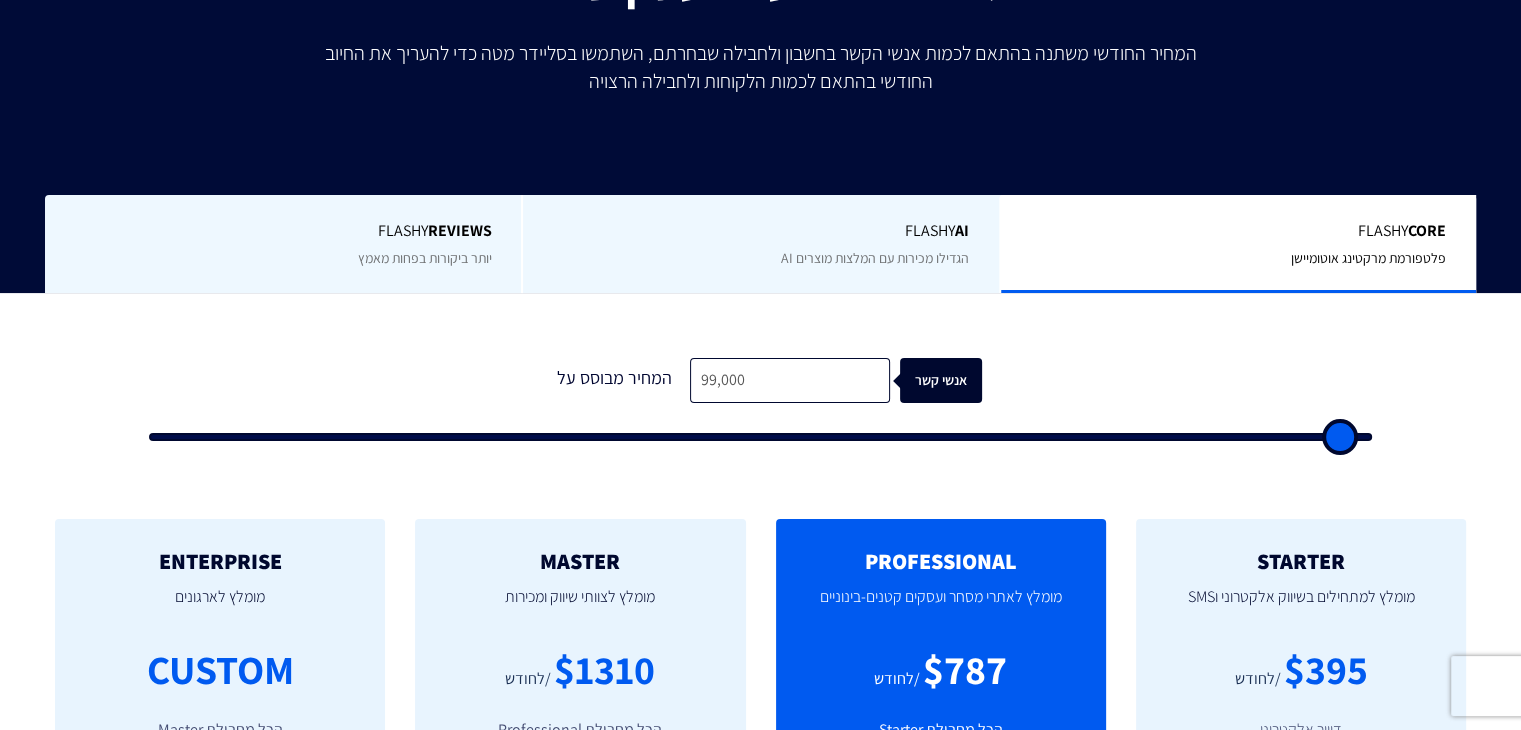 type on "99,500" 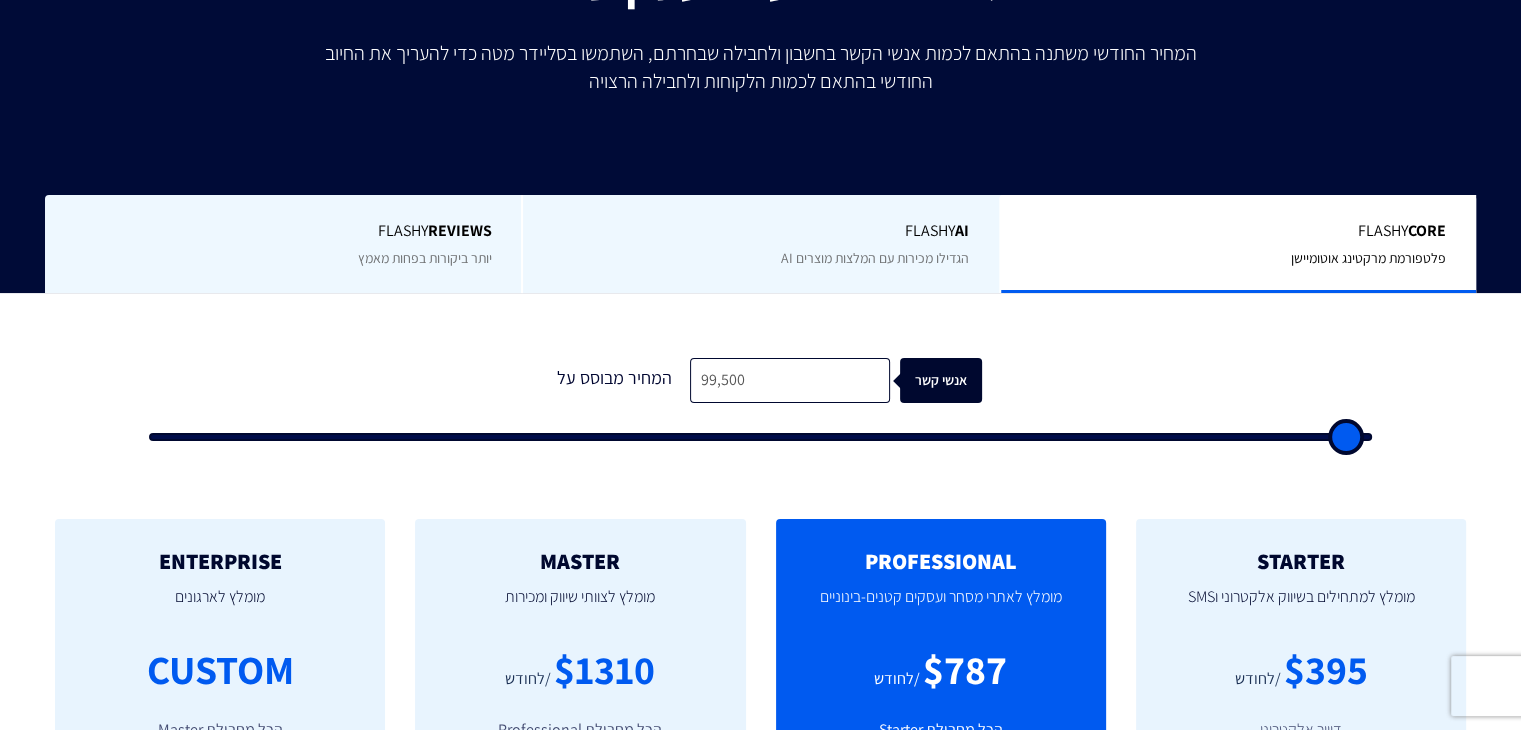 type on "100,000" 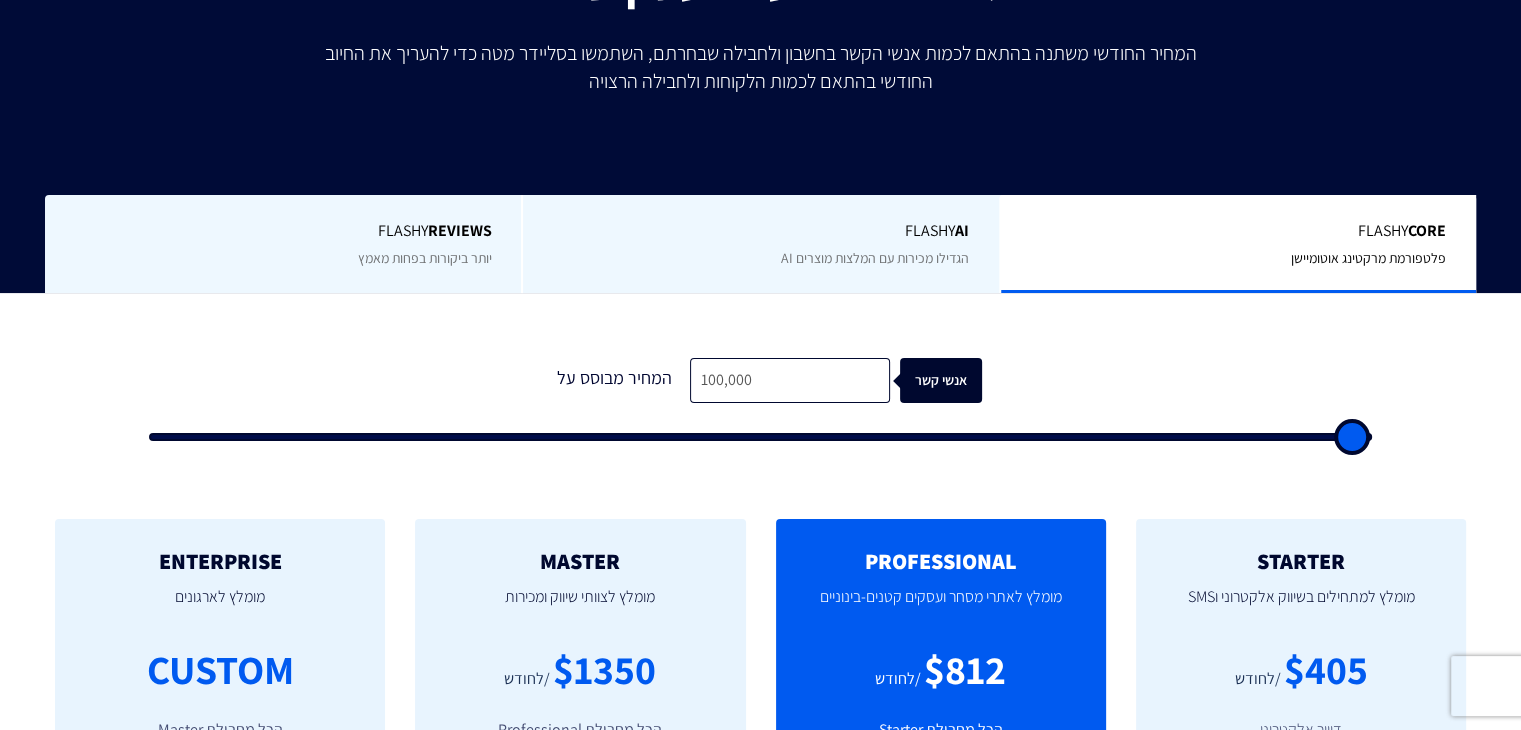 type on "99,500" 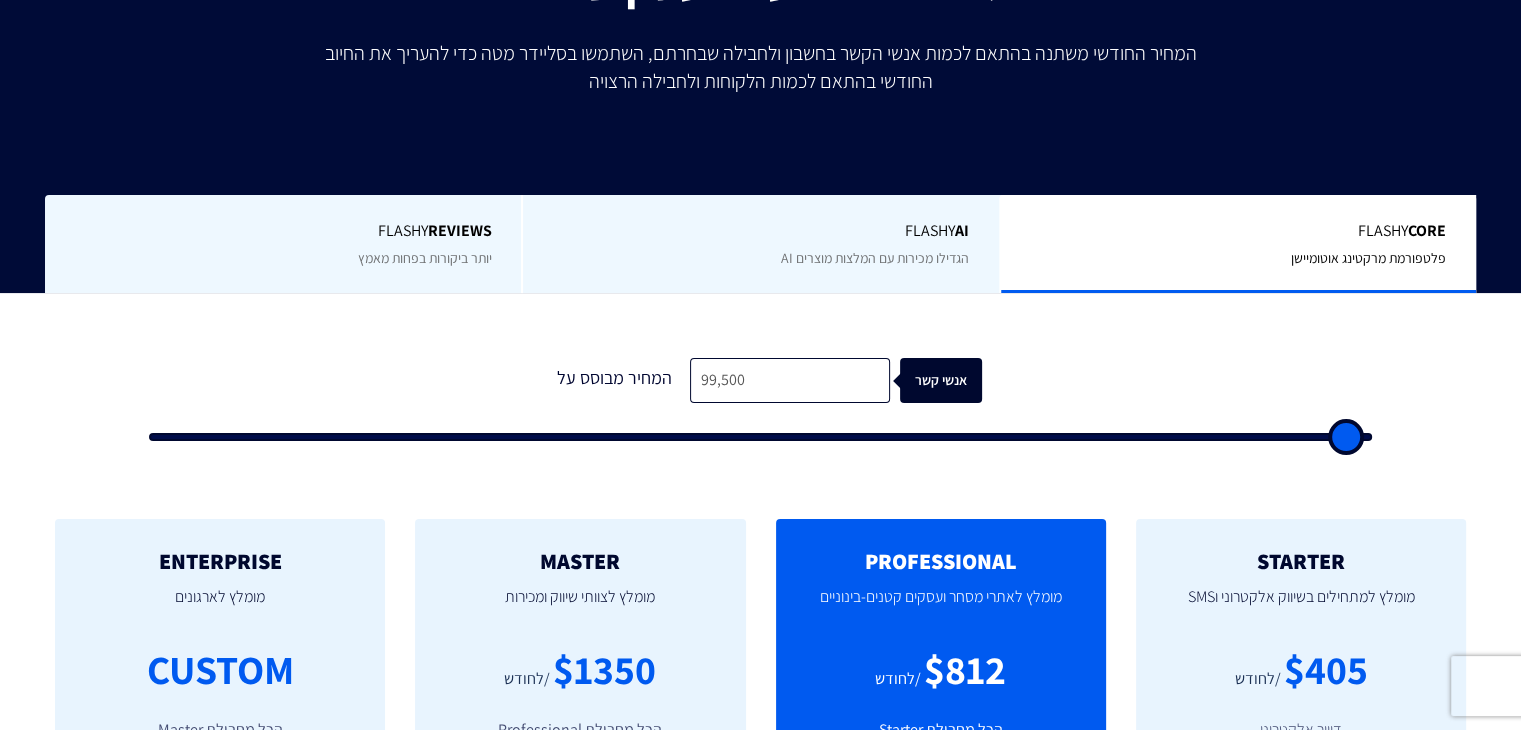 type on "99,000" 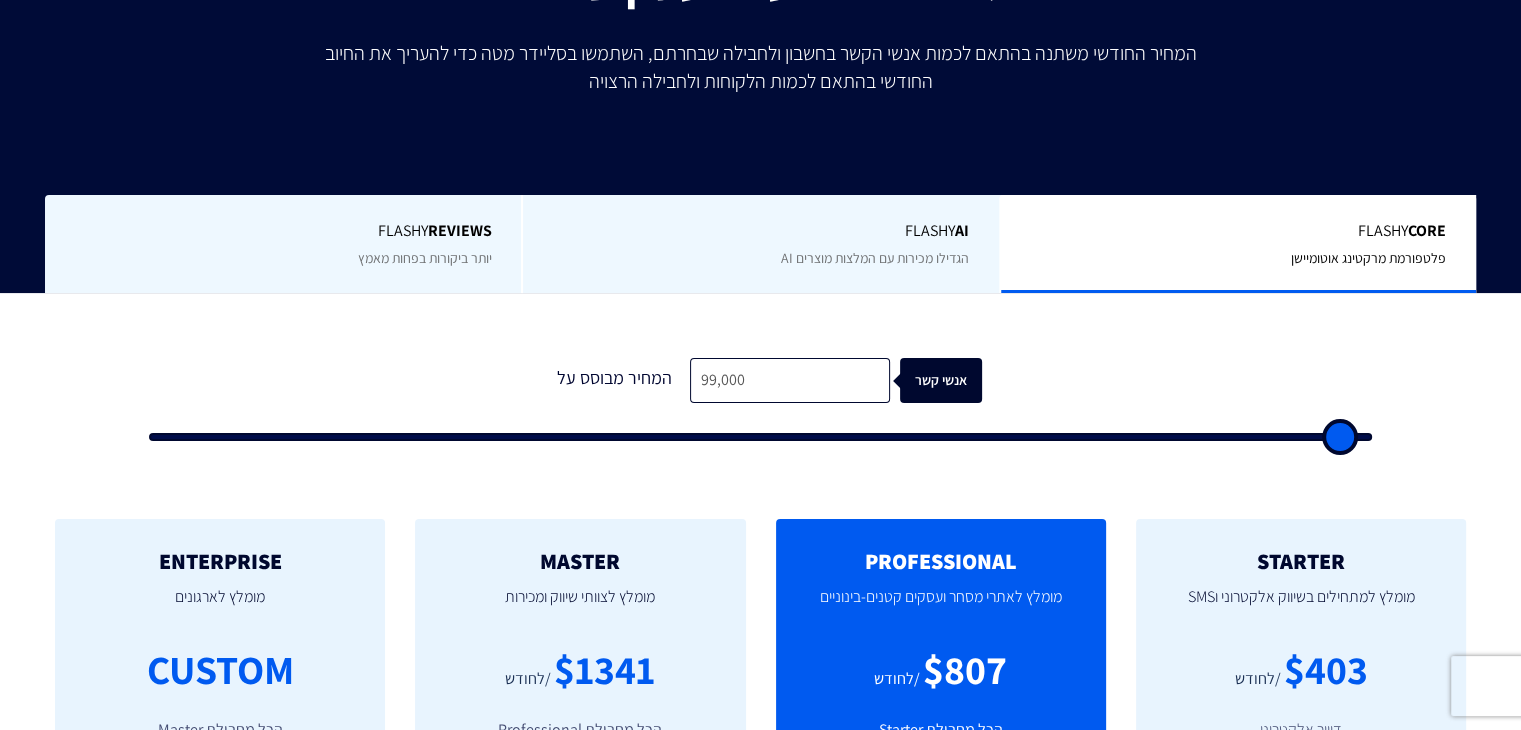 type on "98,500" 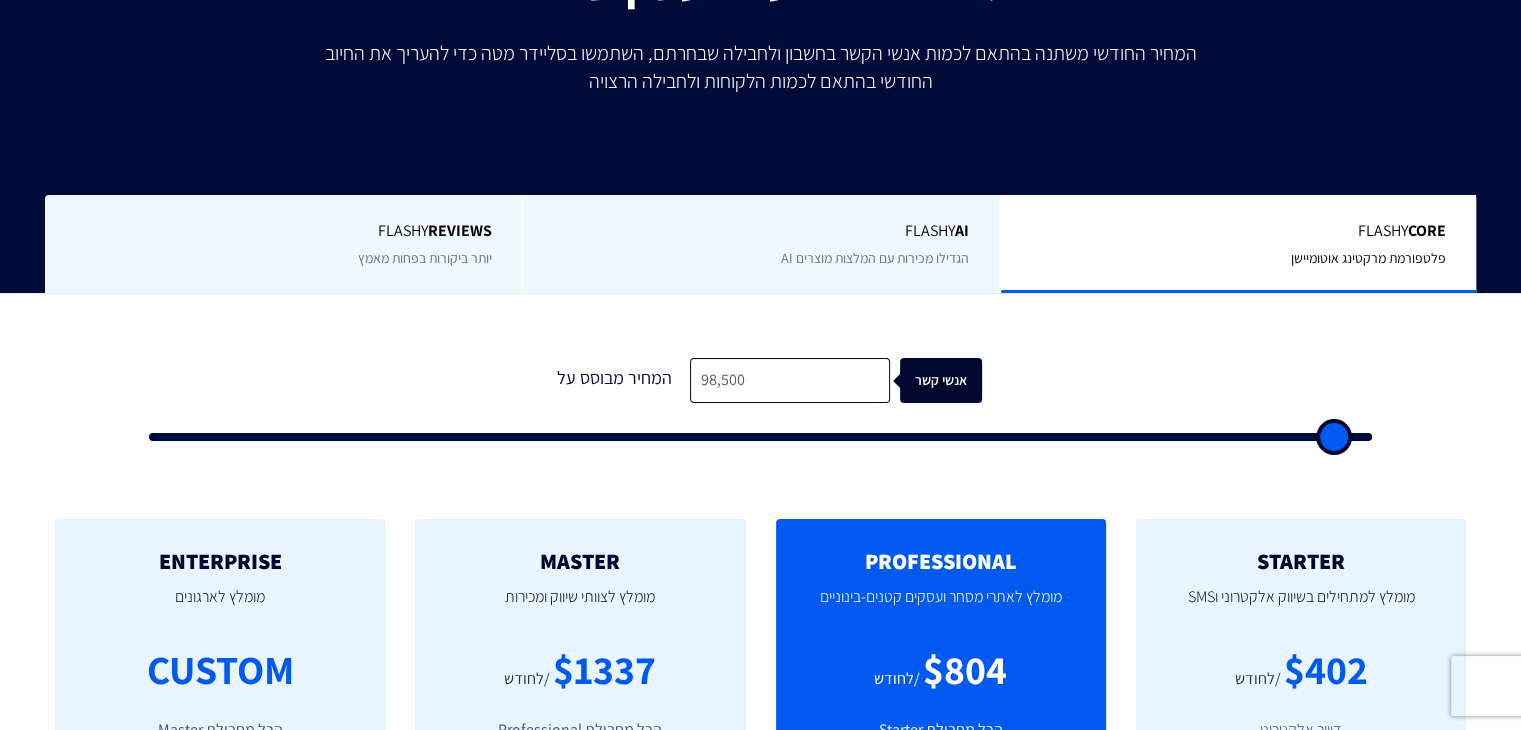 type on "98,000" 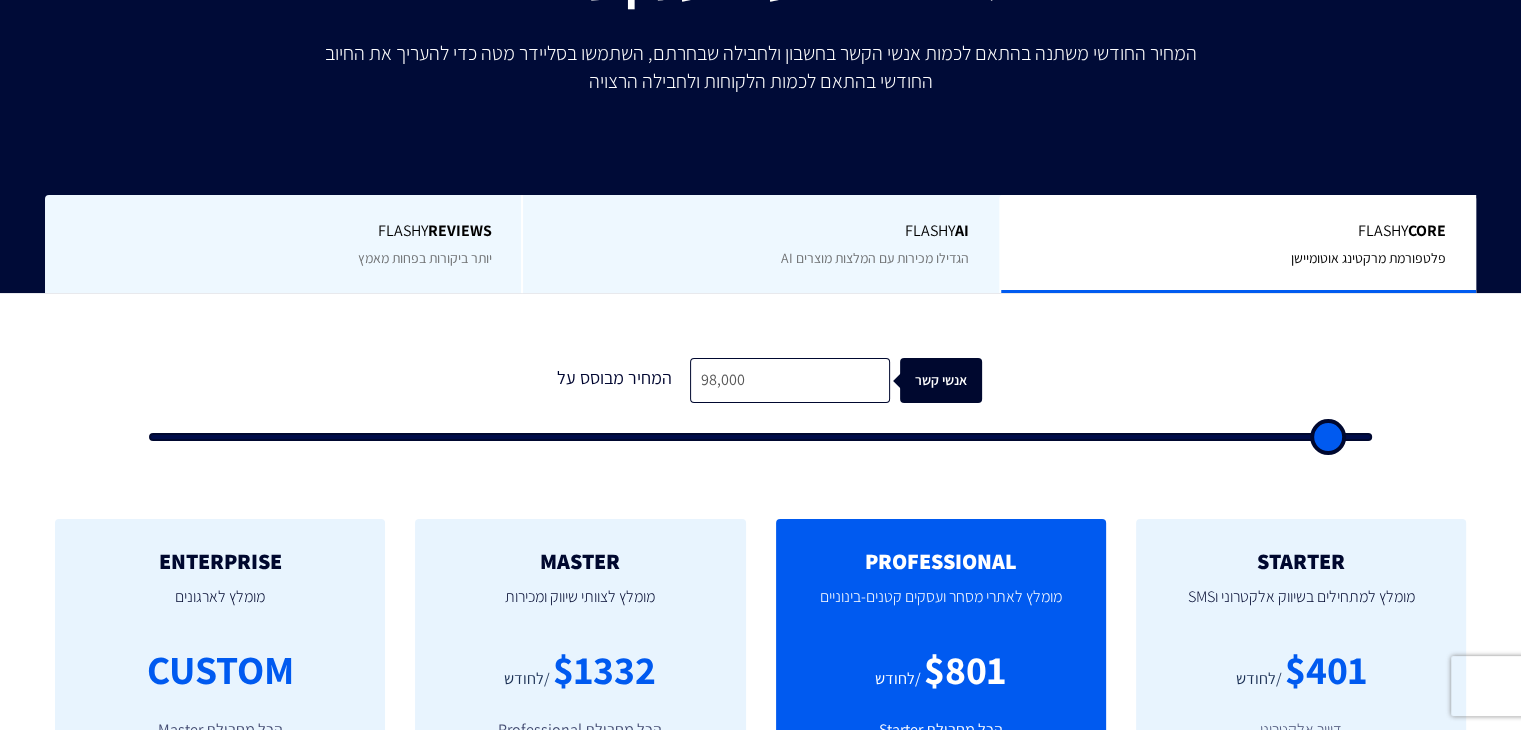 type on "96,000" 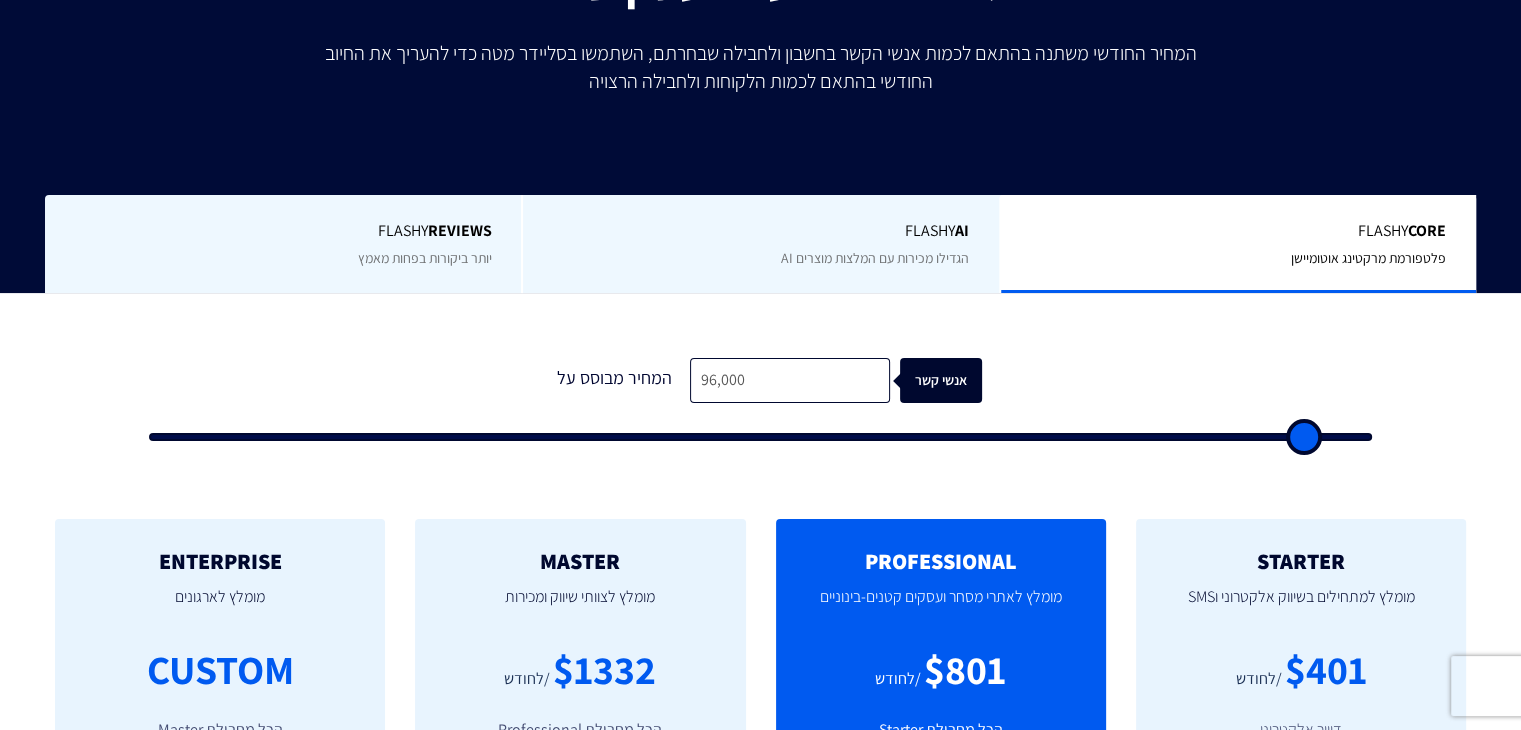 type on "94,000" 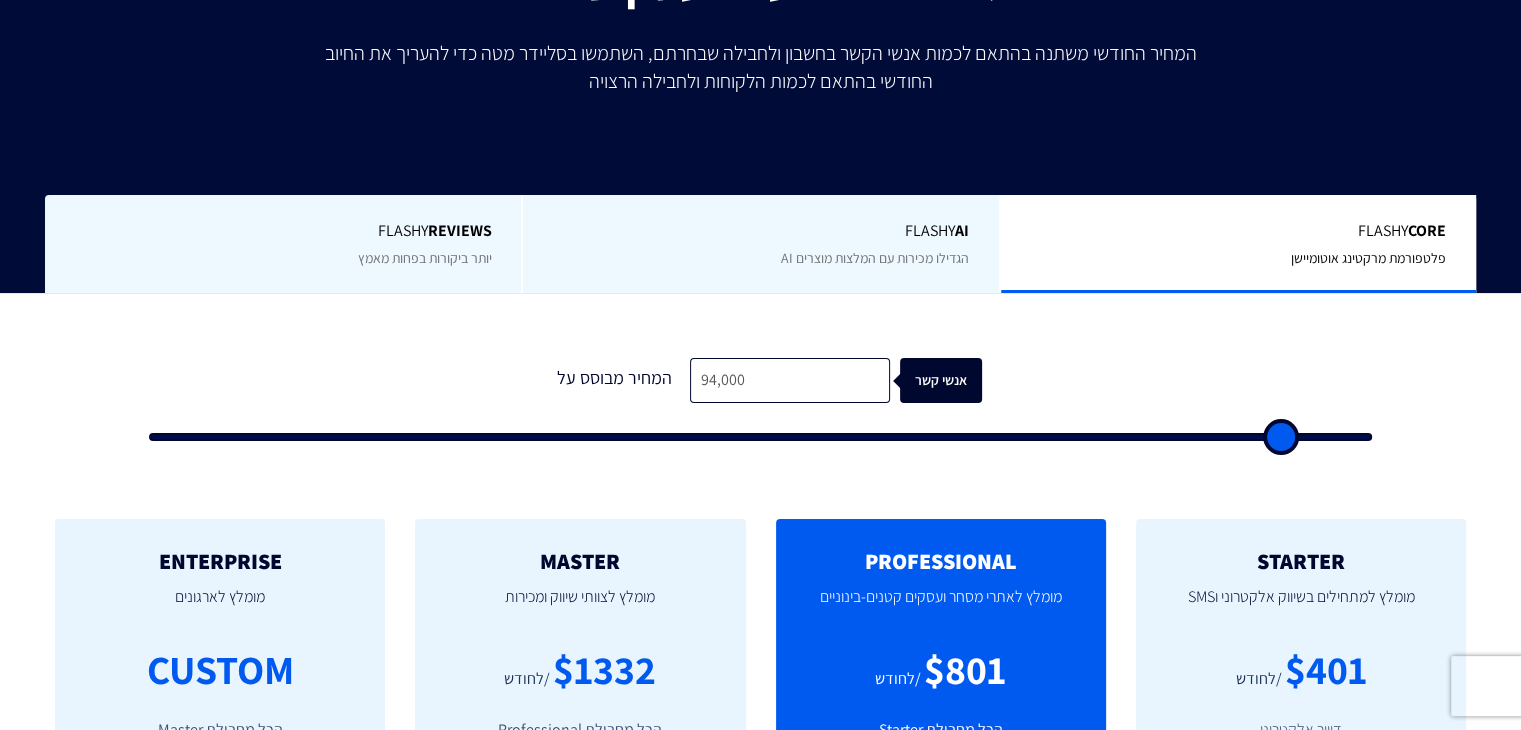 type on "93,500" 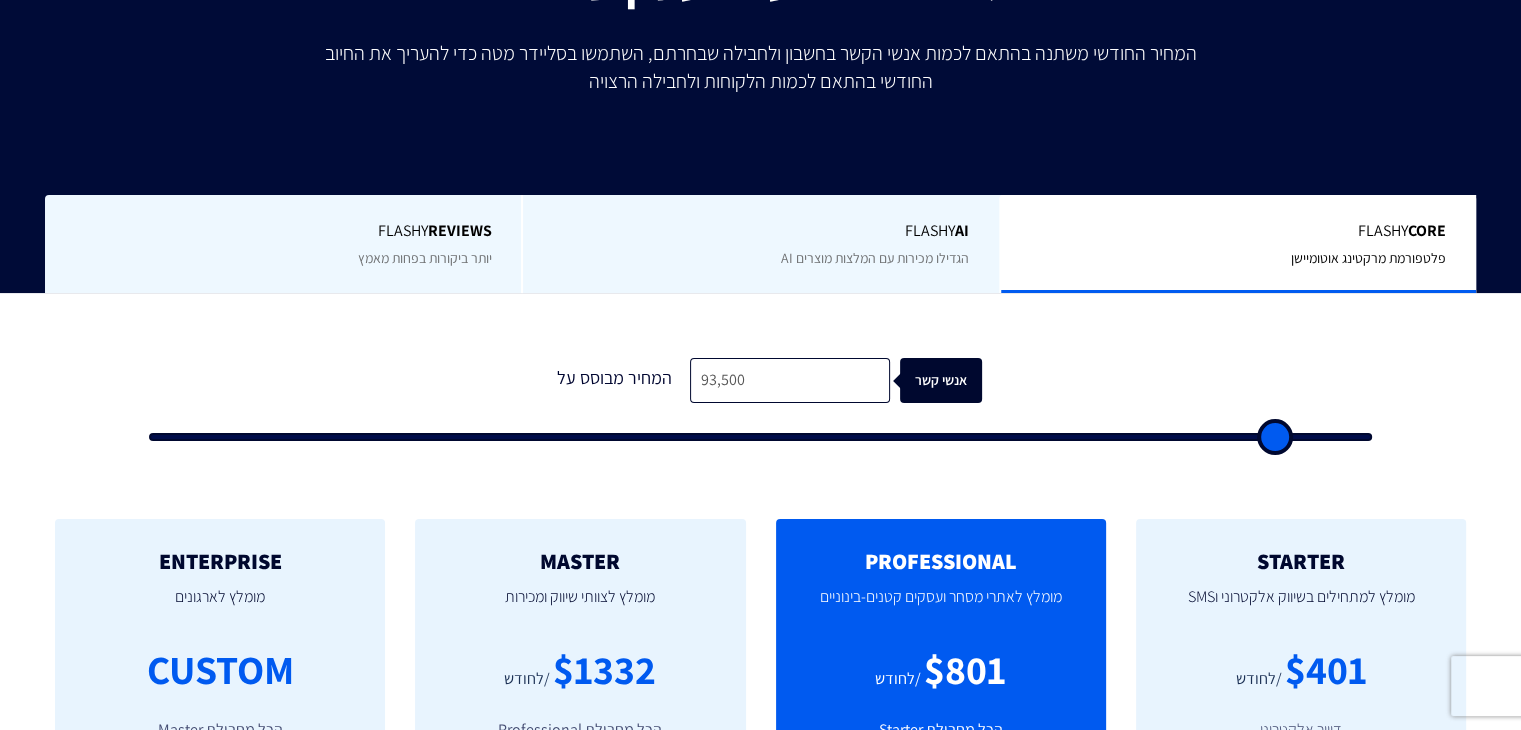 type on "92,500" 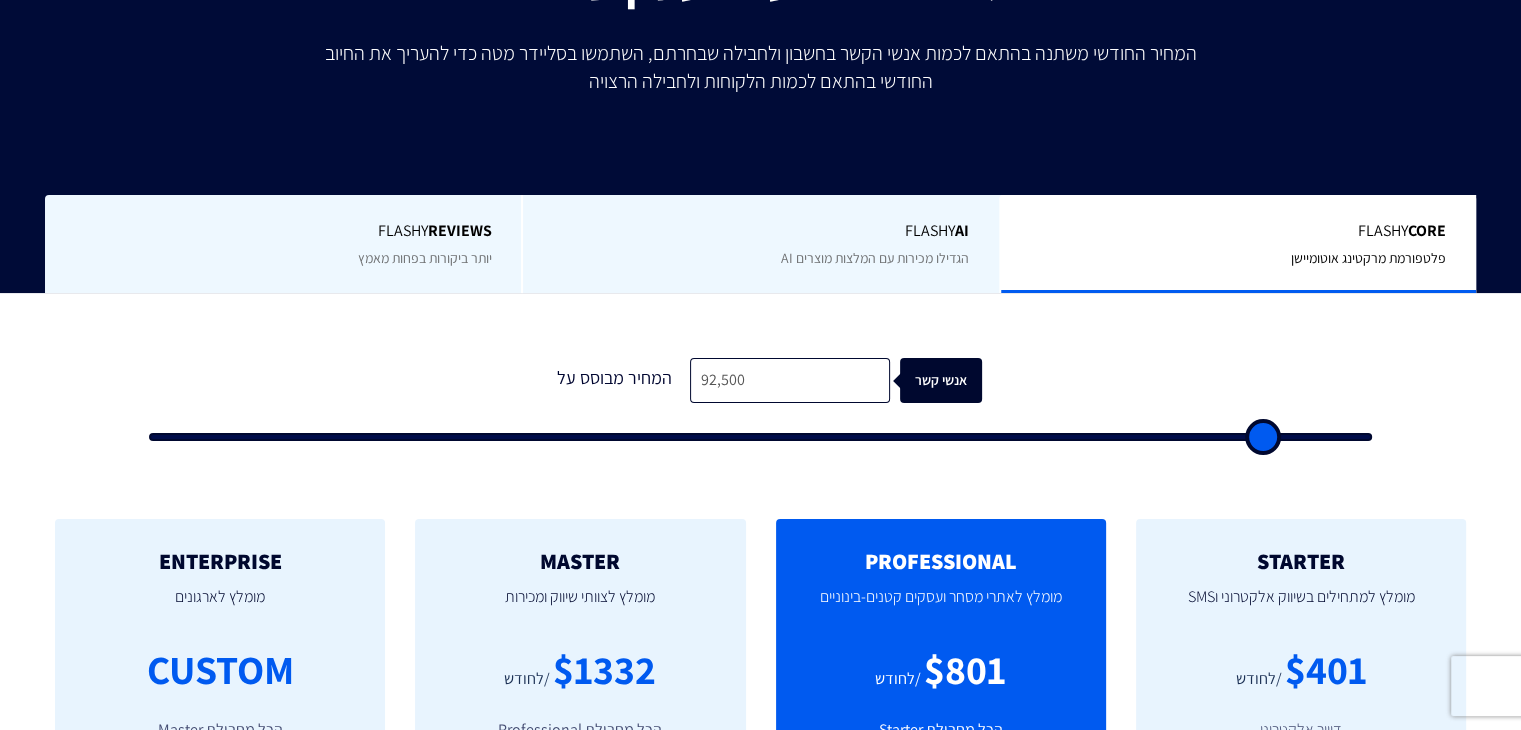 type on "89,500" 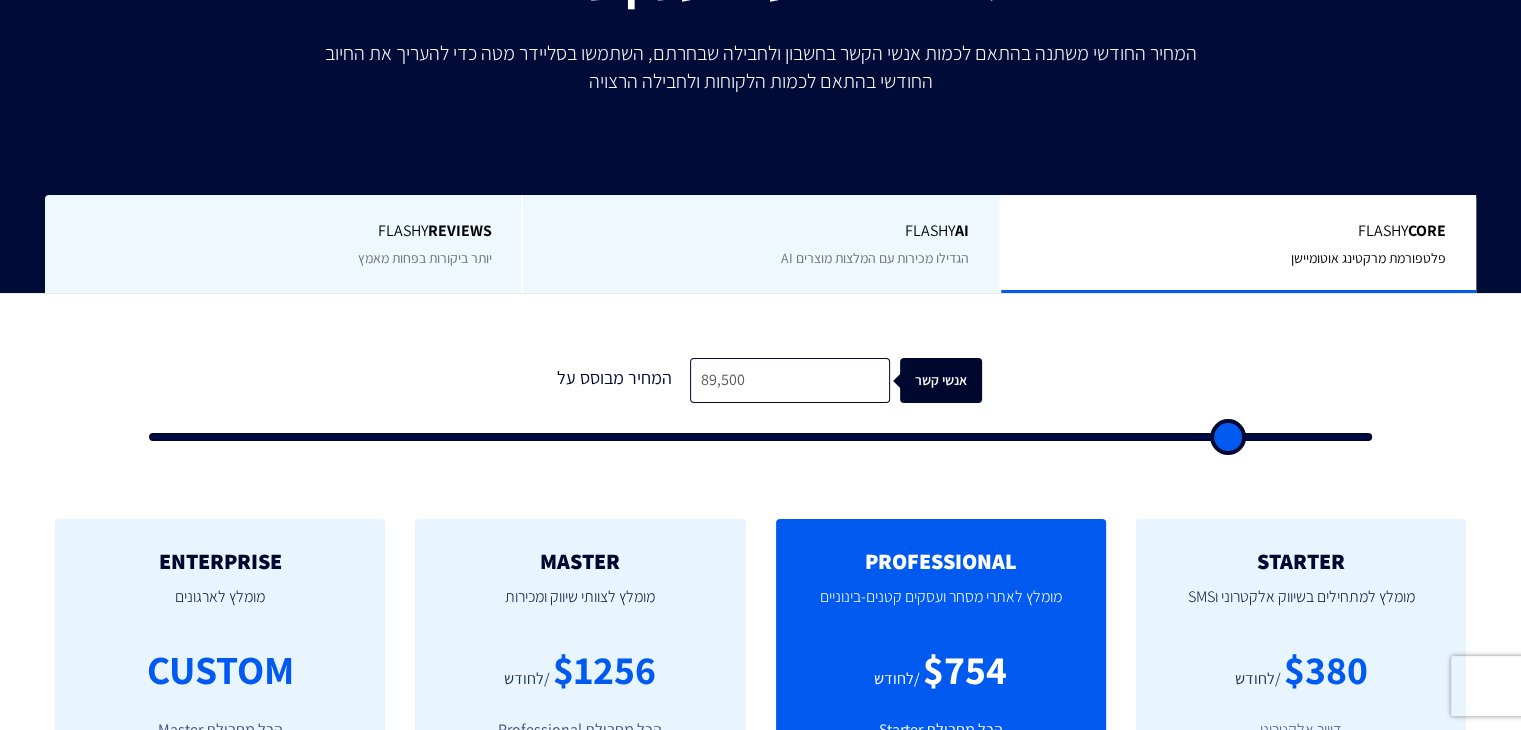 type on "86,000" 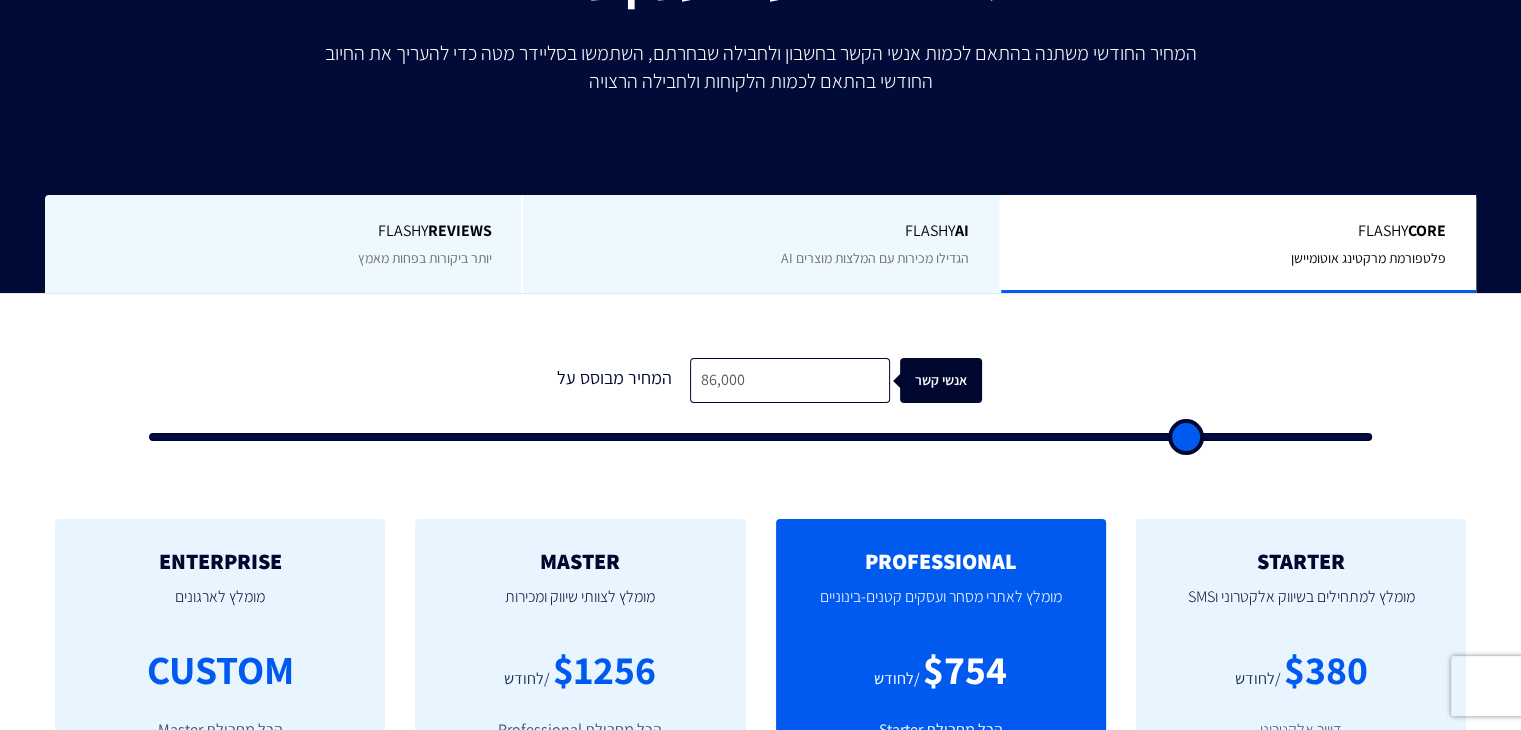 type on "81,000" 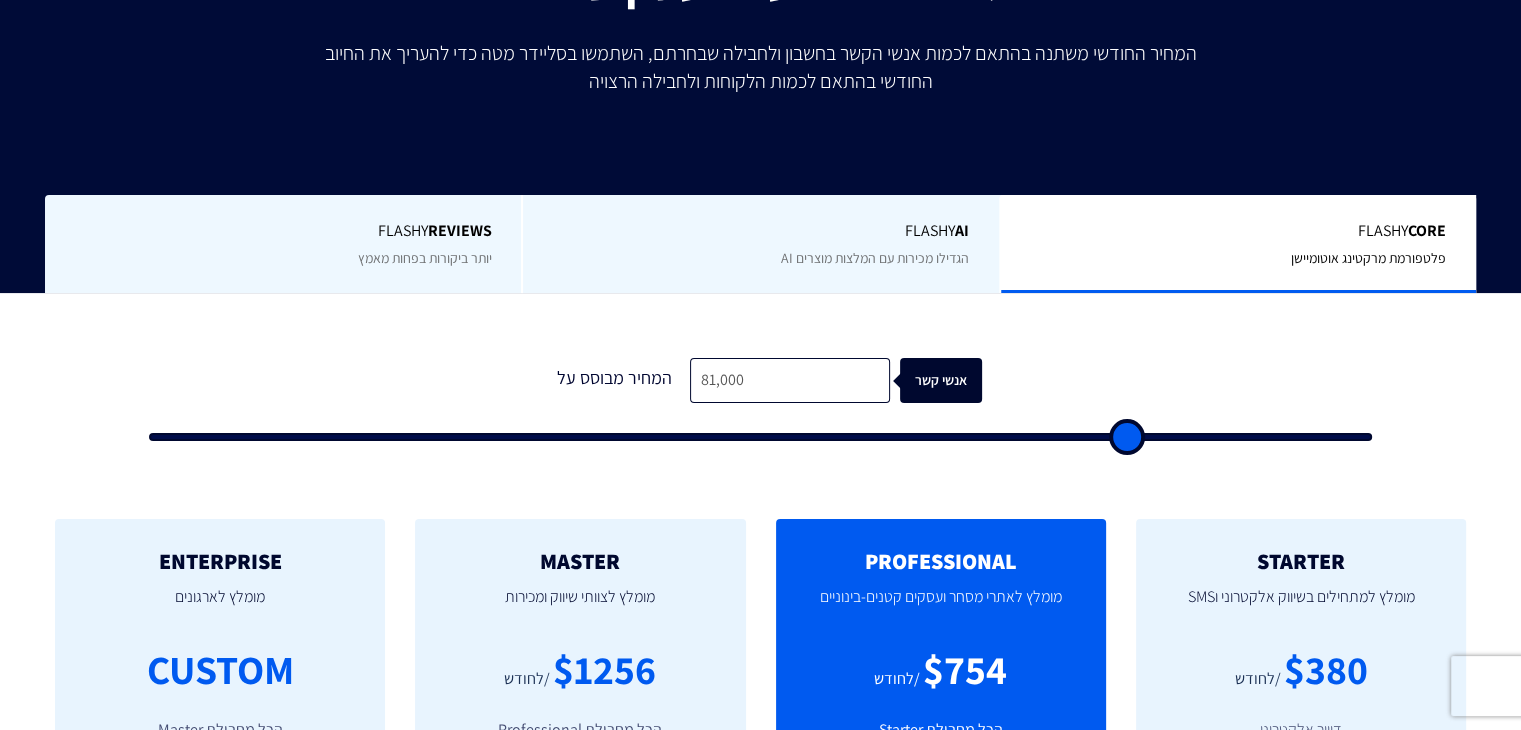type on "71,500" 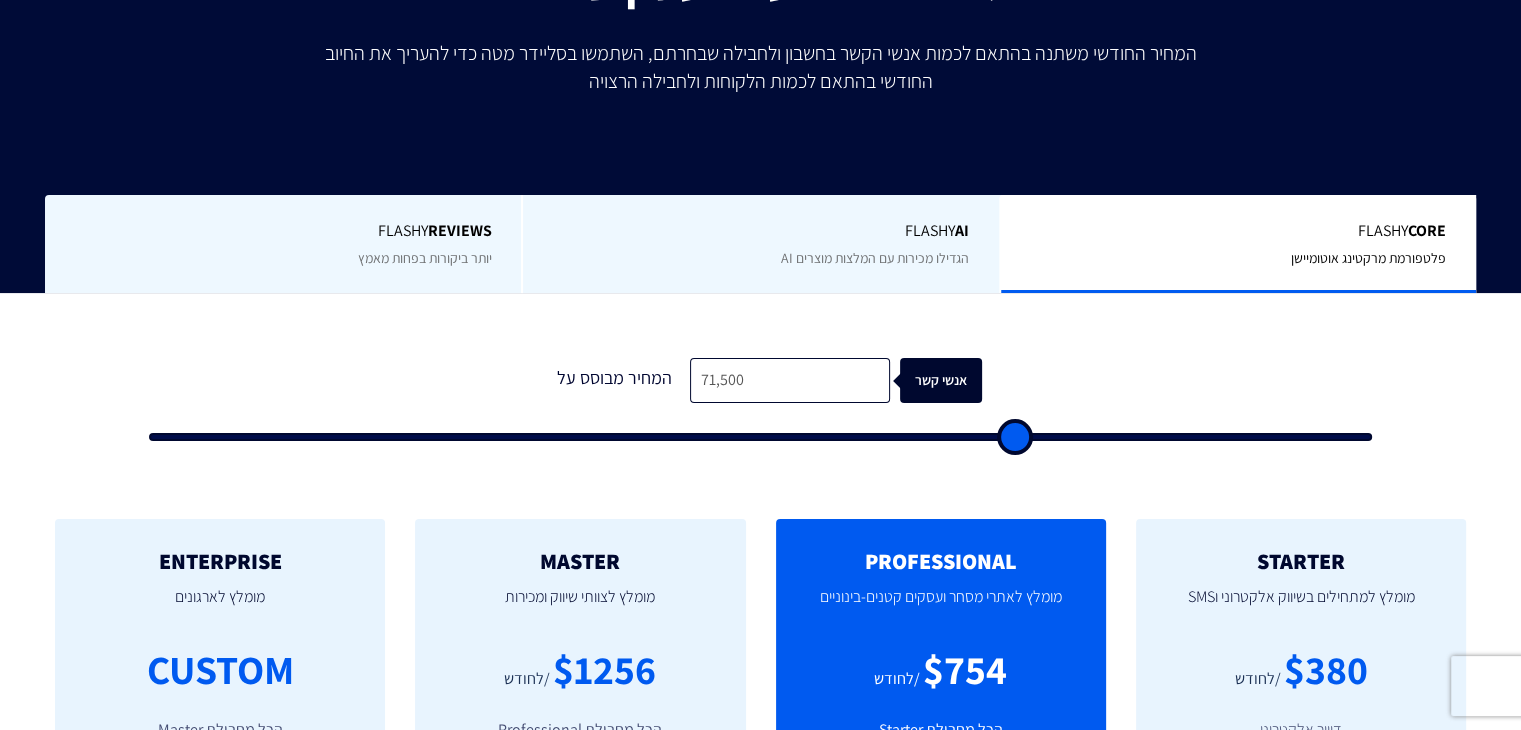 type on "61,000" 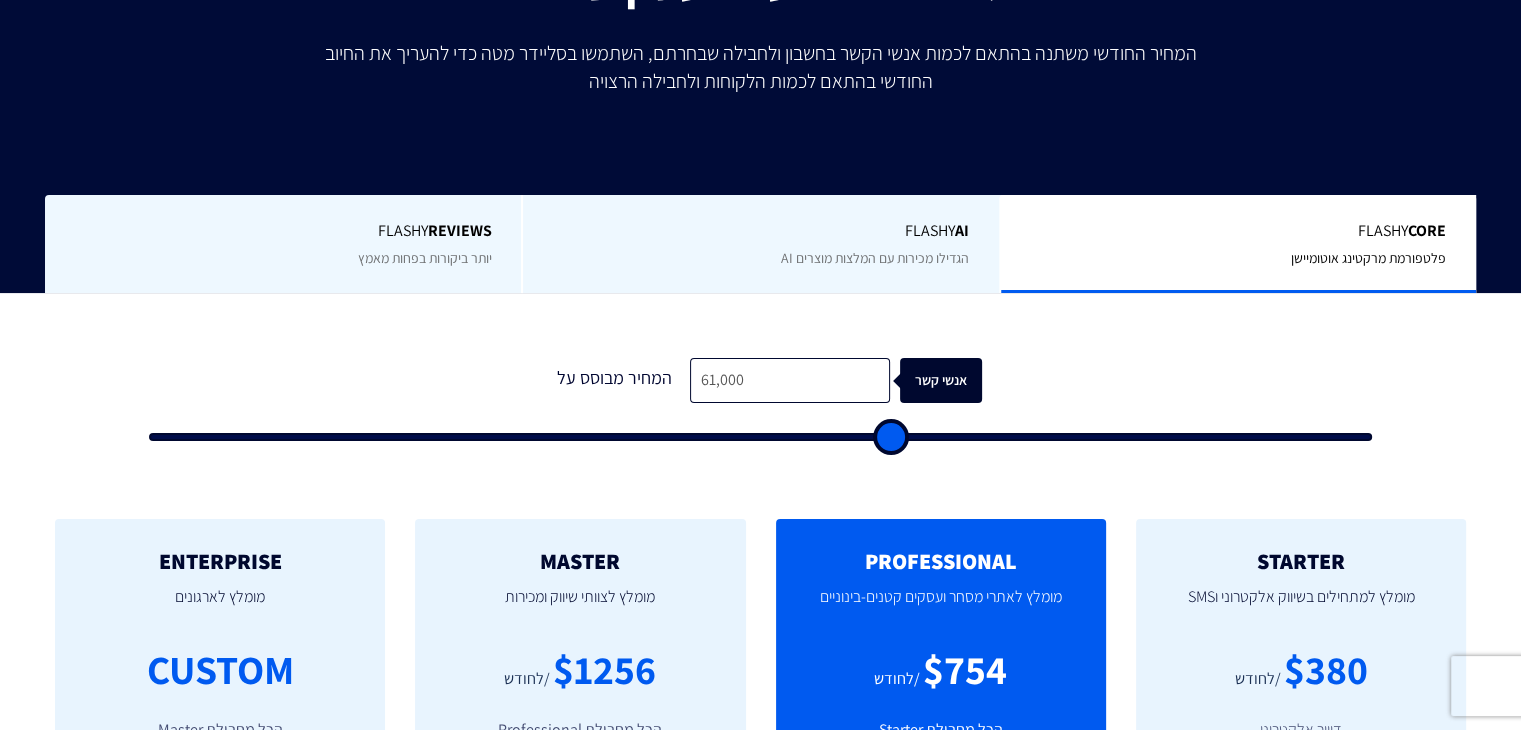 type on "46,000" 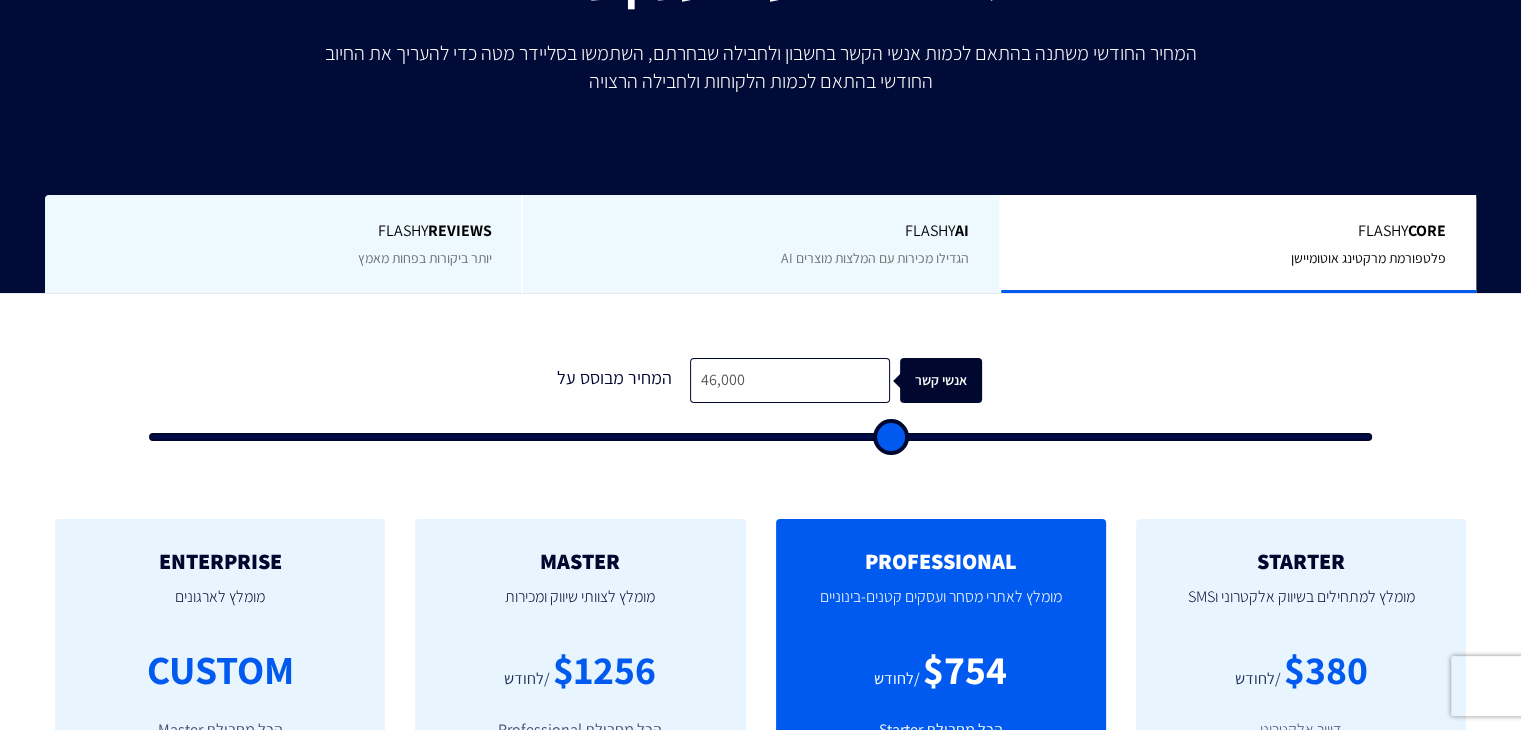 type on "46000" 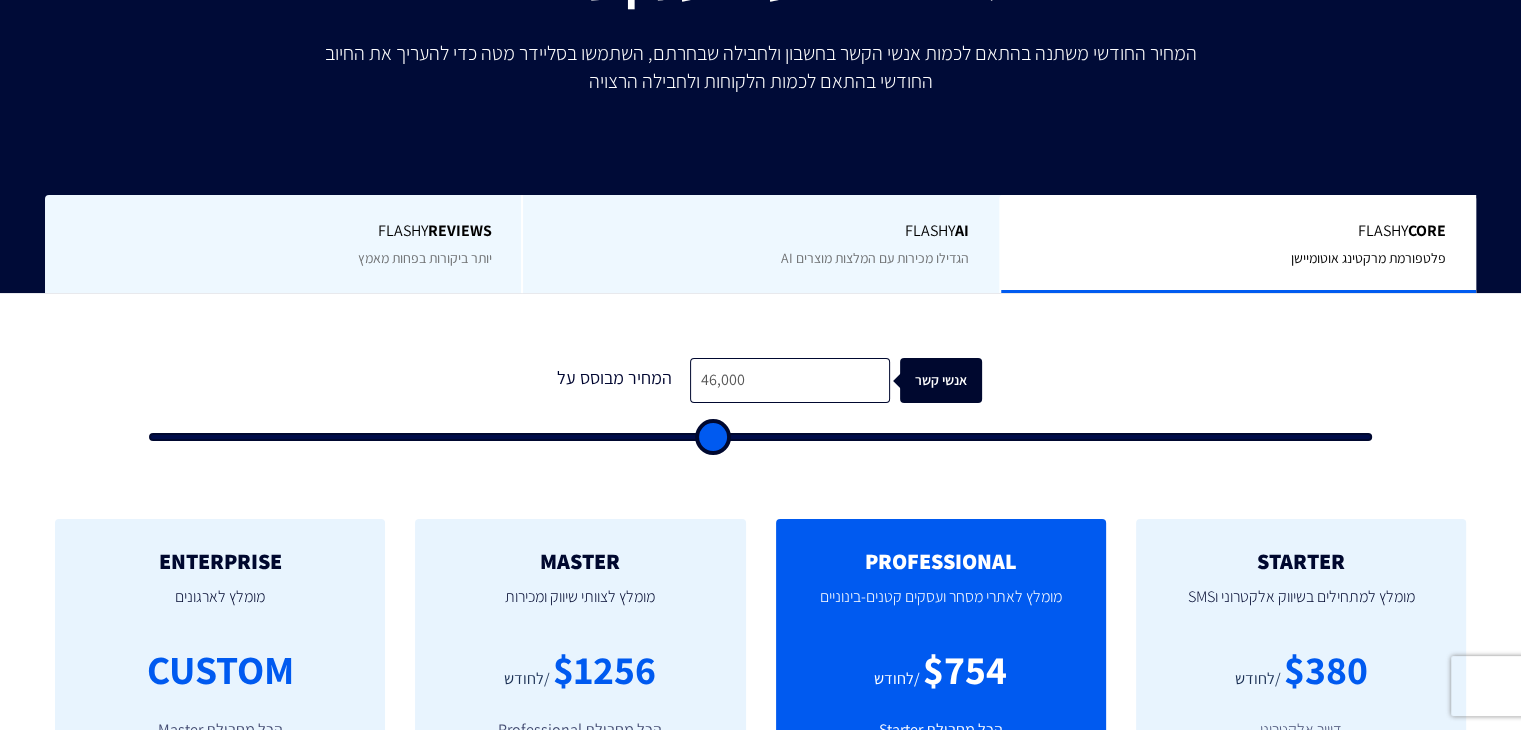 type on "34,500" 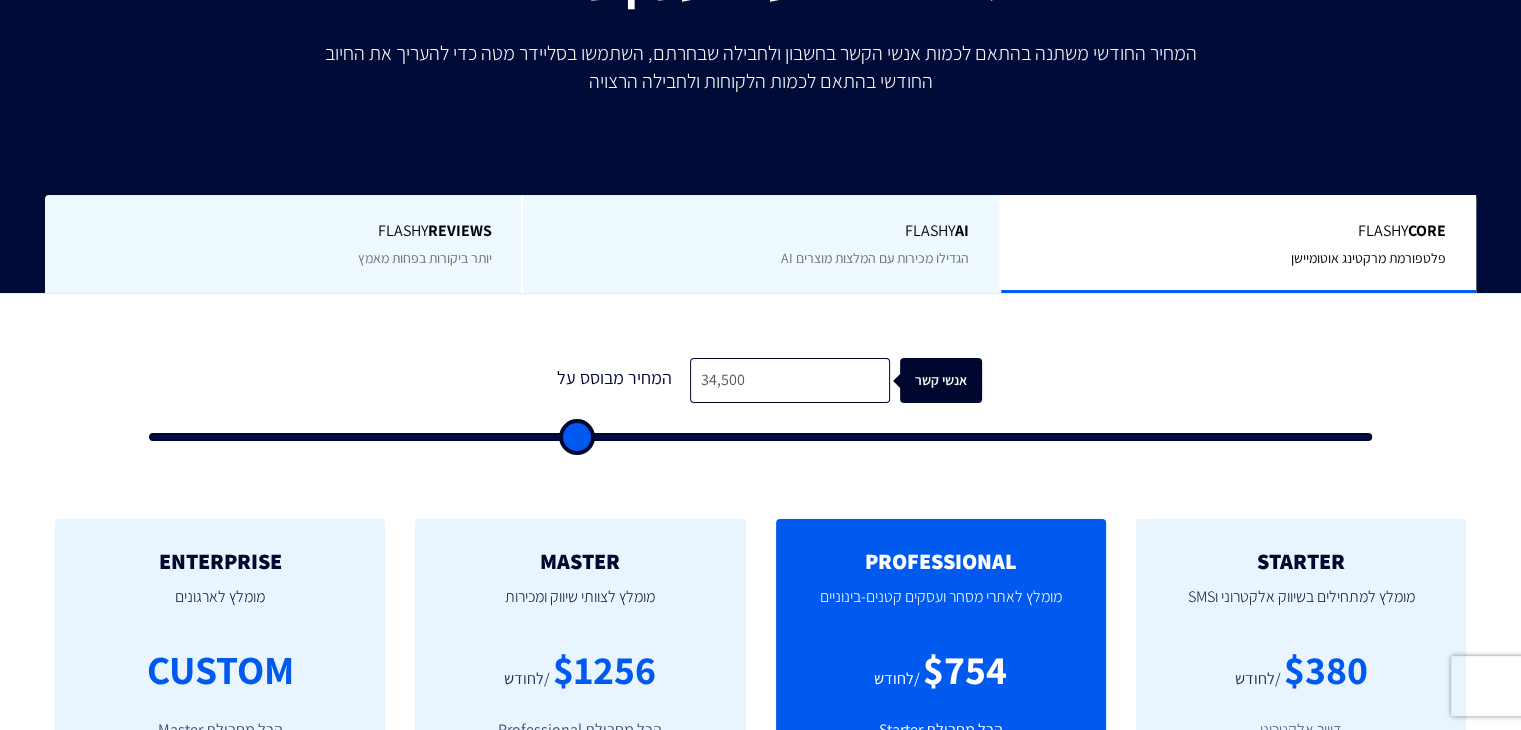 type on "26,000" 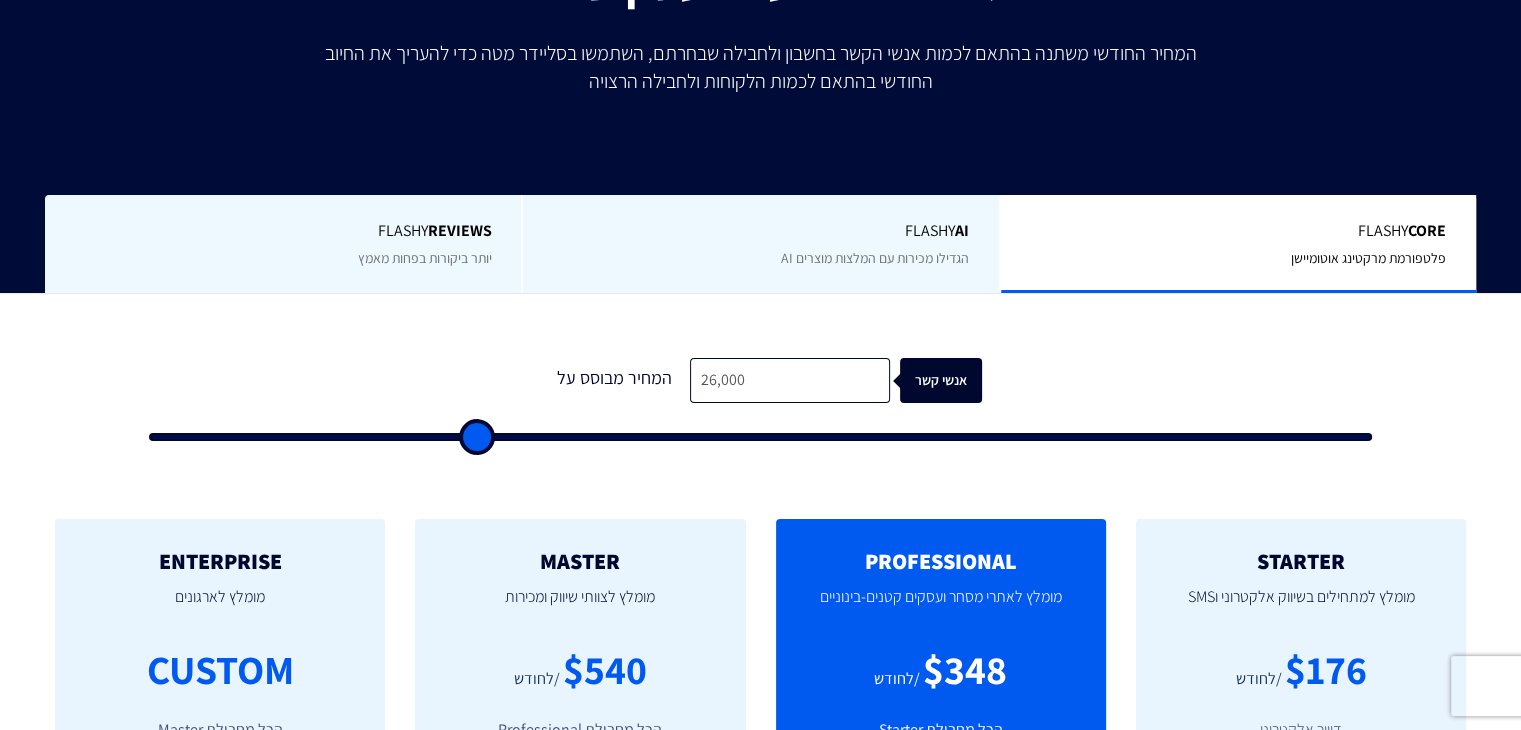 type on "16,000" 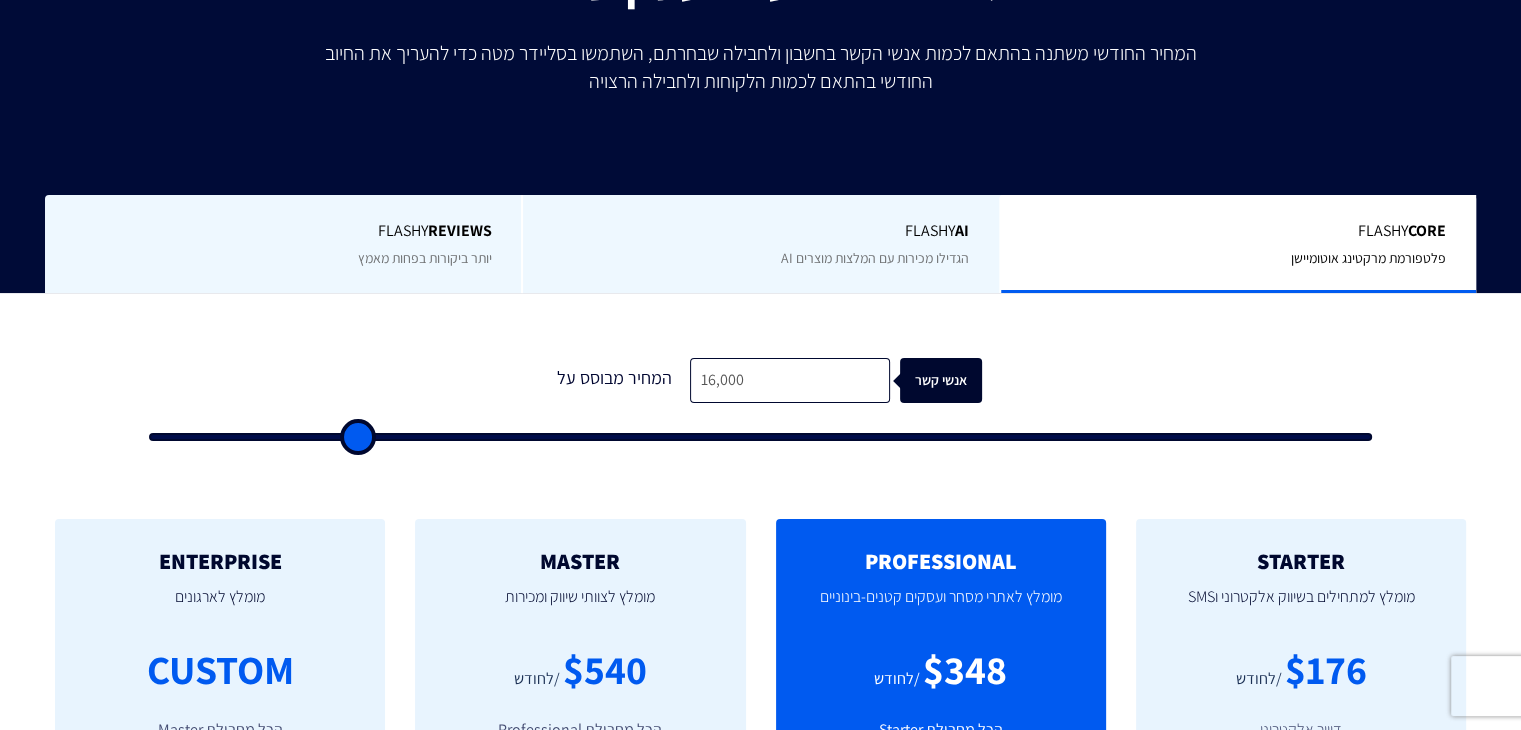 type on "9,500" 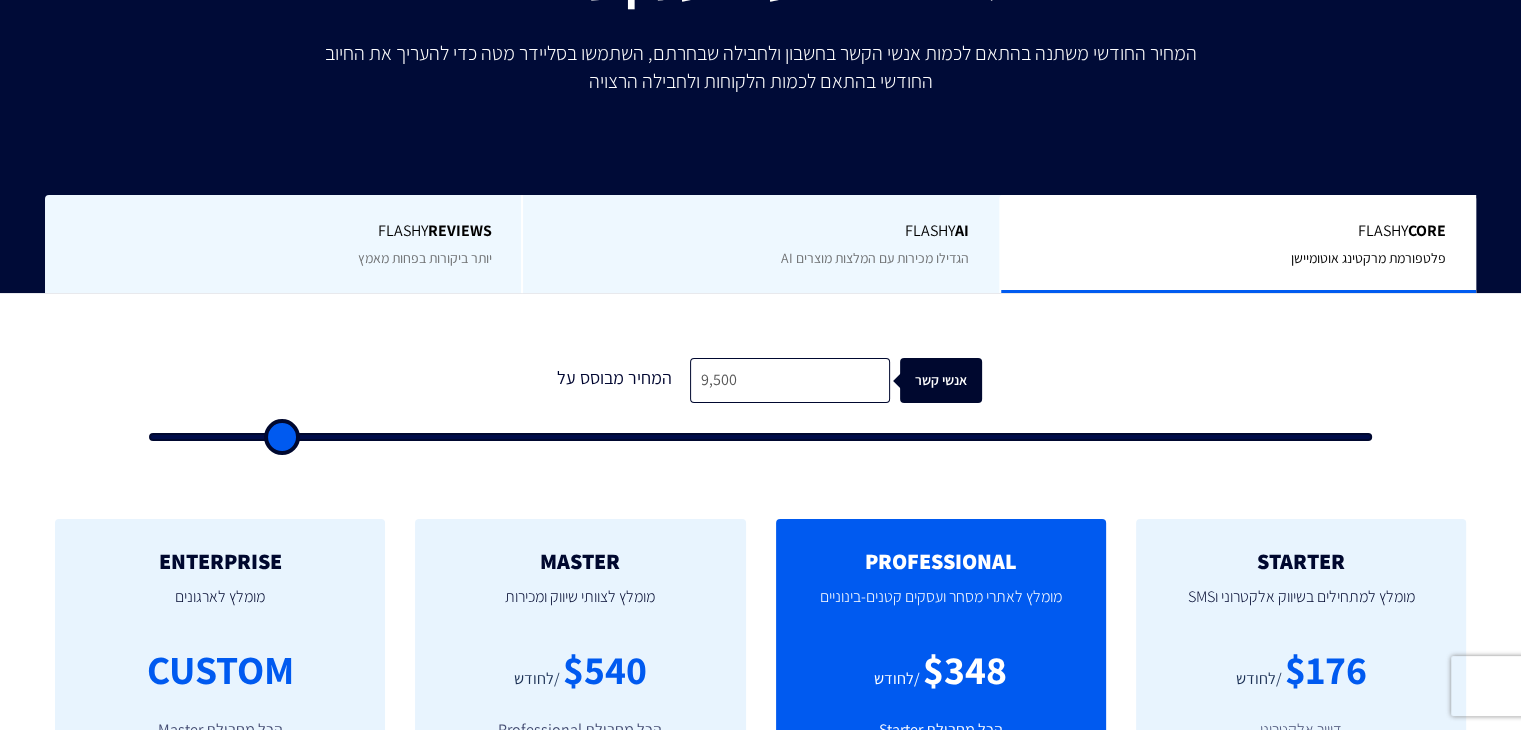 type on "5,500" 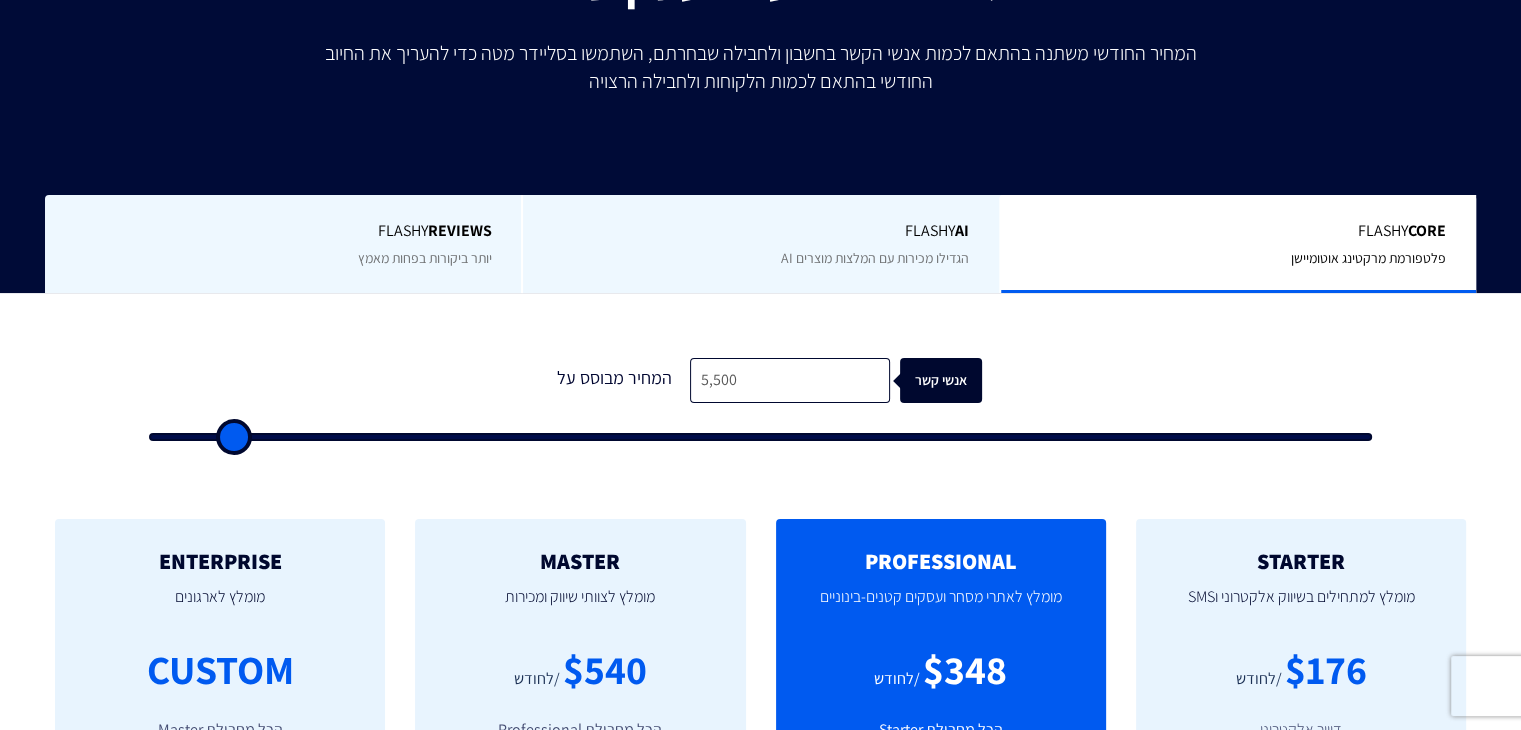 type on "2,500" 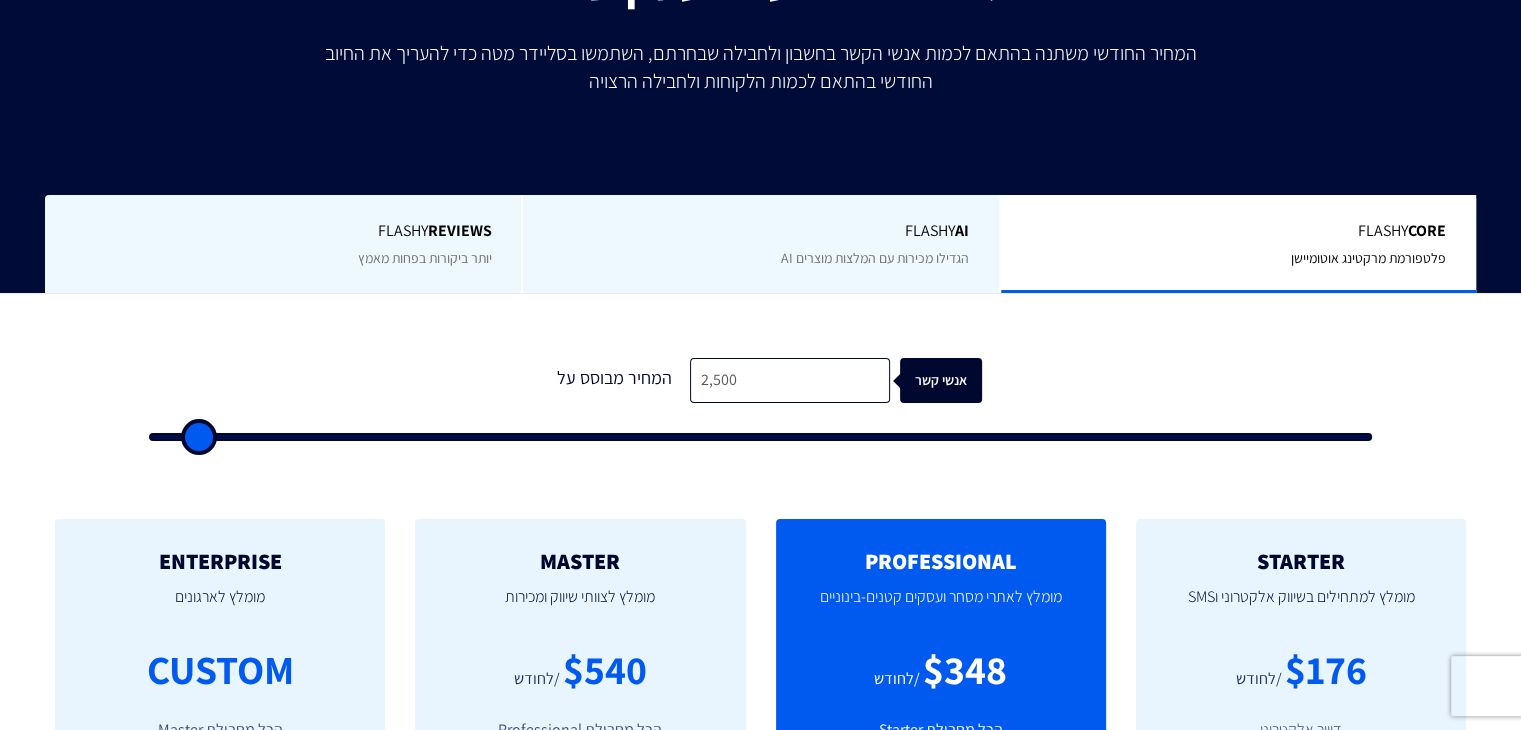 type on "500" 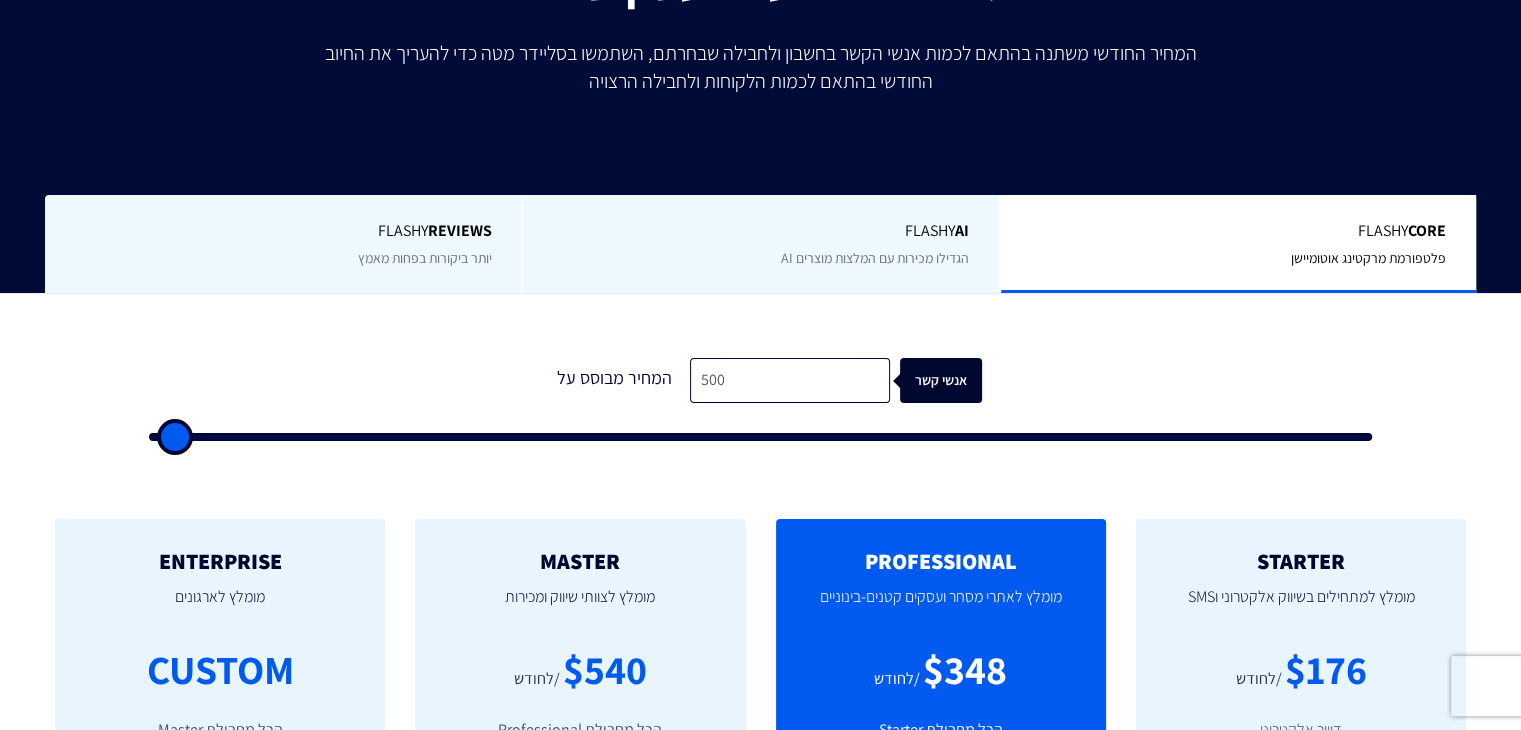type on "500" 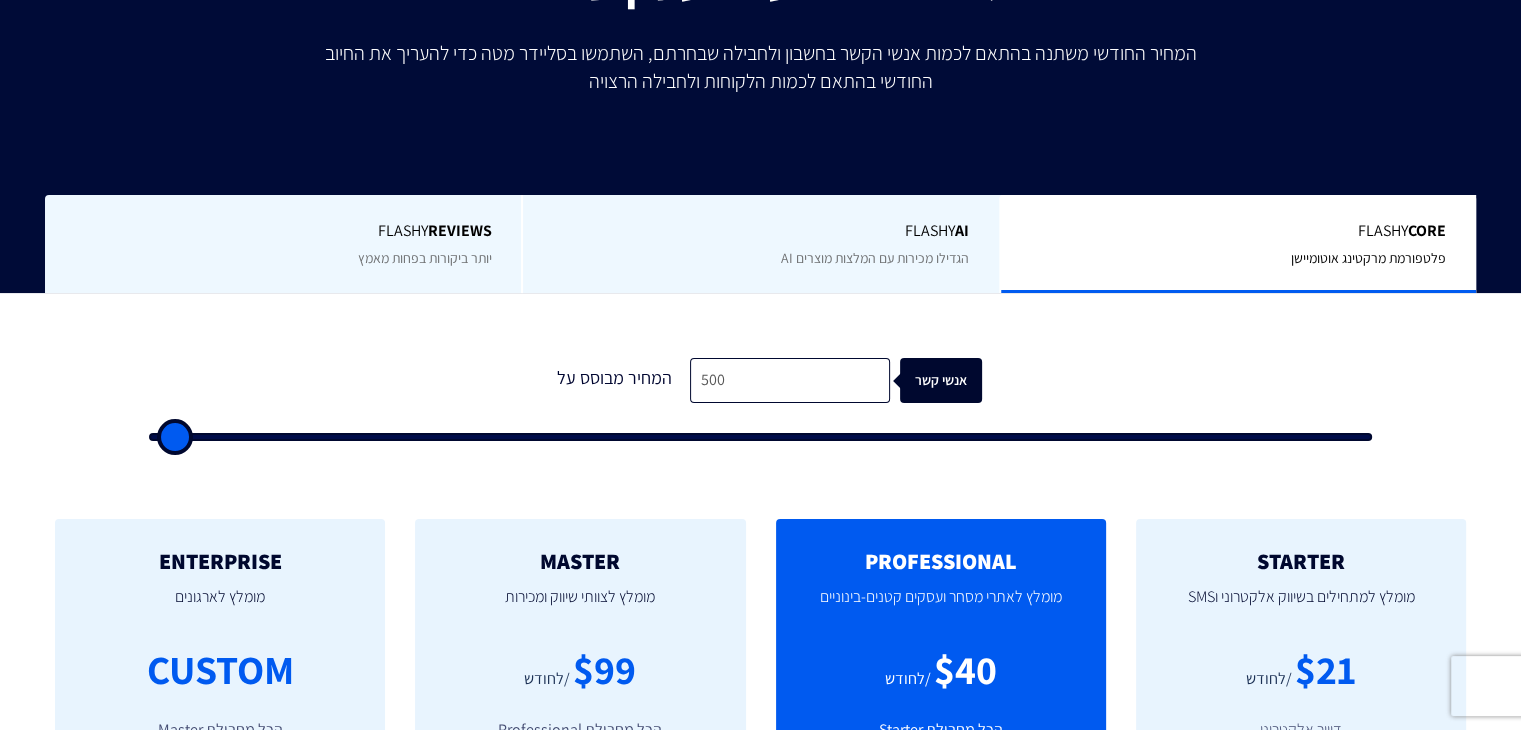 drag, startPoint x: 176, startPoint y: 437, endPoint x: 0, endPoint y: 408, distance: 178.3732 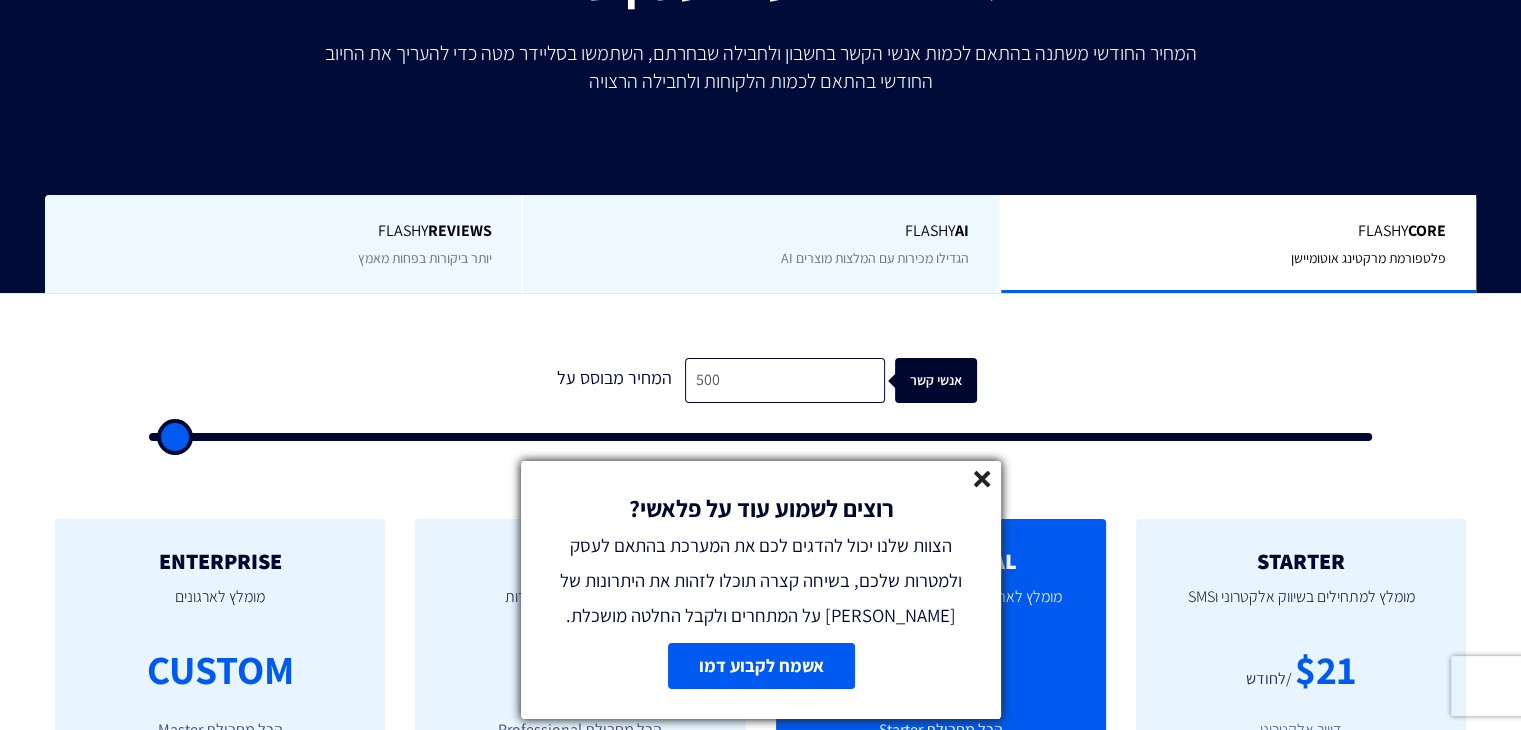 click on "אשמח לקבוע דמו" at bounding box center (760, 666) 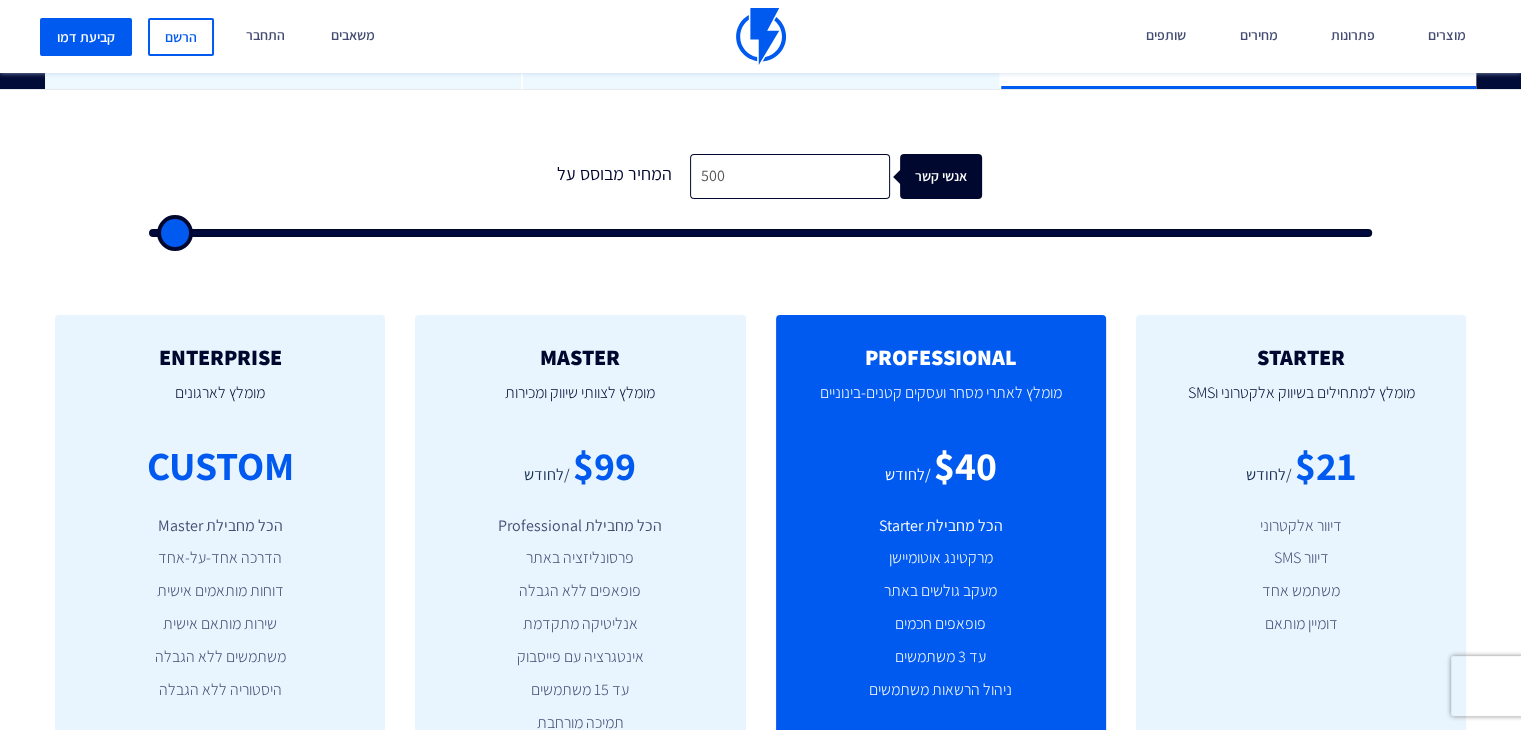 scroll, scrollTop: 600, scrollLeft: 0, axis: vertical 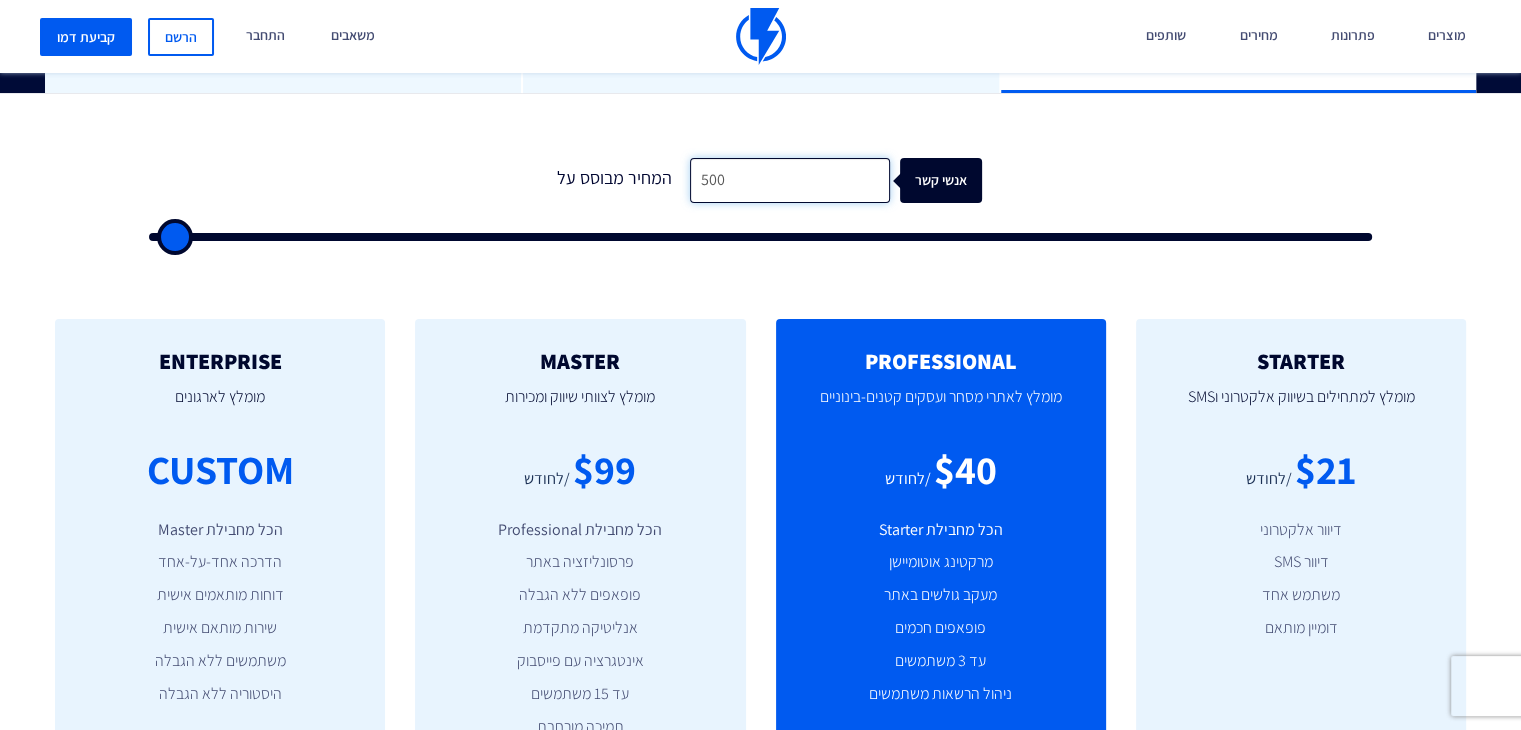 drag, startPoint x: 749, startPoint y: 188, endPoint x: 661, endPoint y: 185, distance: 88.051125 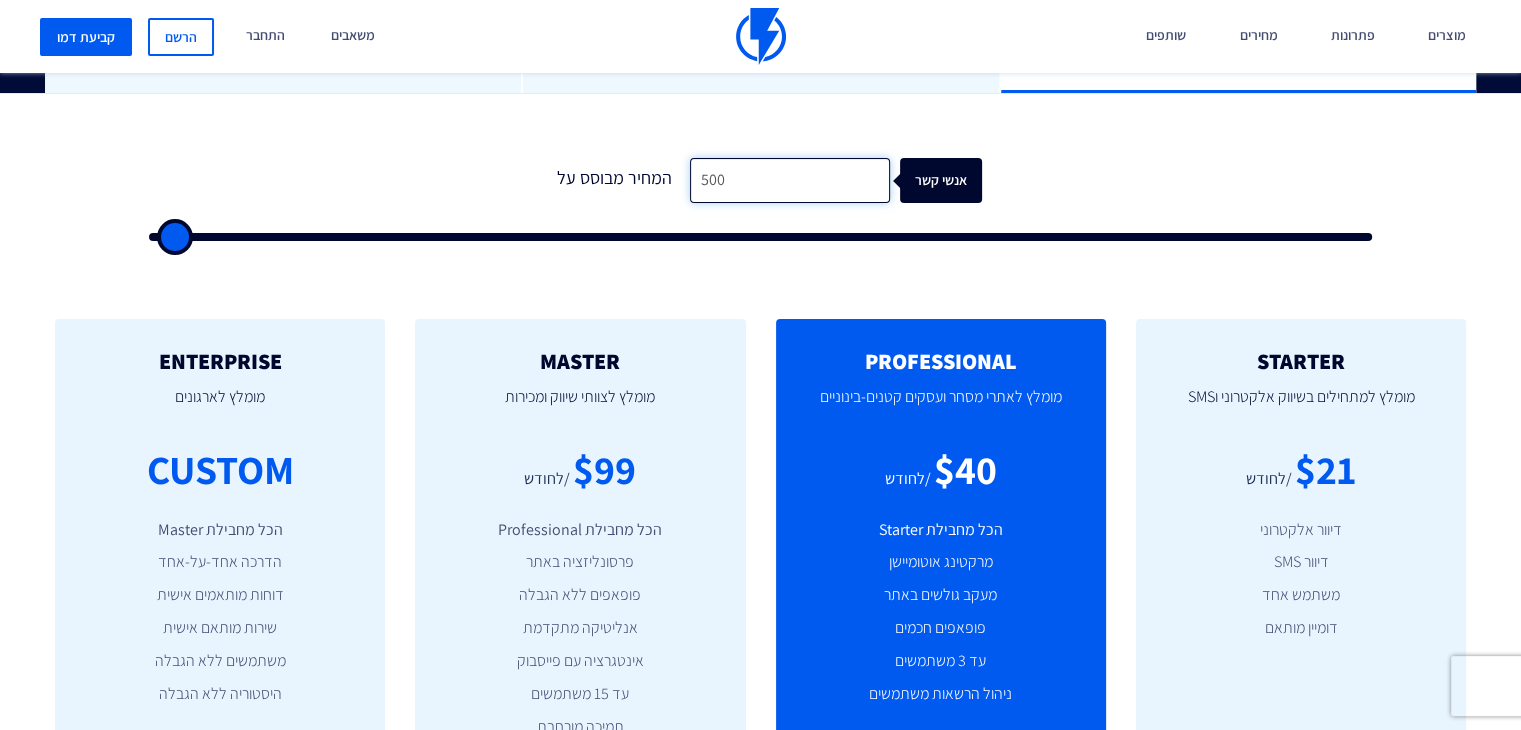 type on "0" 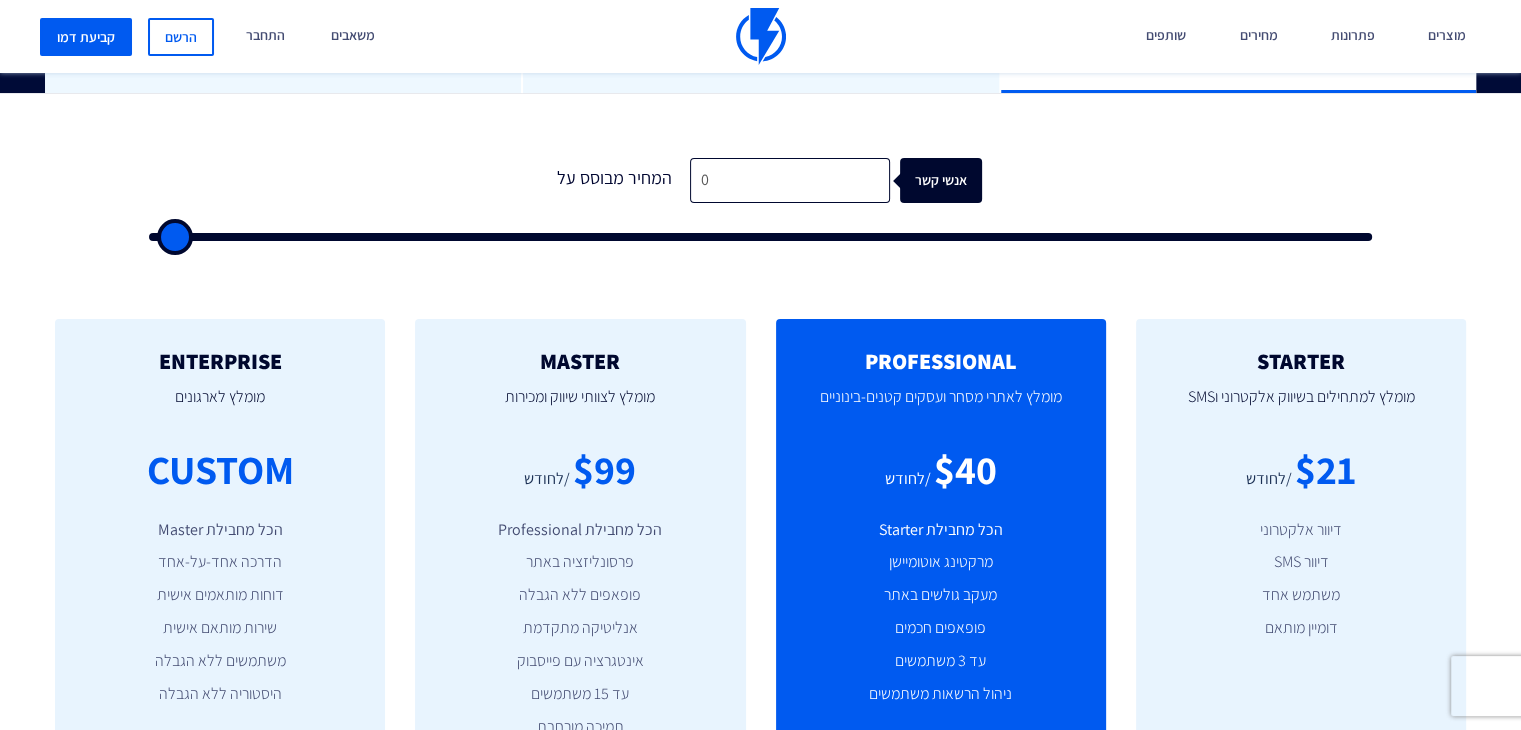 click on "STARTER
מומלץ למתחילים בשיווק אלקטרוני וSMS
$21
/לחודש
דיוור אלקטרוני
דיוור SMS
משתמש אחד
דומיין מותאם
צרו חשבון בחינם
PROFESSIONAL
מומלץ לאתרי מסחר ועסקים קטנים-בינוניים
$40
/לחודש
הכל מחבילת Starter
מרקטינג אוטומיישן MASTER $99" at bounding box center (760, 579) 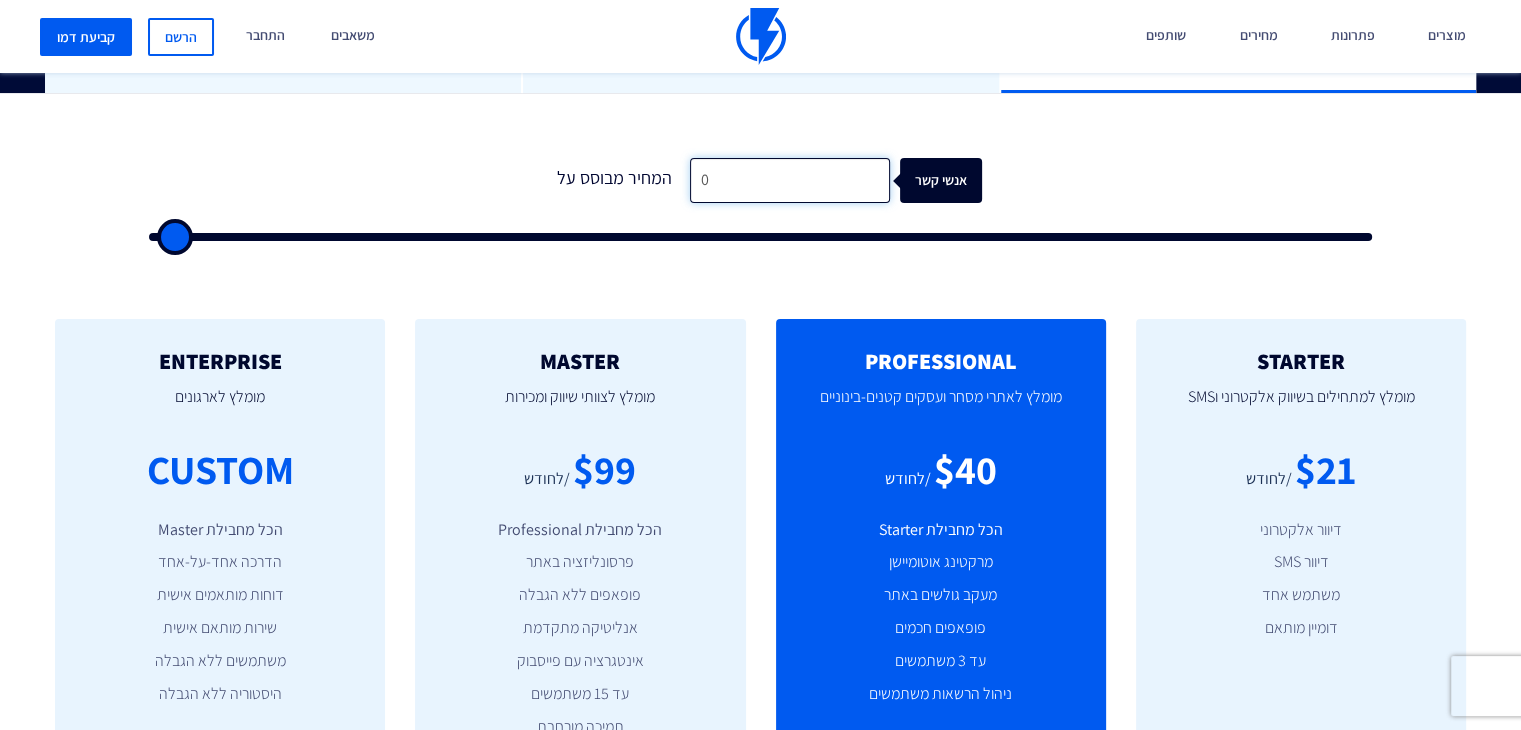 drag, startPoint x: 712, startPoint y: 195, endPoint x: 644, endPoint y: 190, distance: 68.18358 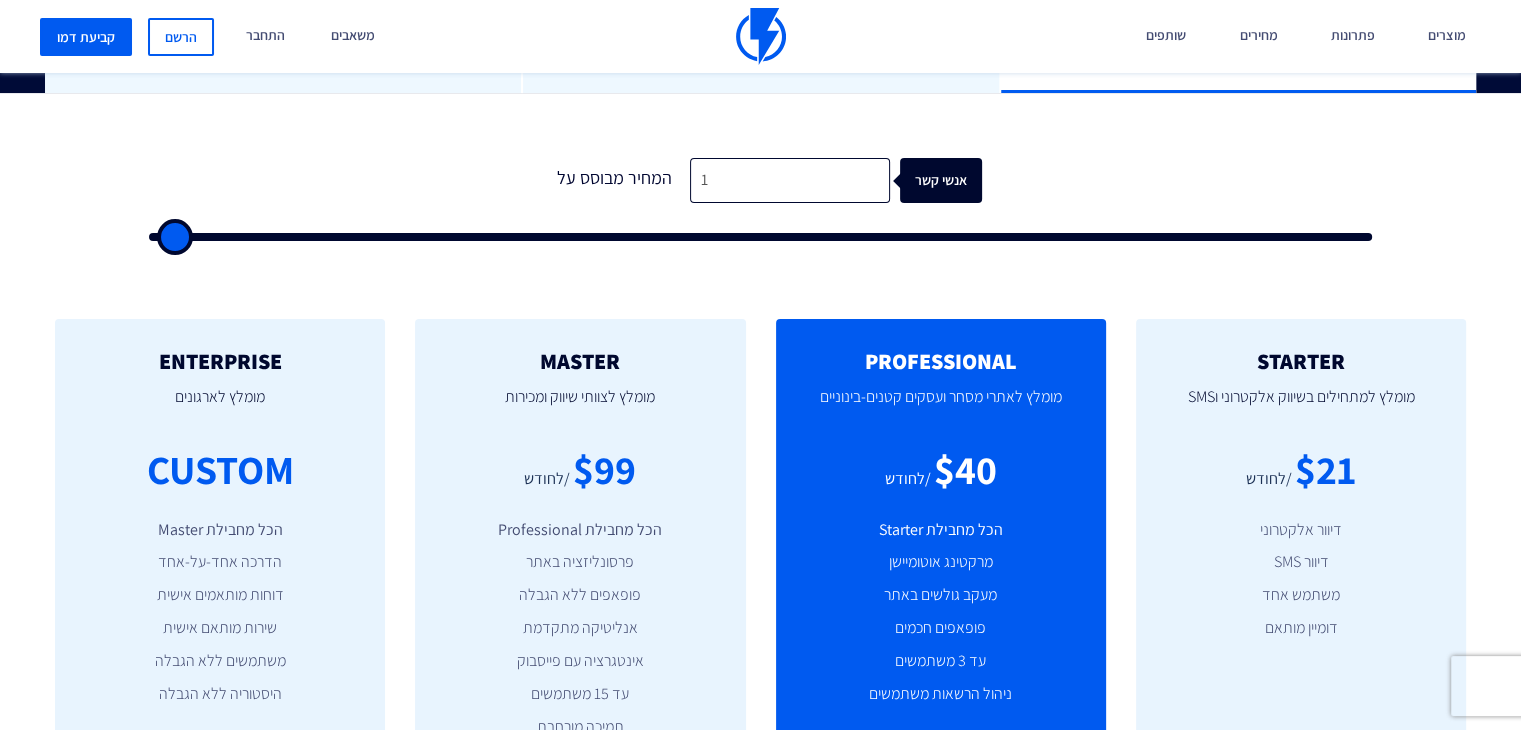 click on "STARTER
מומלץ למתחילים בשיווק אלקטרוני וSMS
$21
/לחודש
דיוור אלקטרוני
דיוור SMS
משתמש אחד
דומיין מותאם
צרו חשבון בחינם
PROFESSIONAL
מומלץ לאתרי מסחר ועסקים קטנים-בינוניים
$40
/לחודש
הכל מחבילת Starter
מרקטינג אוטומיישן MASTER $99" at bounding box center (760, 579) 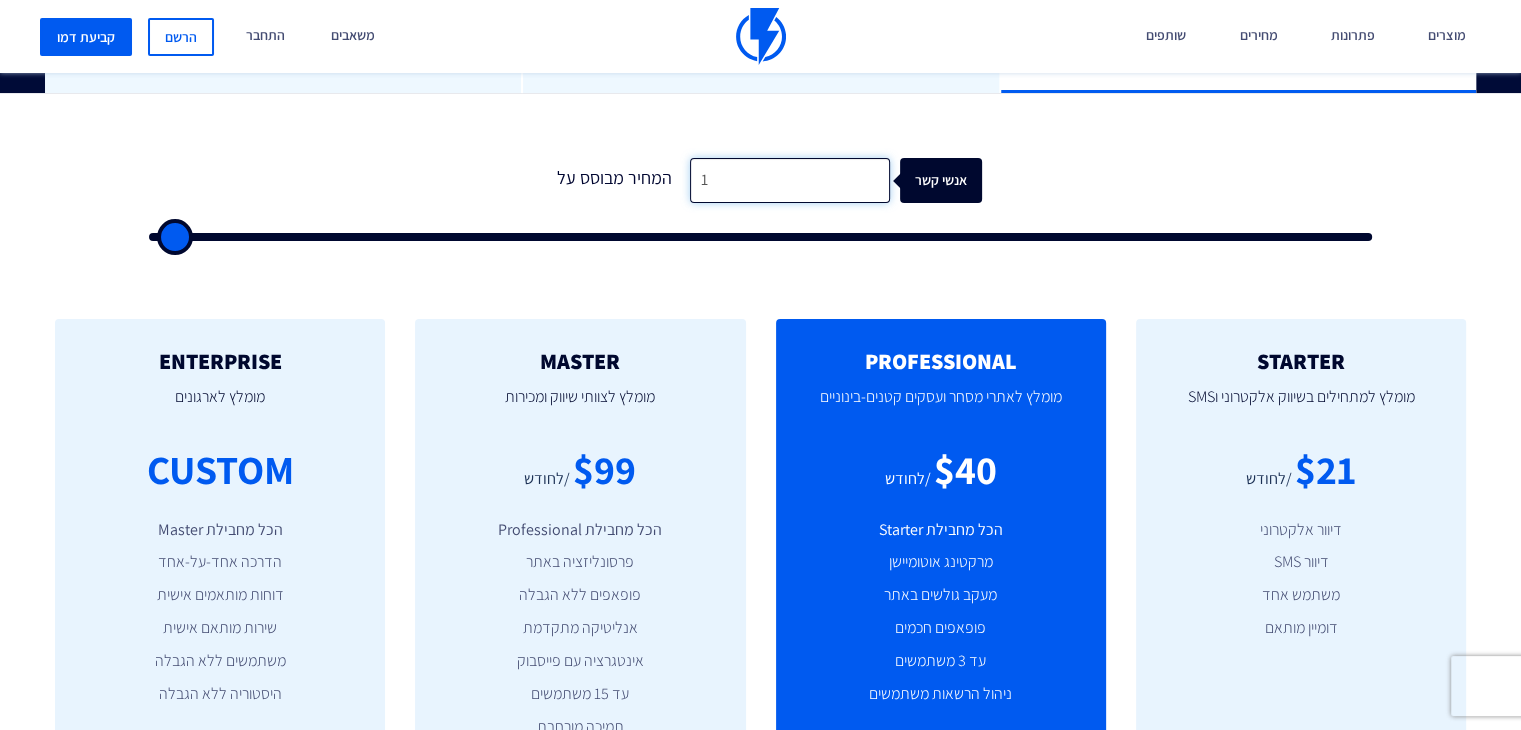 drag, startPoint x: 710, startPoint y: 191, endPoint x: 649, endPoint y: 183, distance: 61.522354 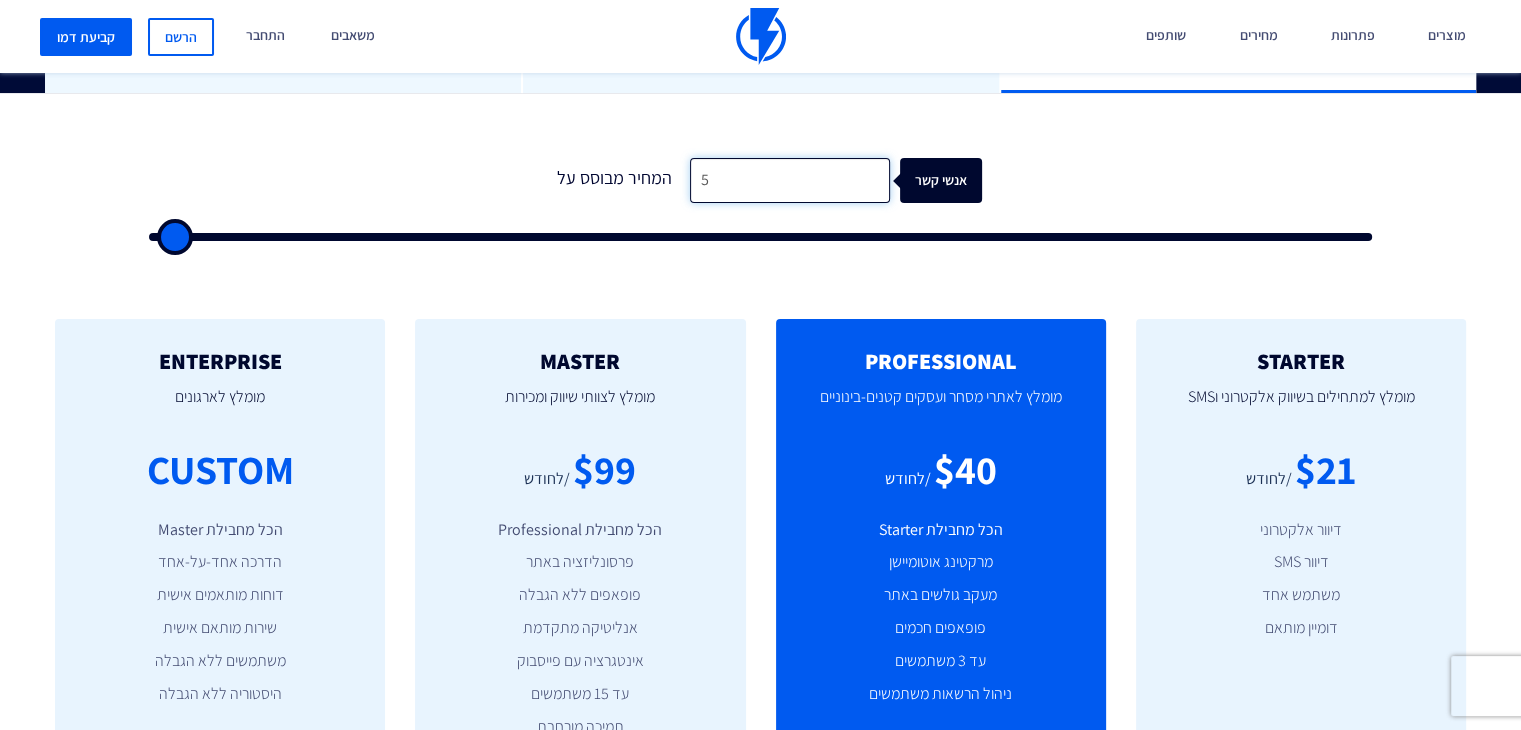 type on "50" 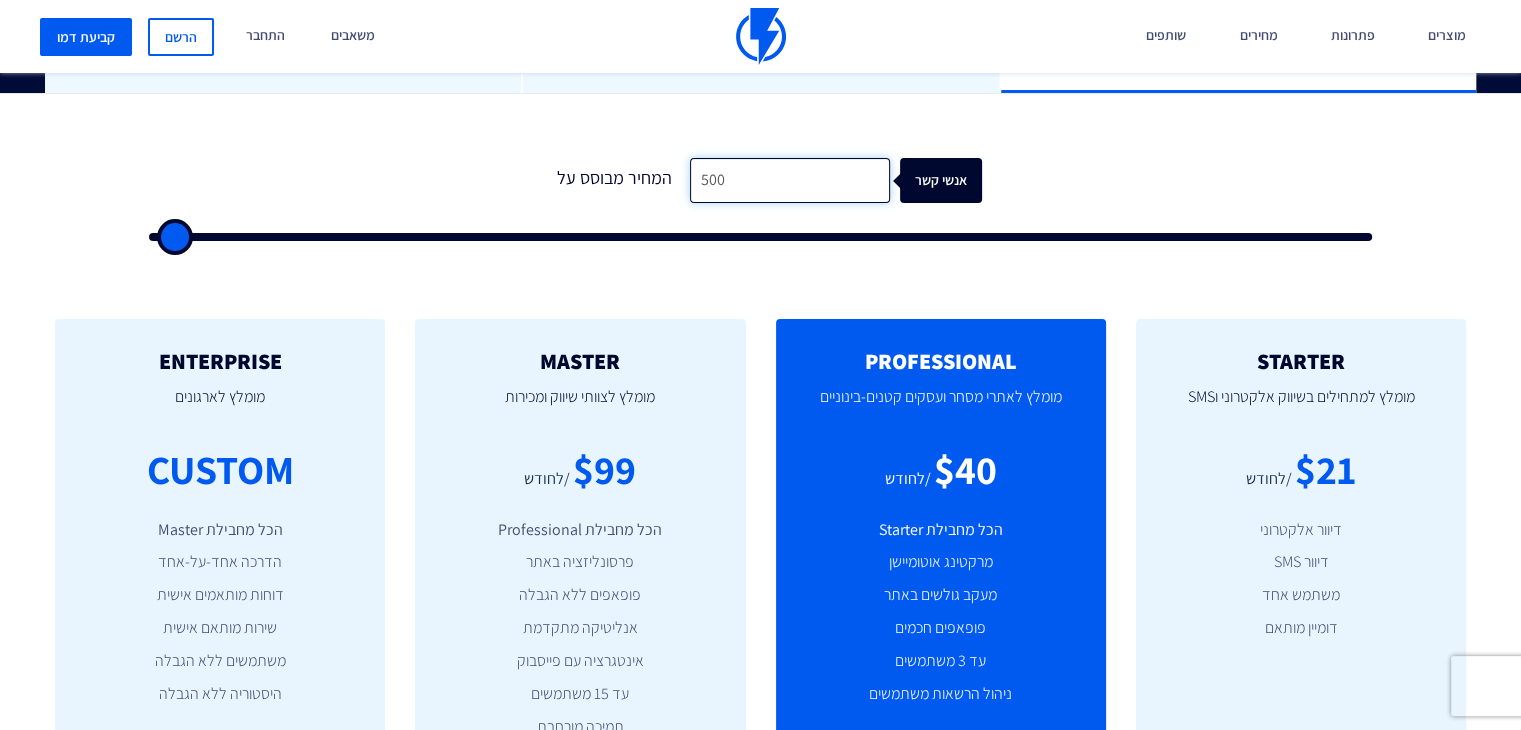 type on "5,000" 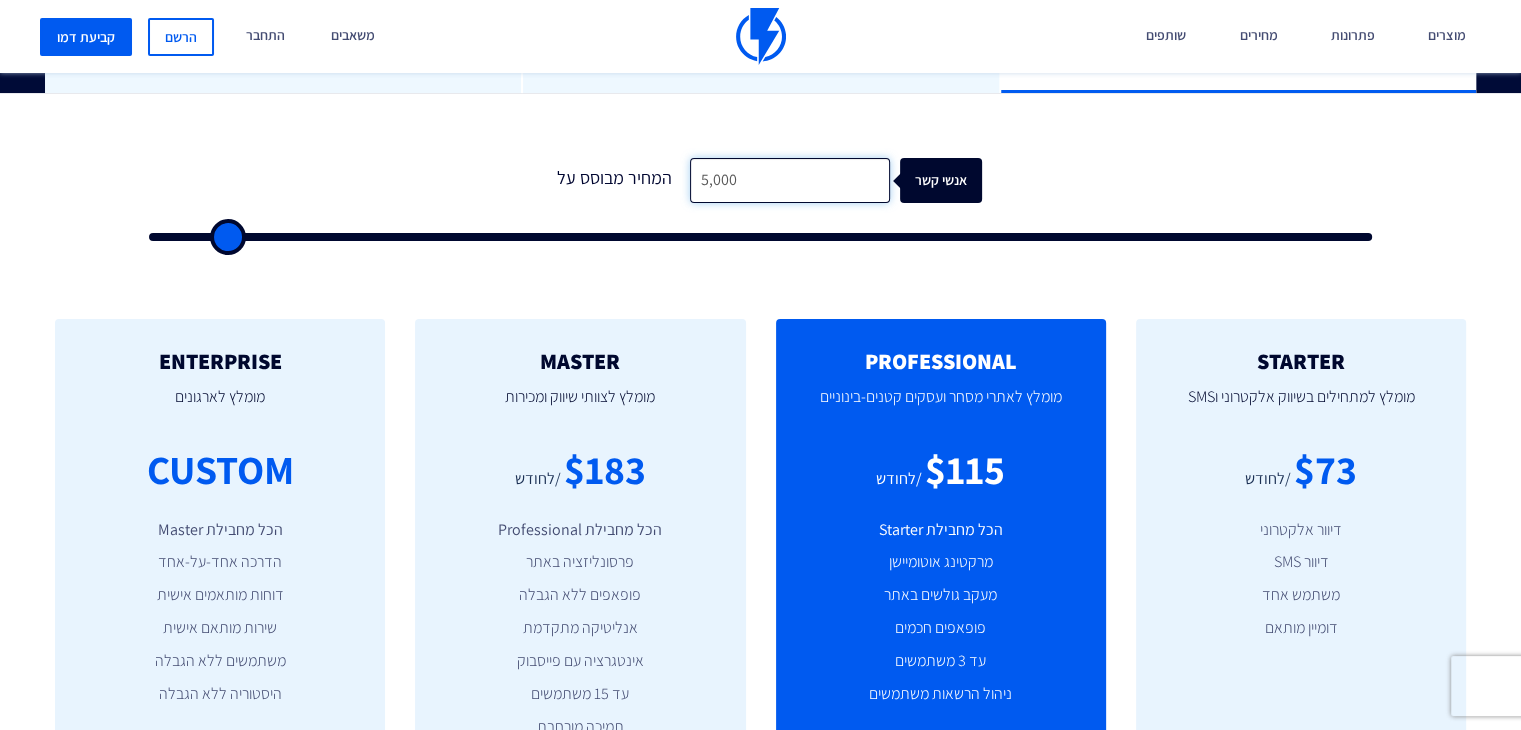 type on "500" 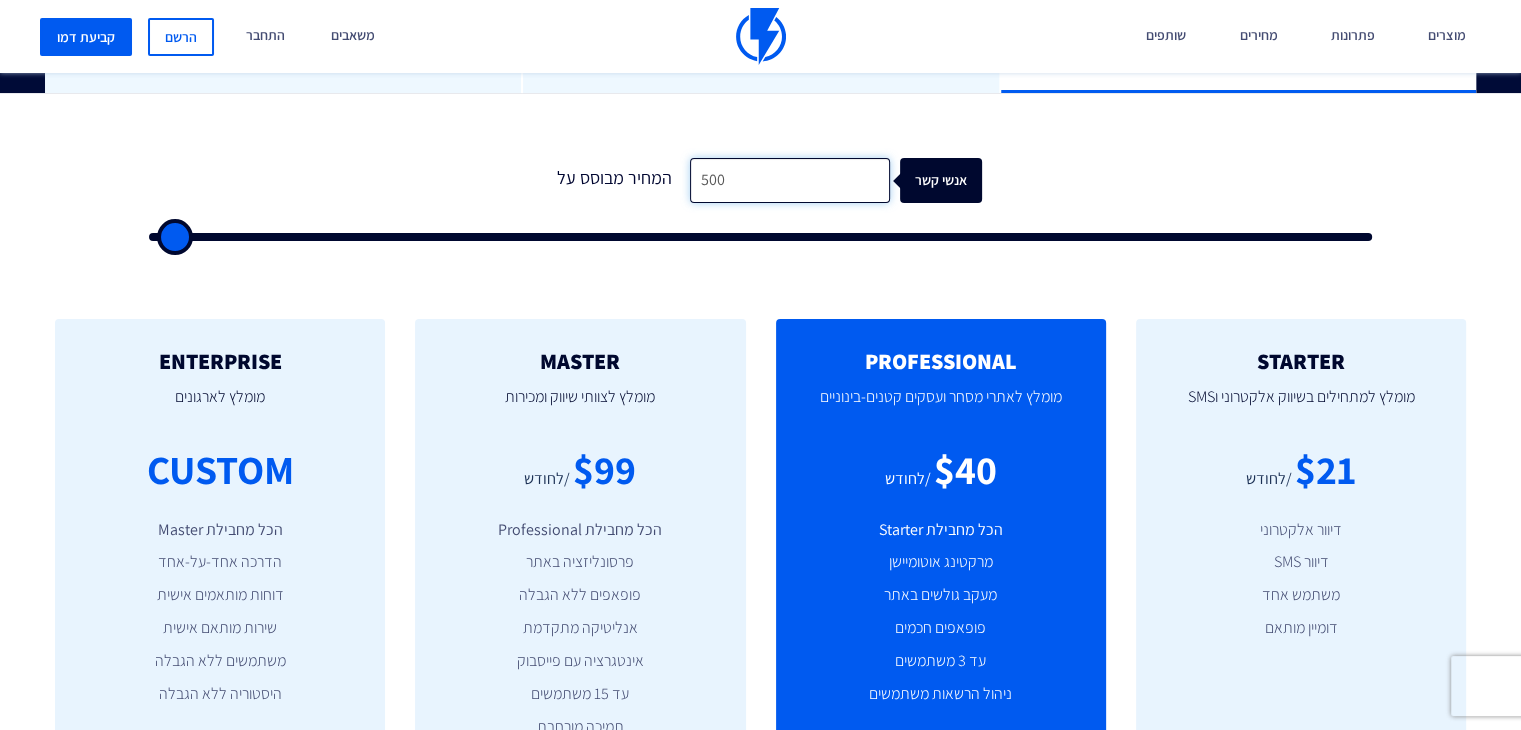 type on "50" 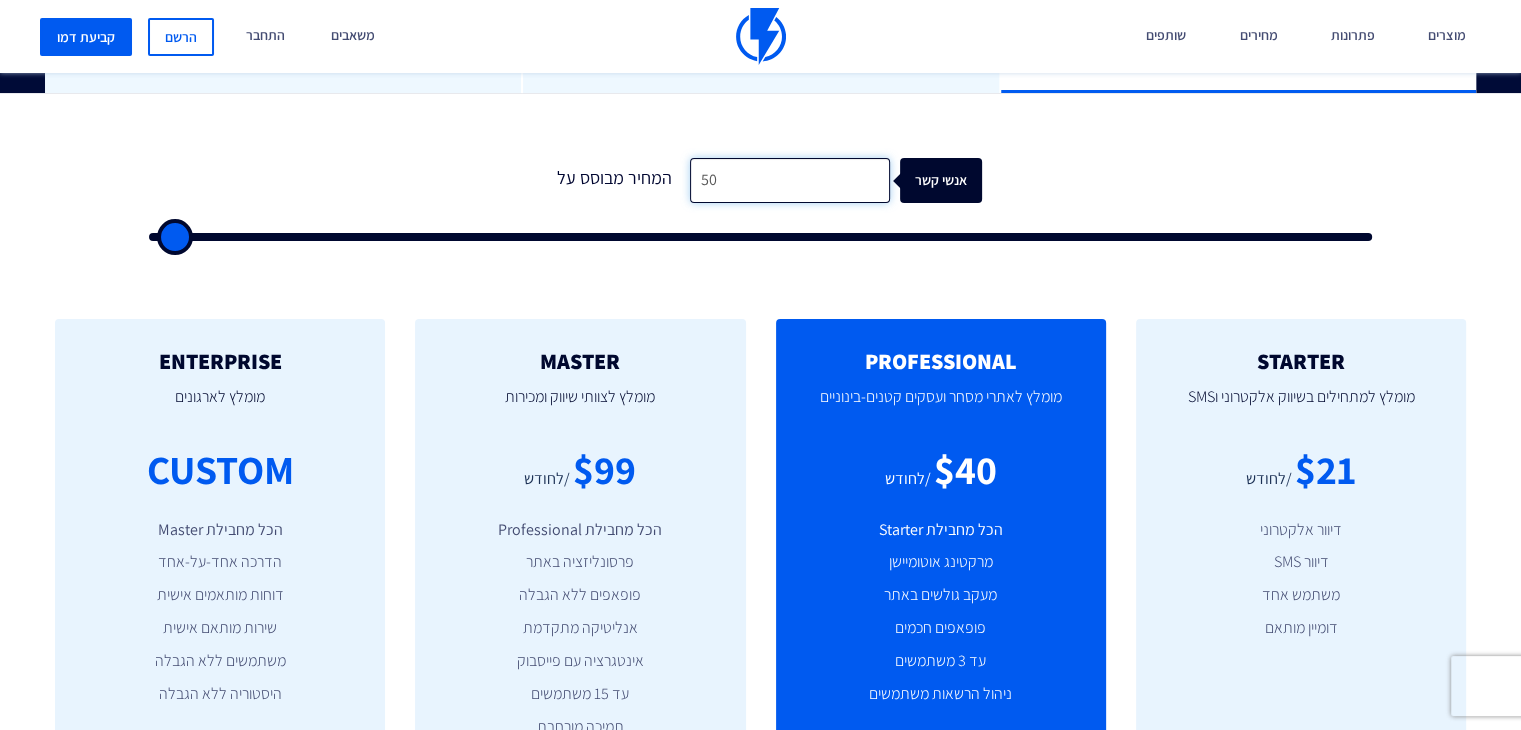 type on "5" 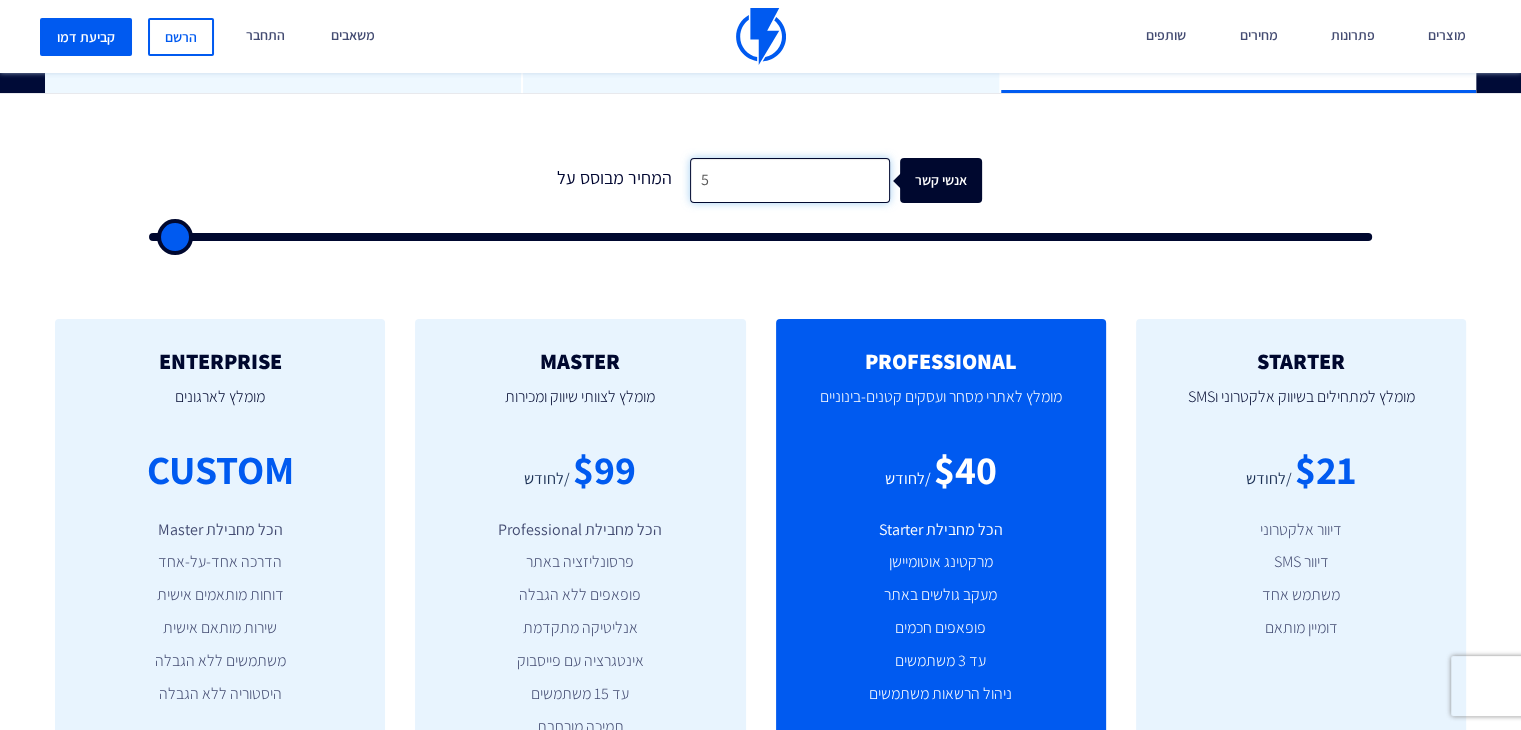 type 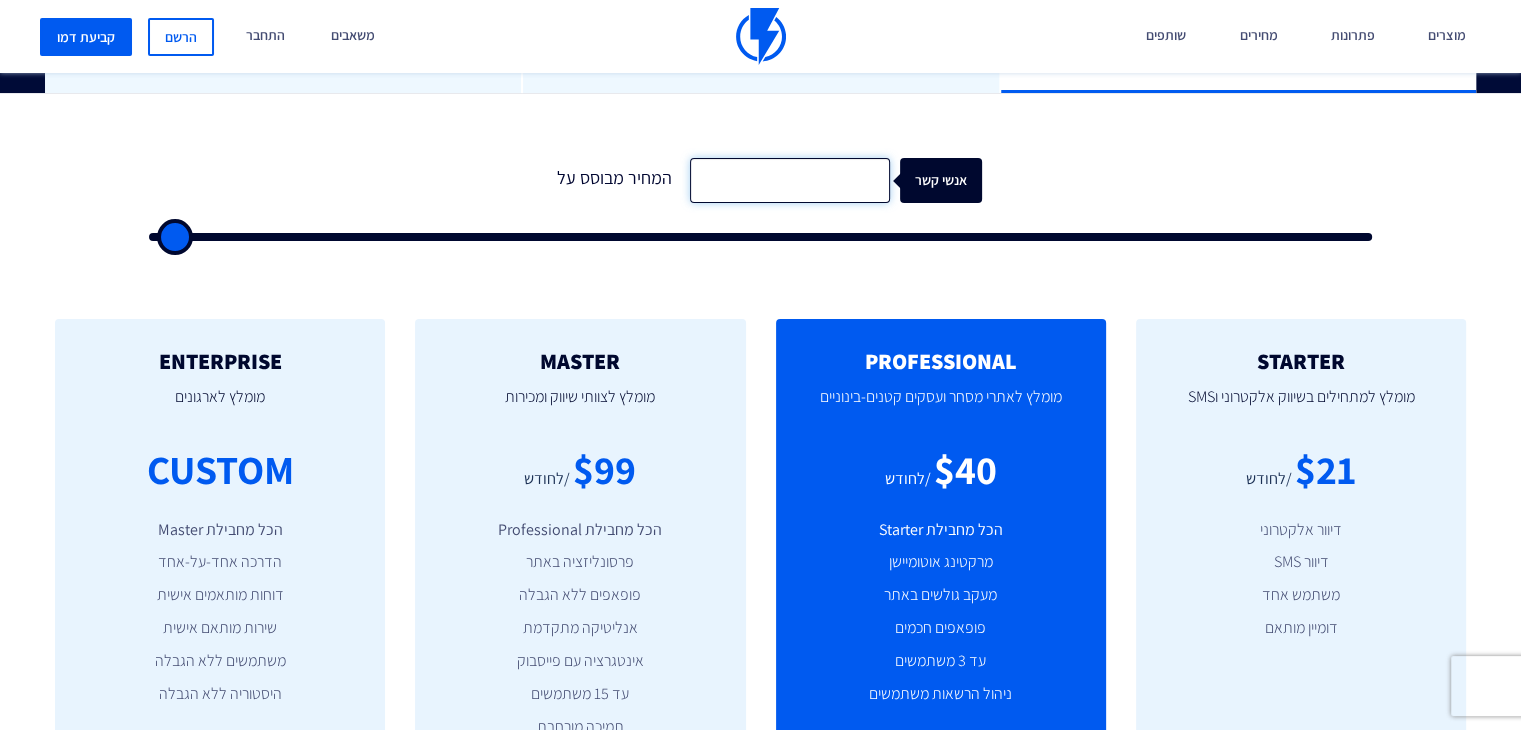type on "4" 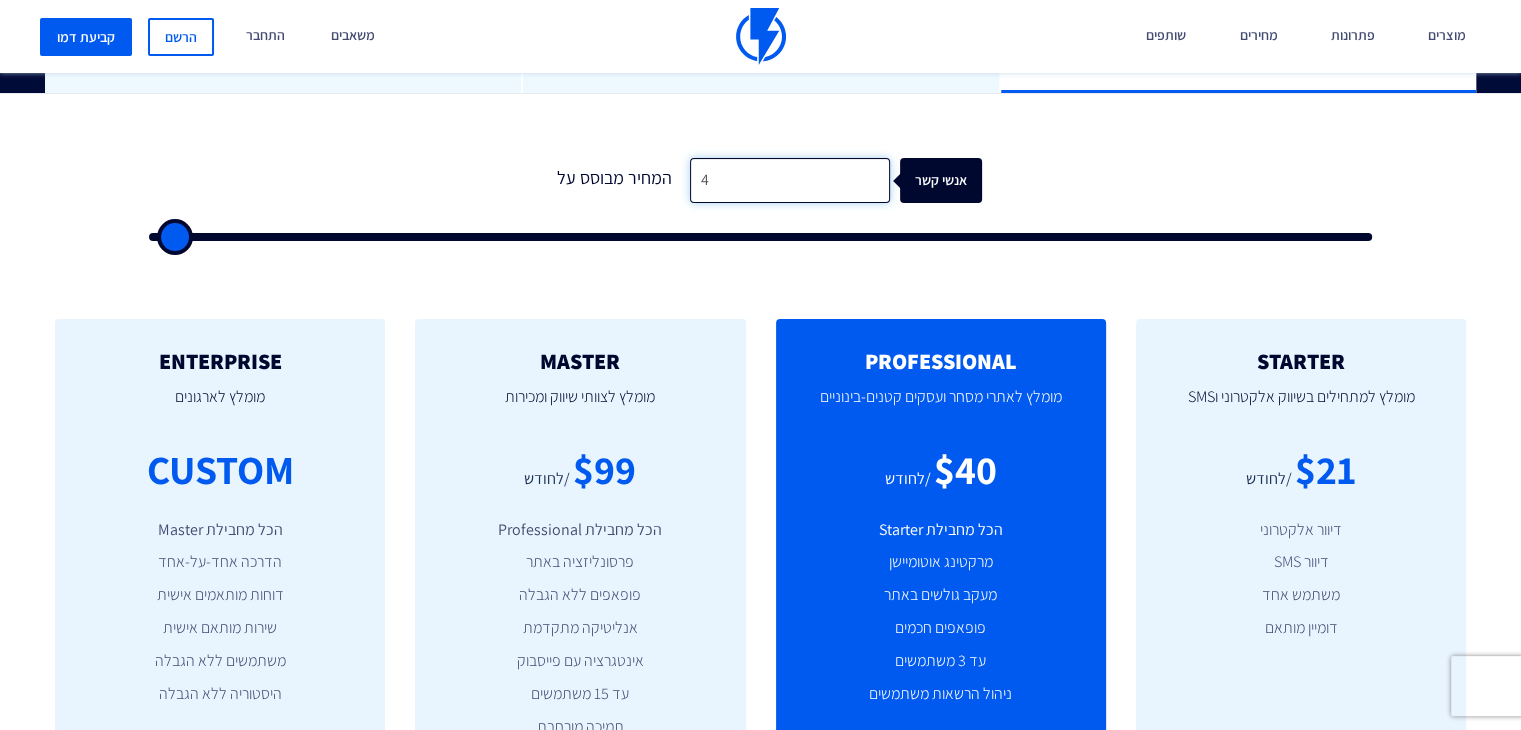 type on "49" 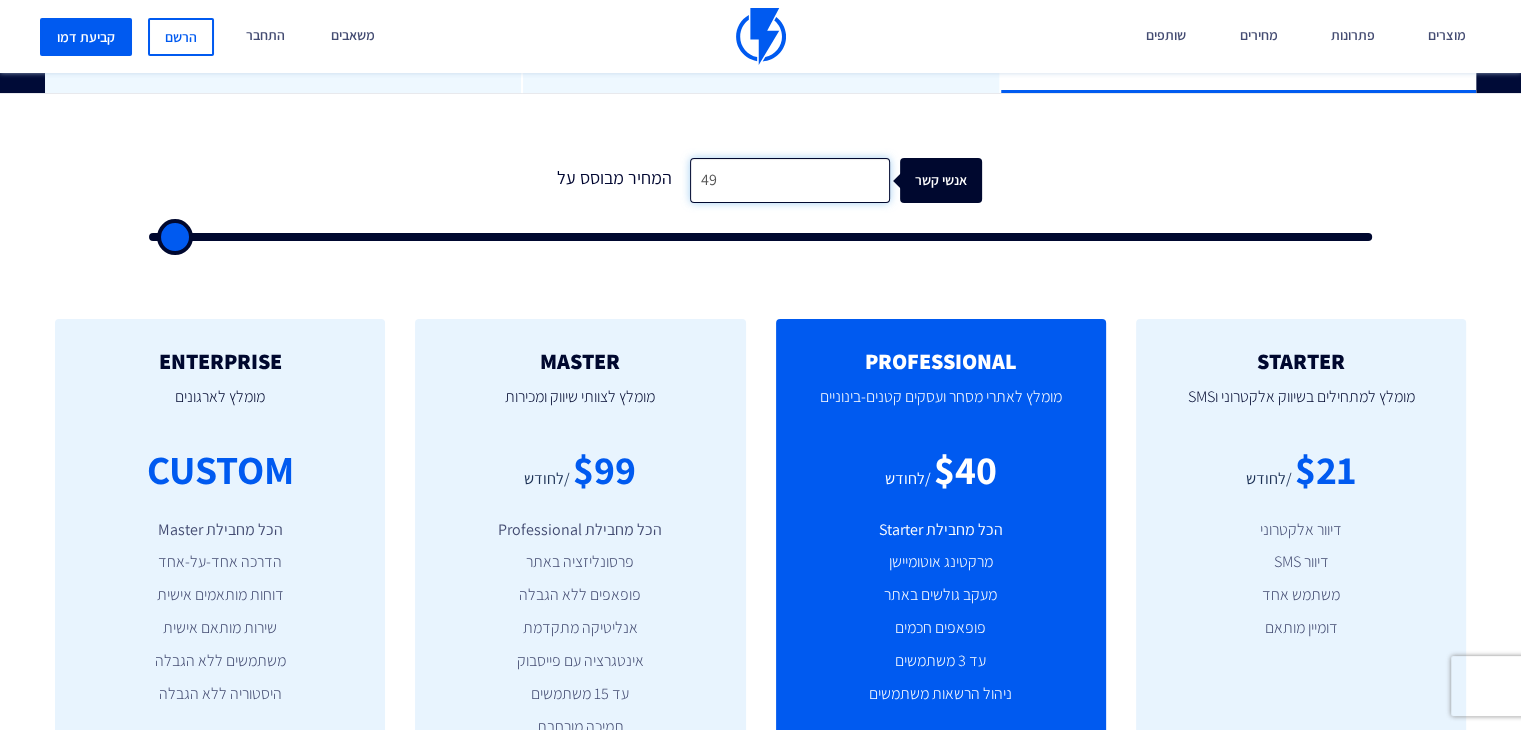 type on "499" 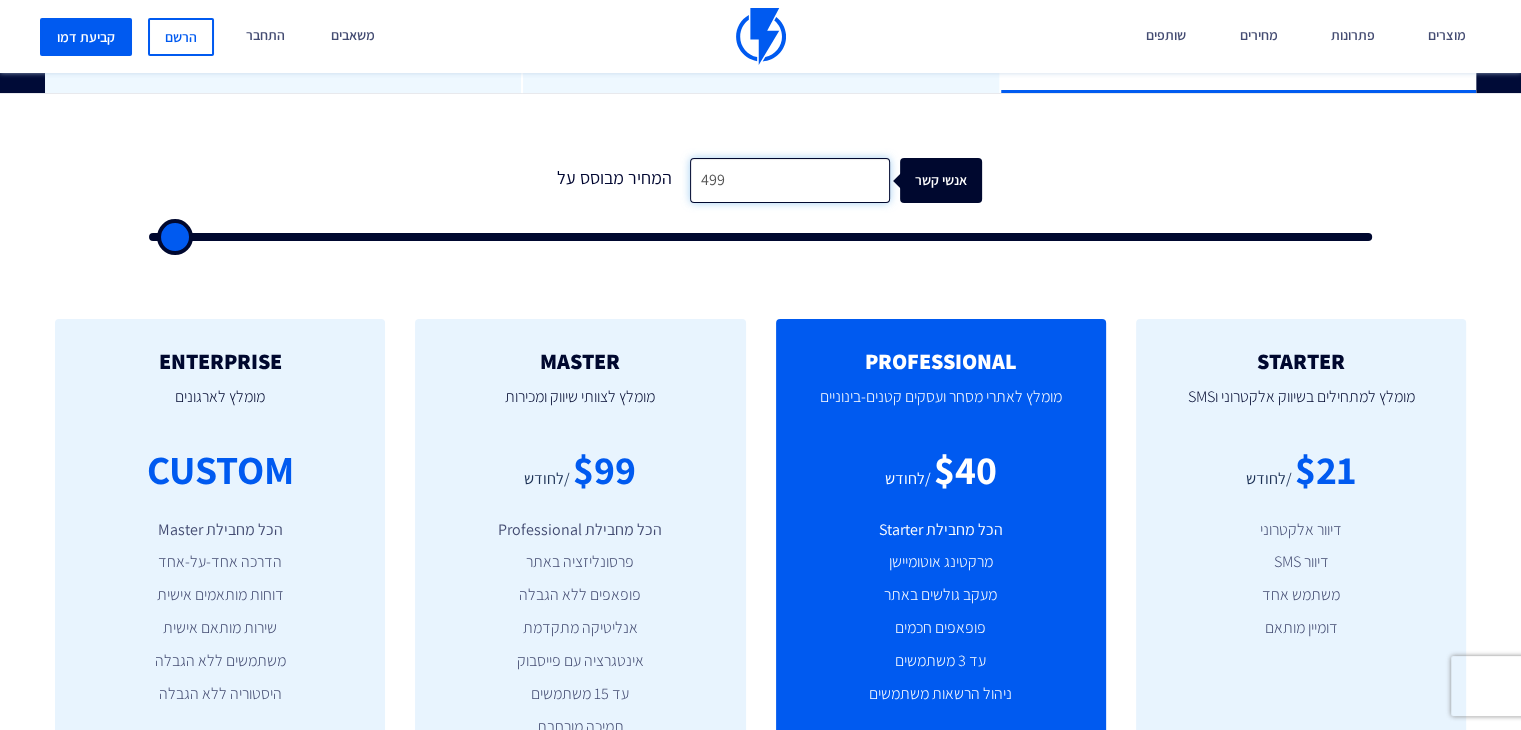 type on "4,999" 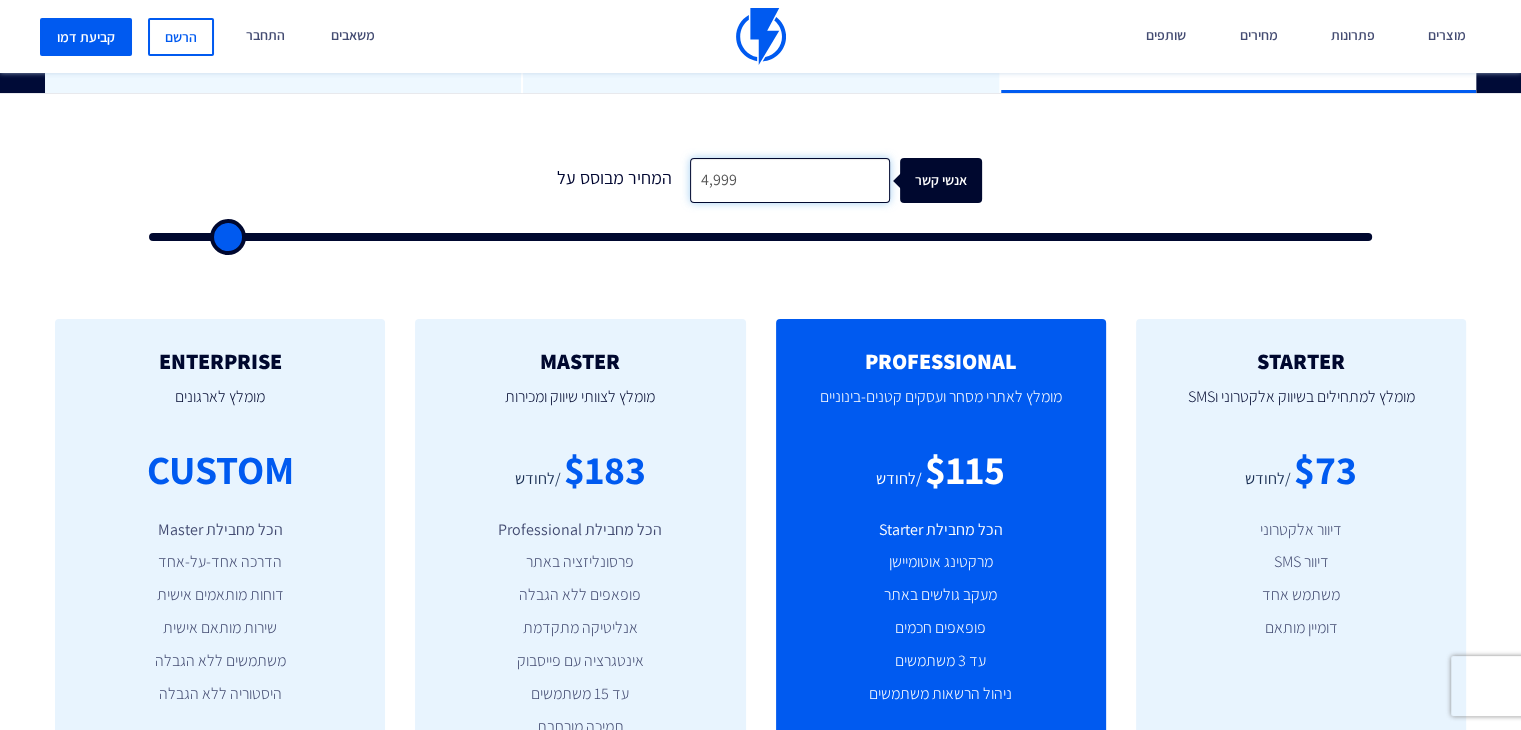 type on "49,999" 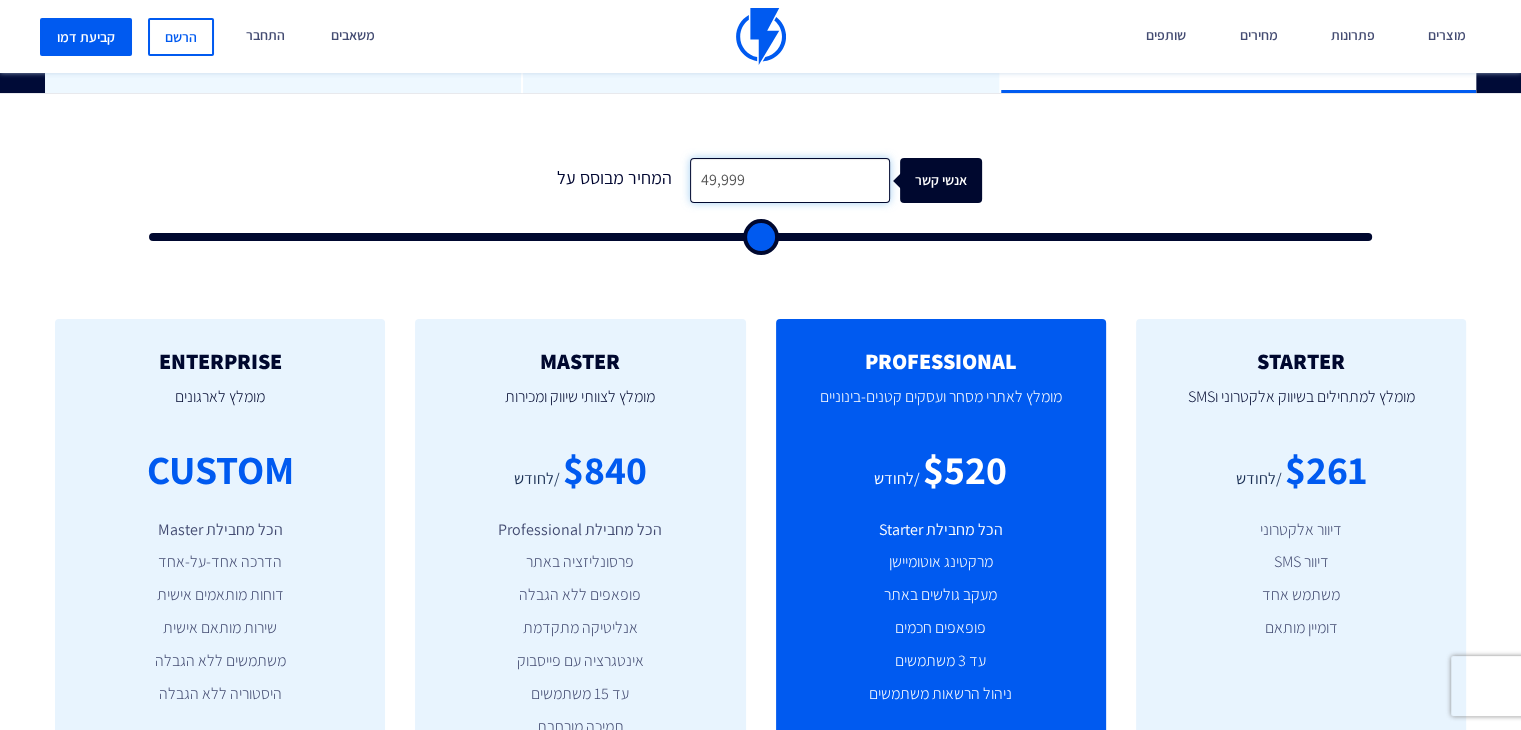 type on "250,000" 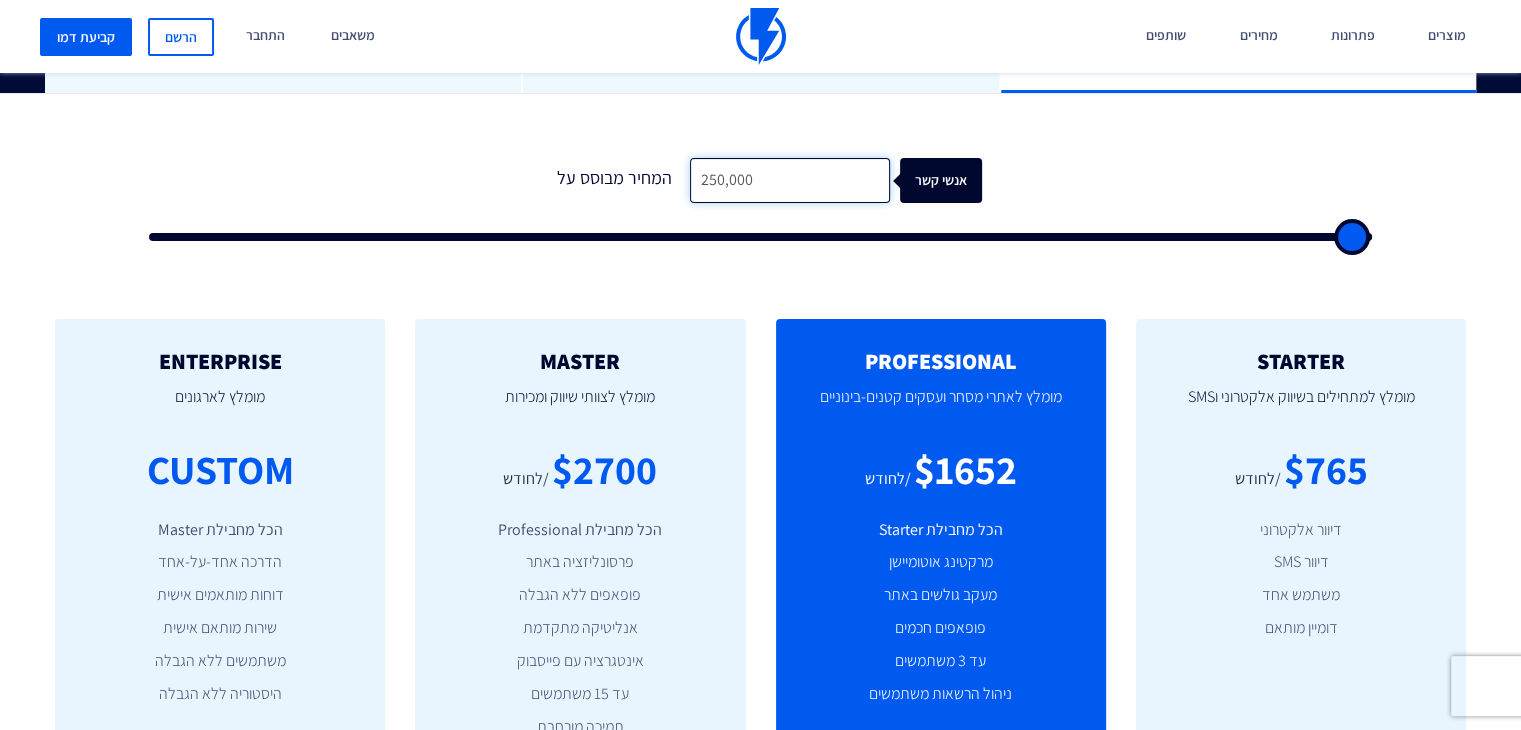 type on "250,000" 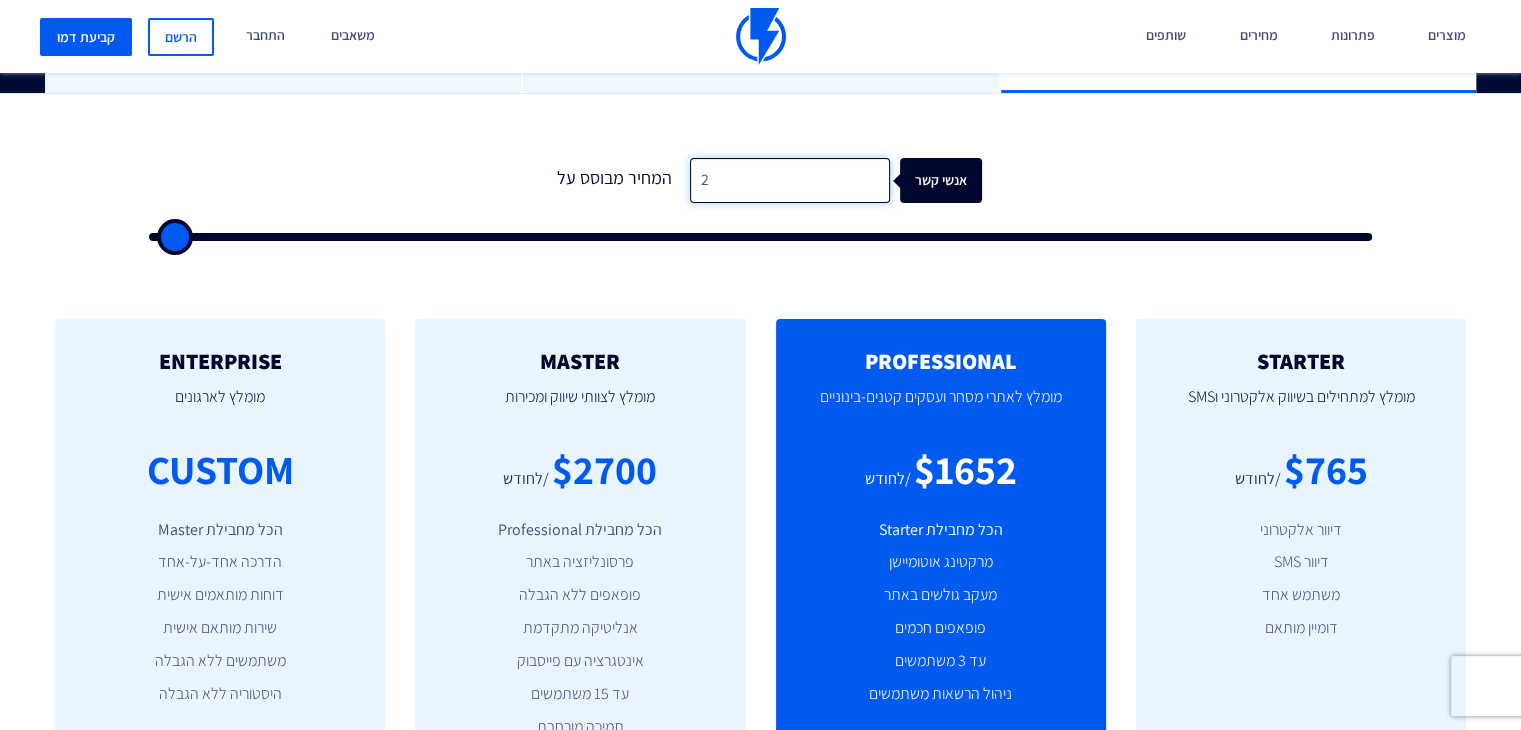 type on "24" 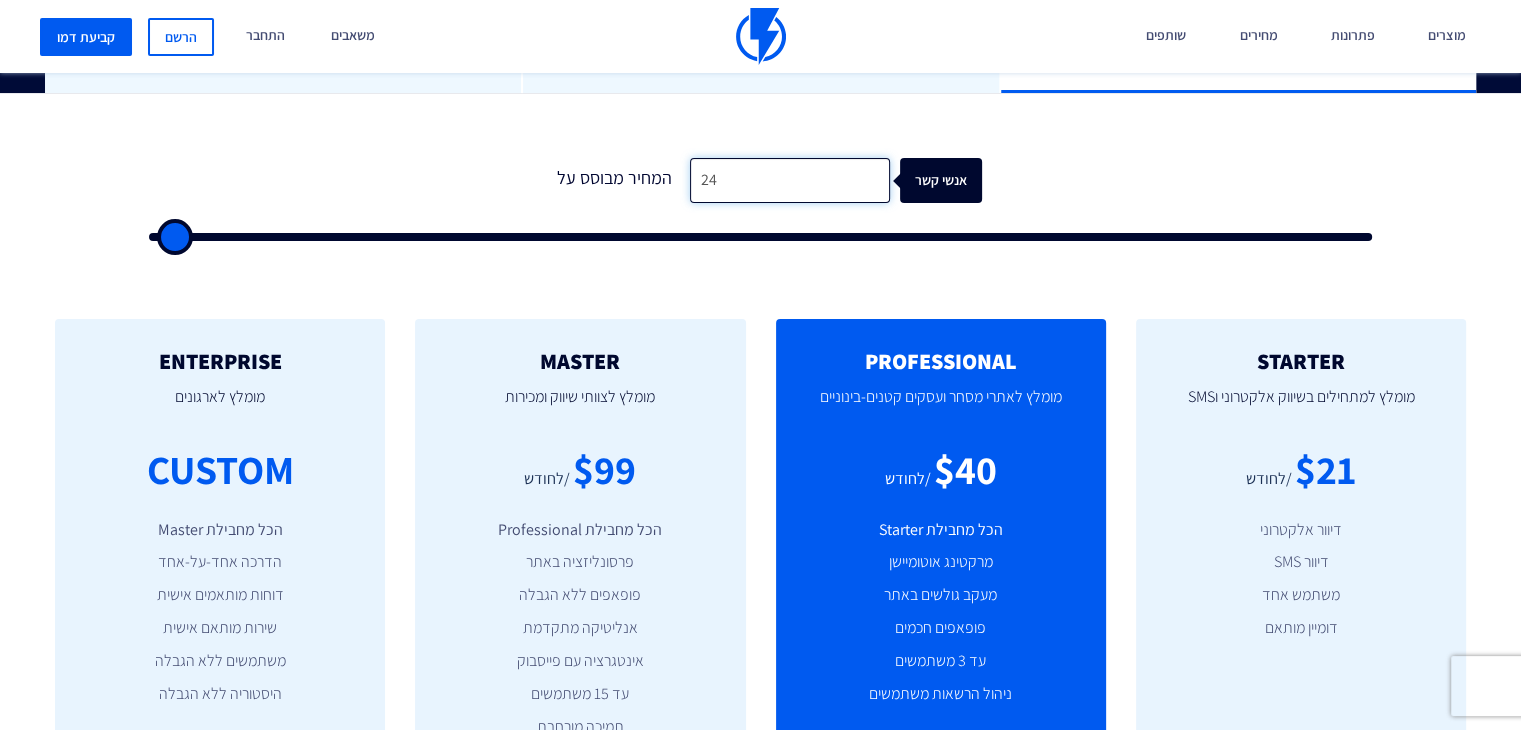 type on "249" 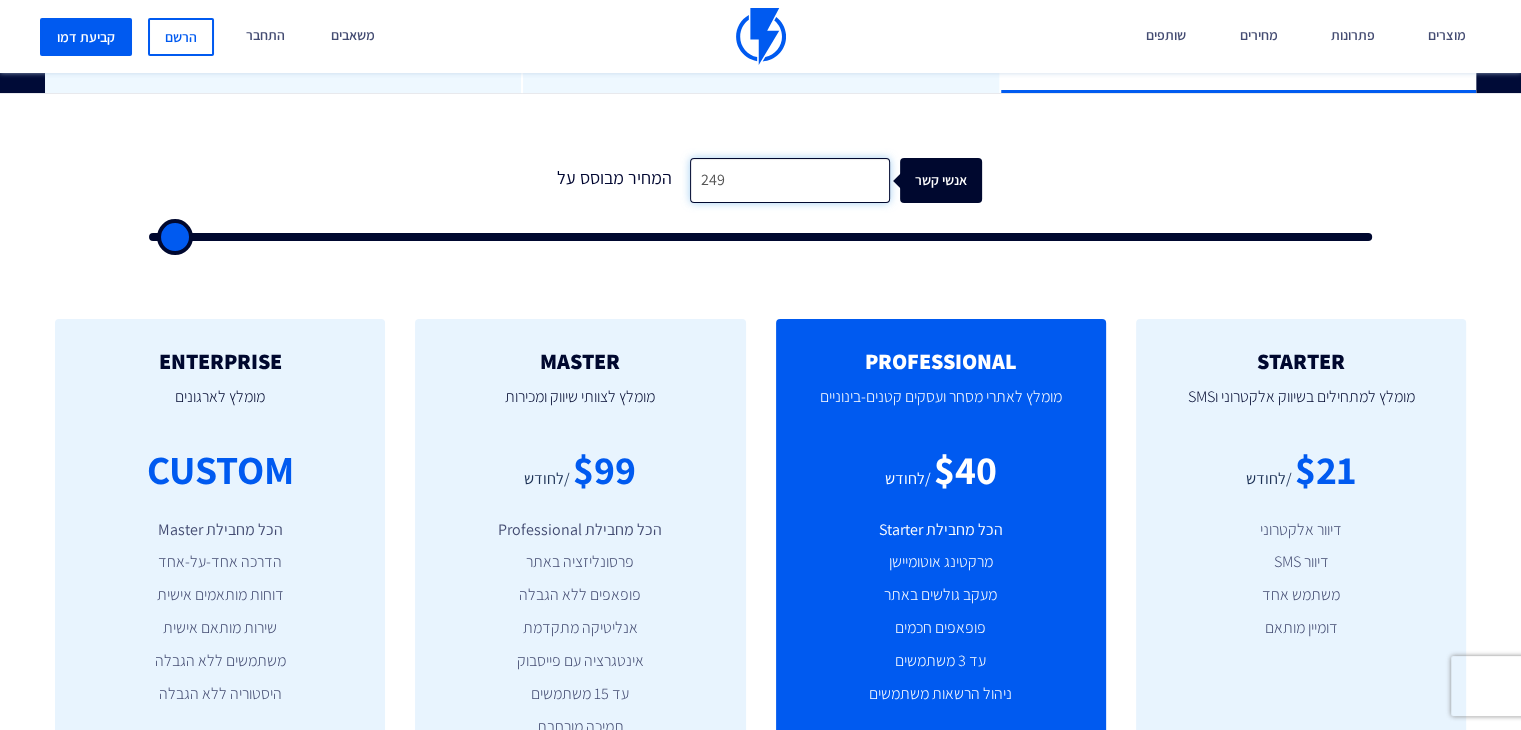 type on "2,499" 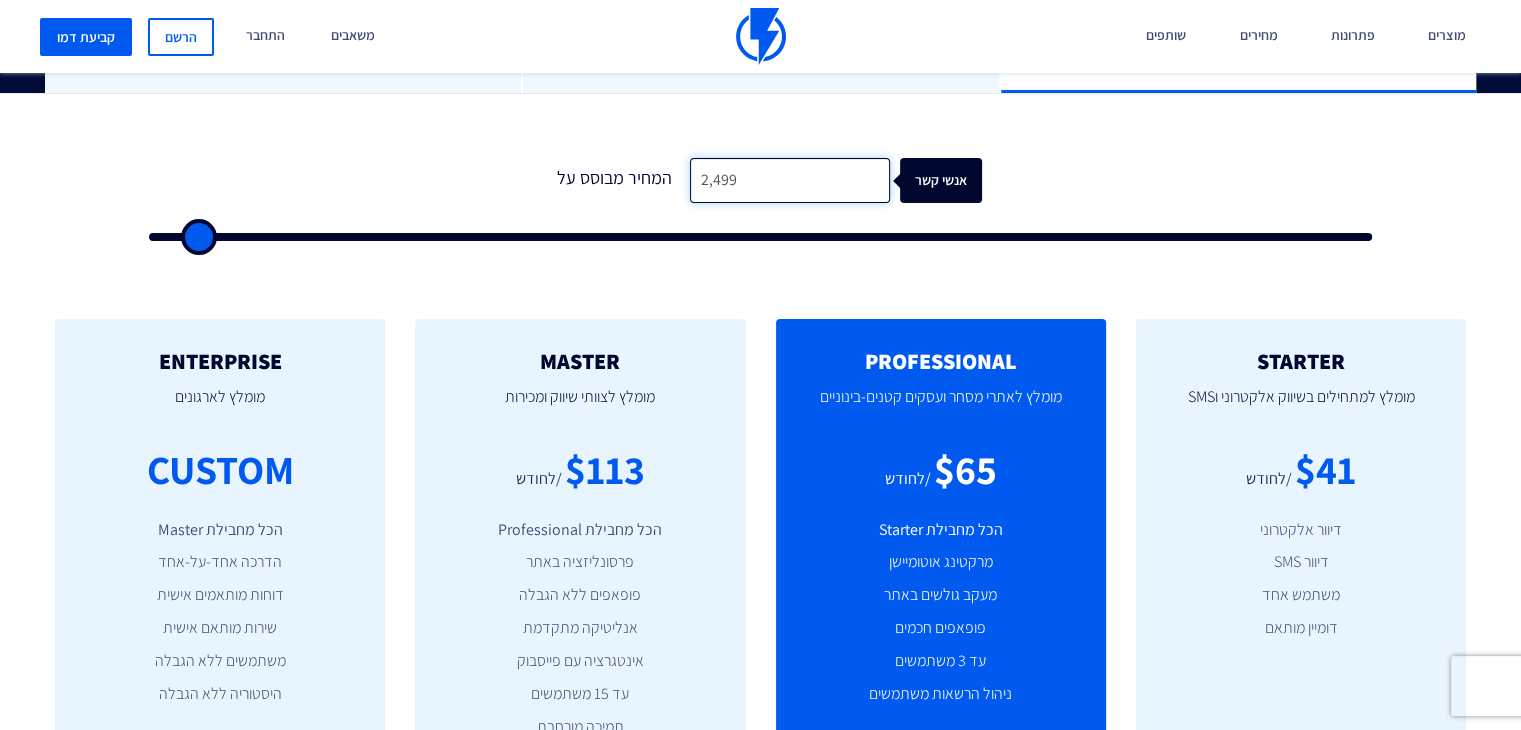 type on "24,999" 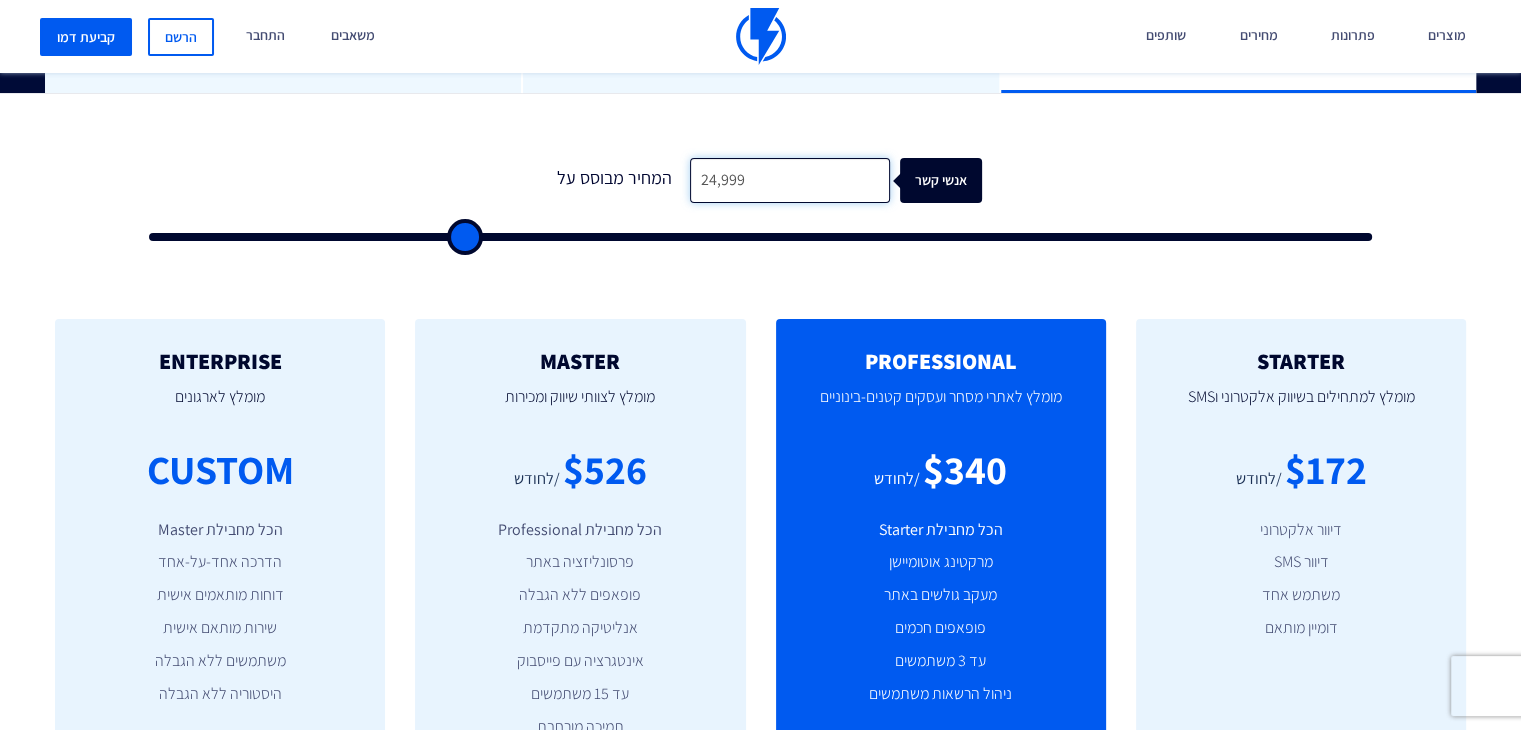 type 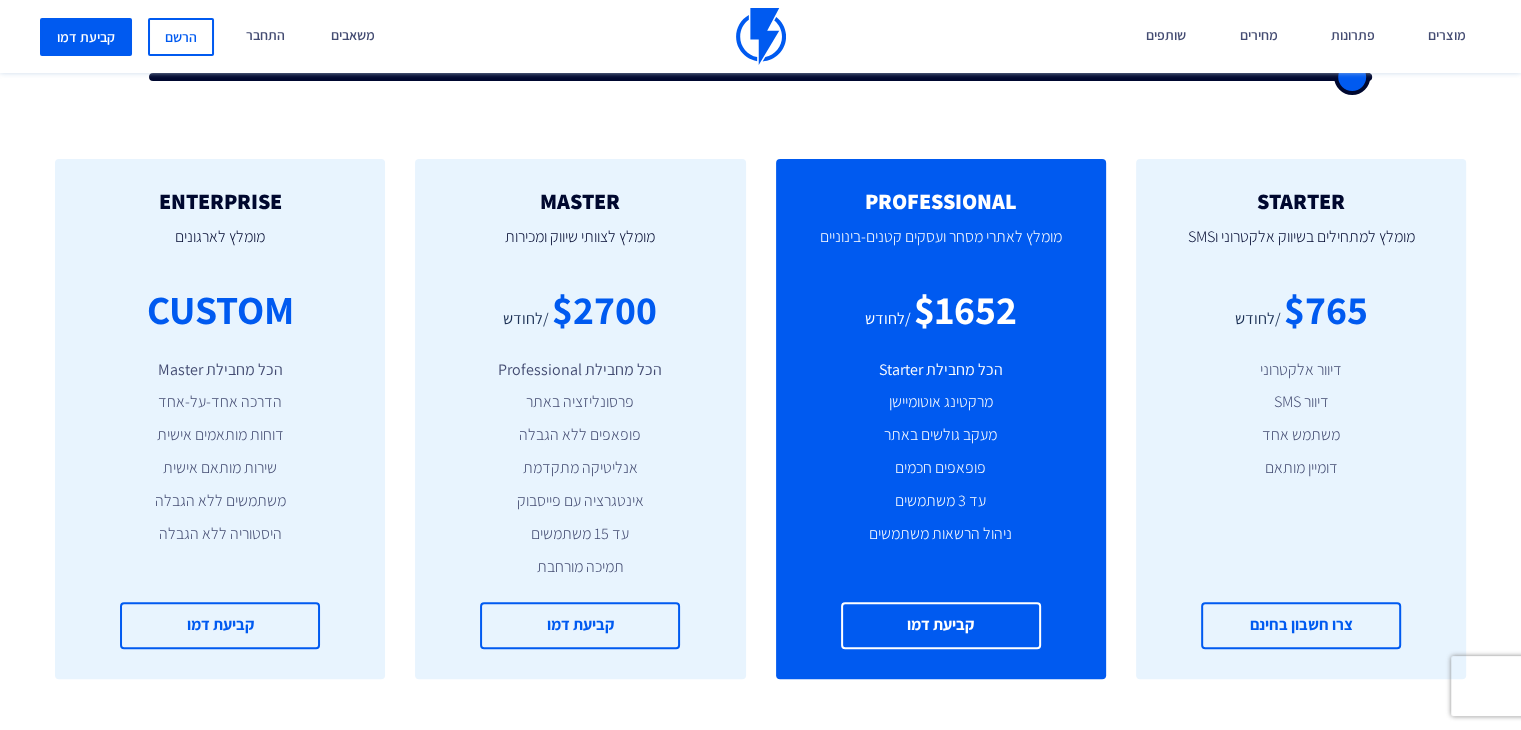 scroll, scrollTop: 600, scrollLeft: 0, axis: vertical 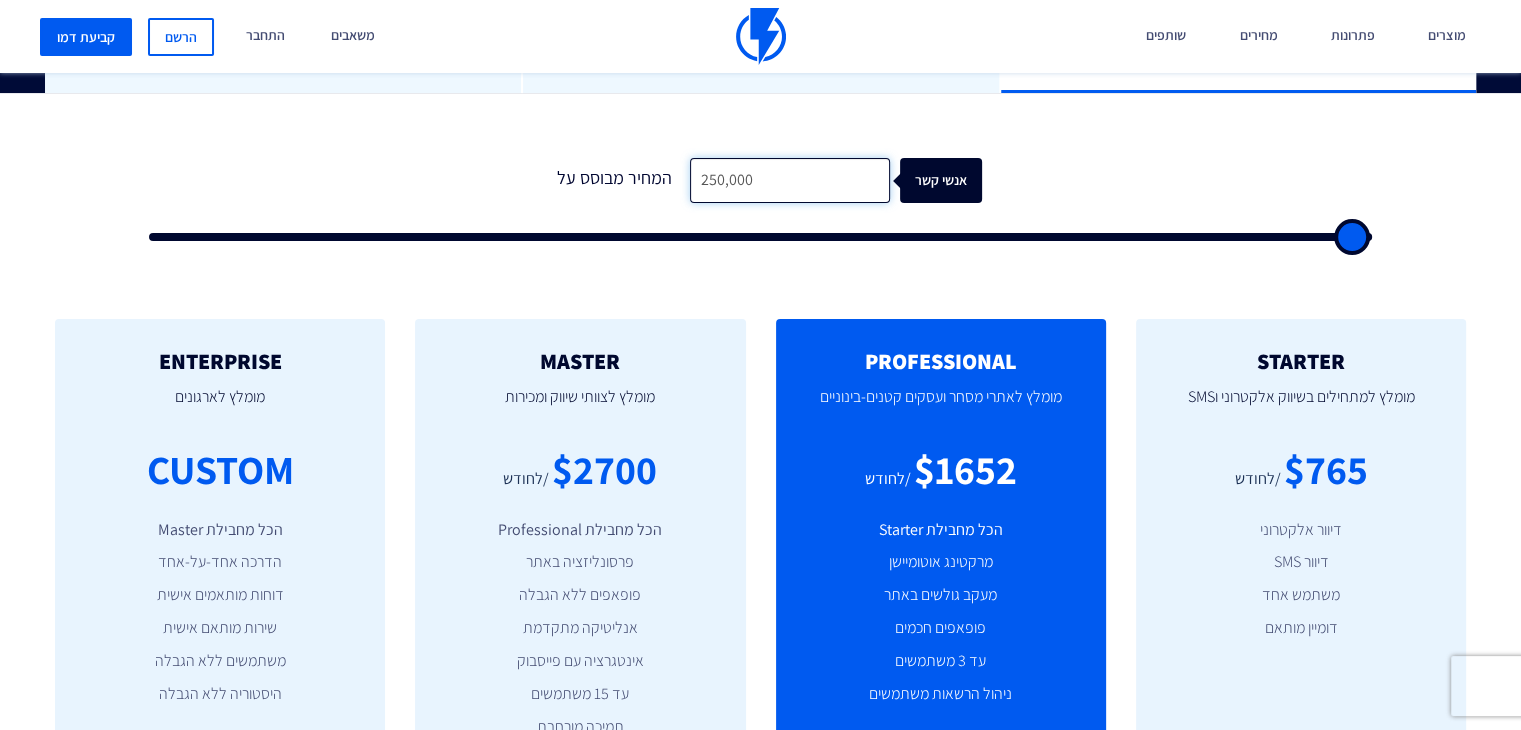 click on "250,000" at bounding box center [790, 180] 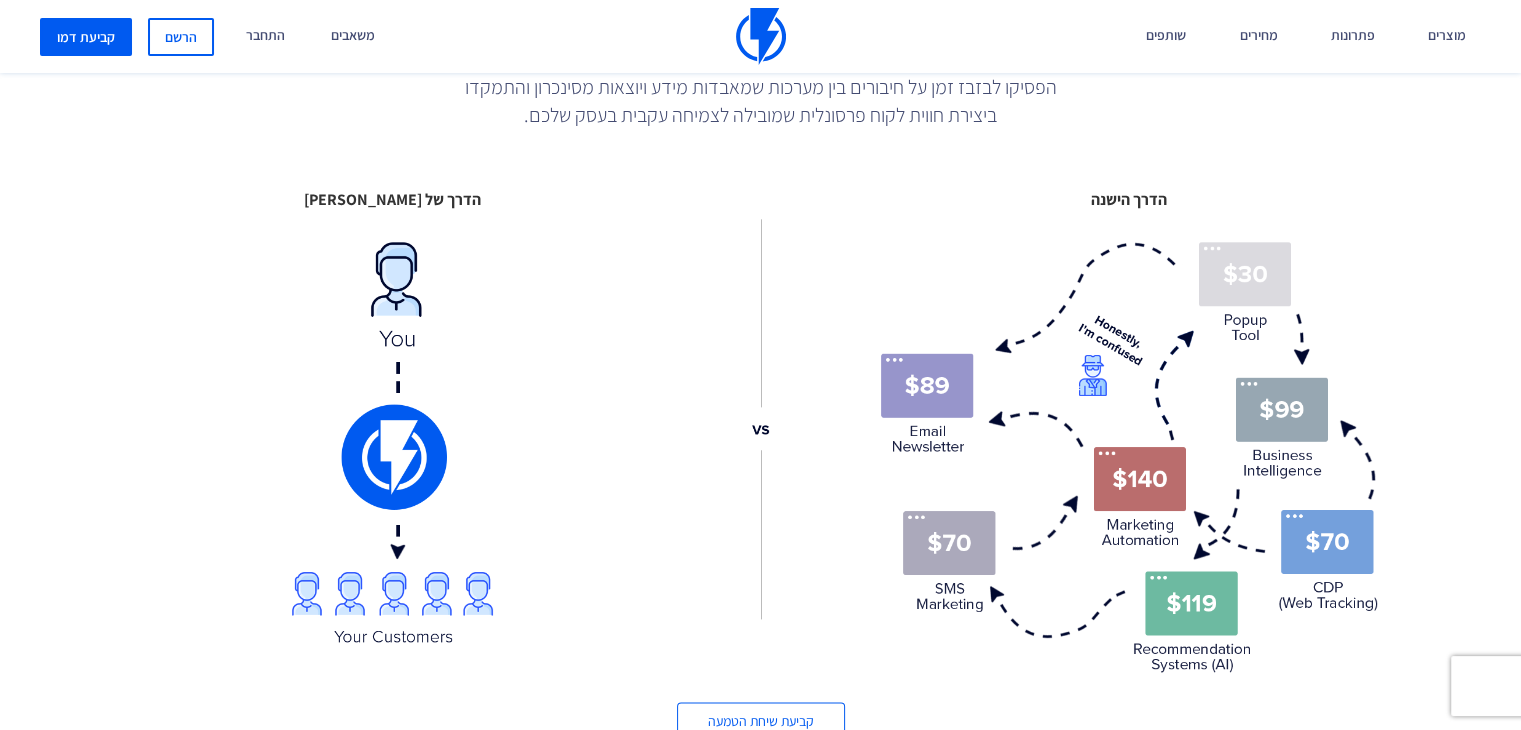 scroll, scrollTop: 2300, scrollLeft: 0, axis: vertical 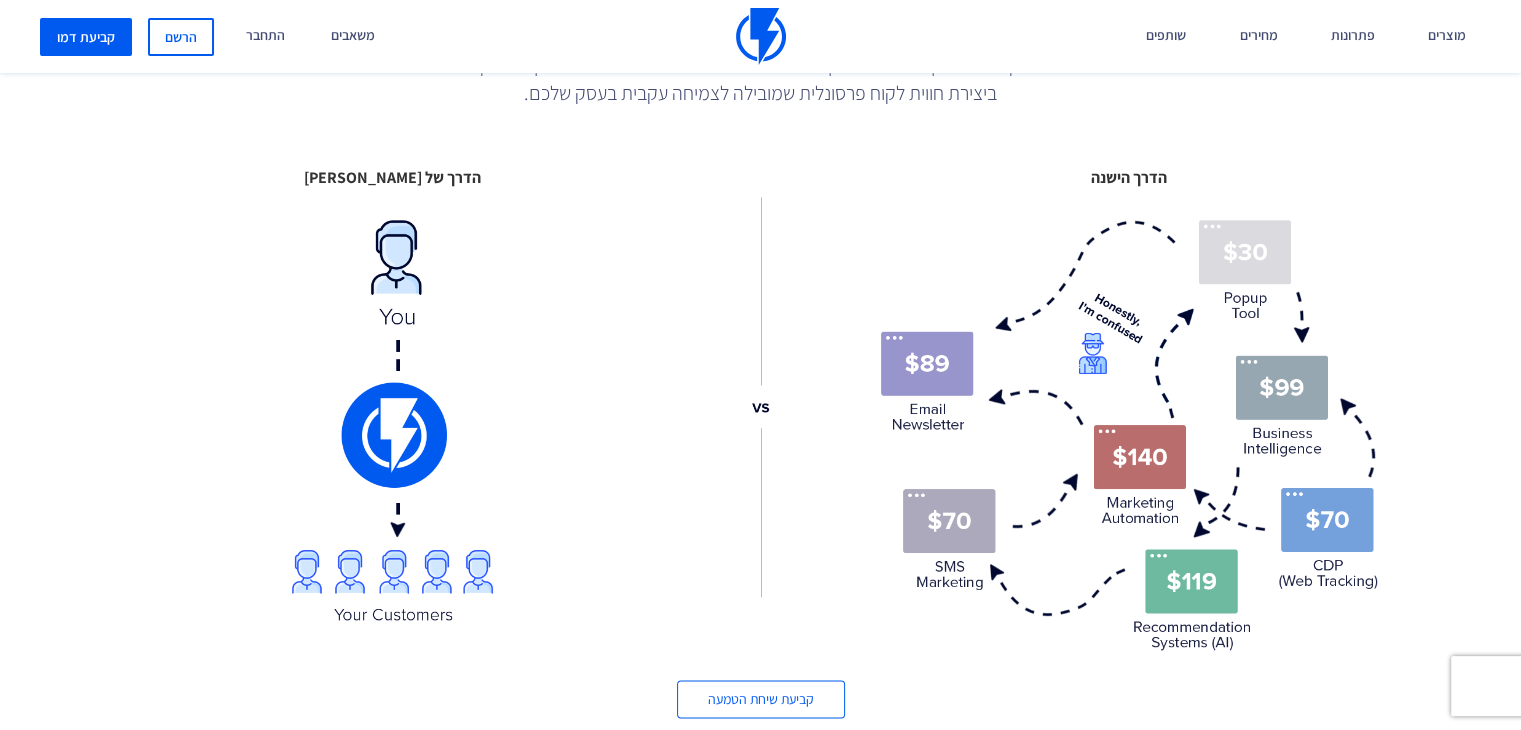 click at bounding box center [1129, 435] 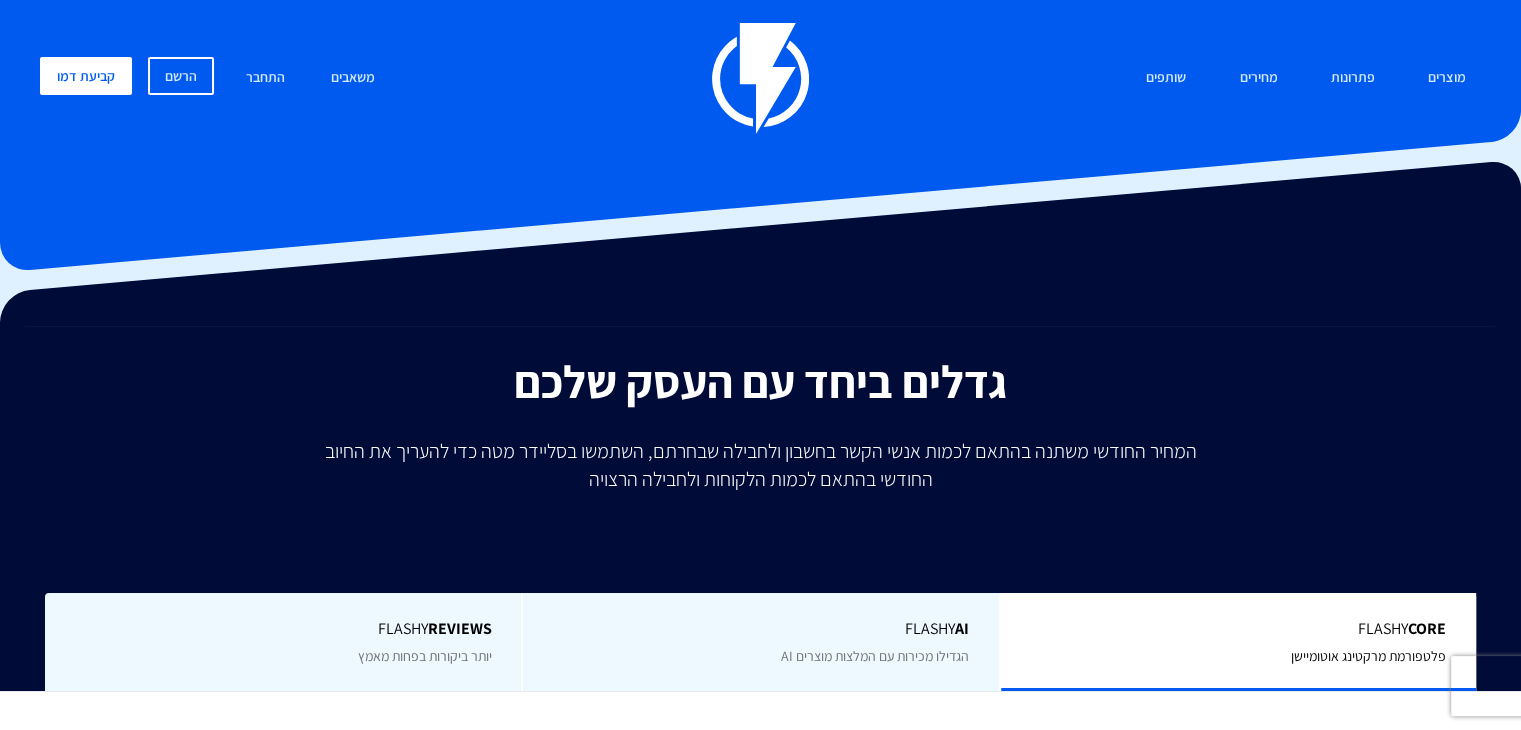 scroll, scrollTop: 0, scrollLeft: 0, axis: both 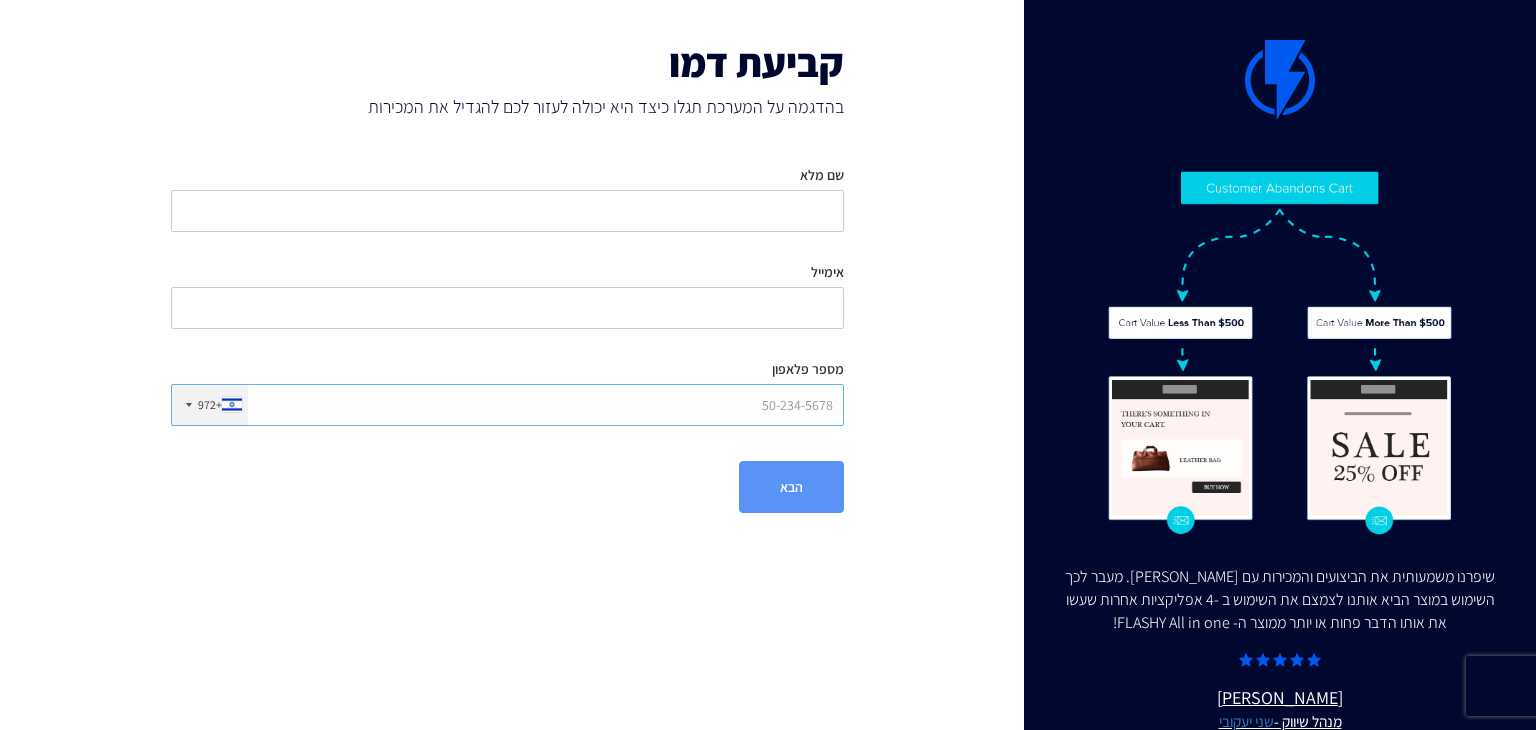 click on "מספר פלאפון" at bounding box center (507, 405) 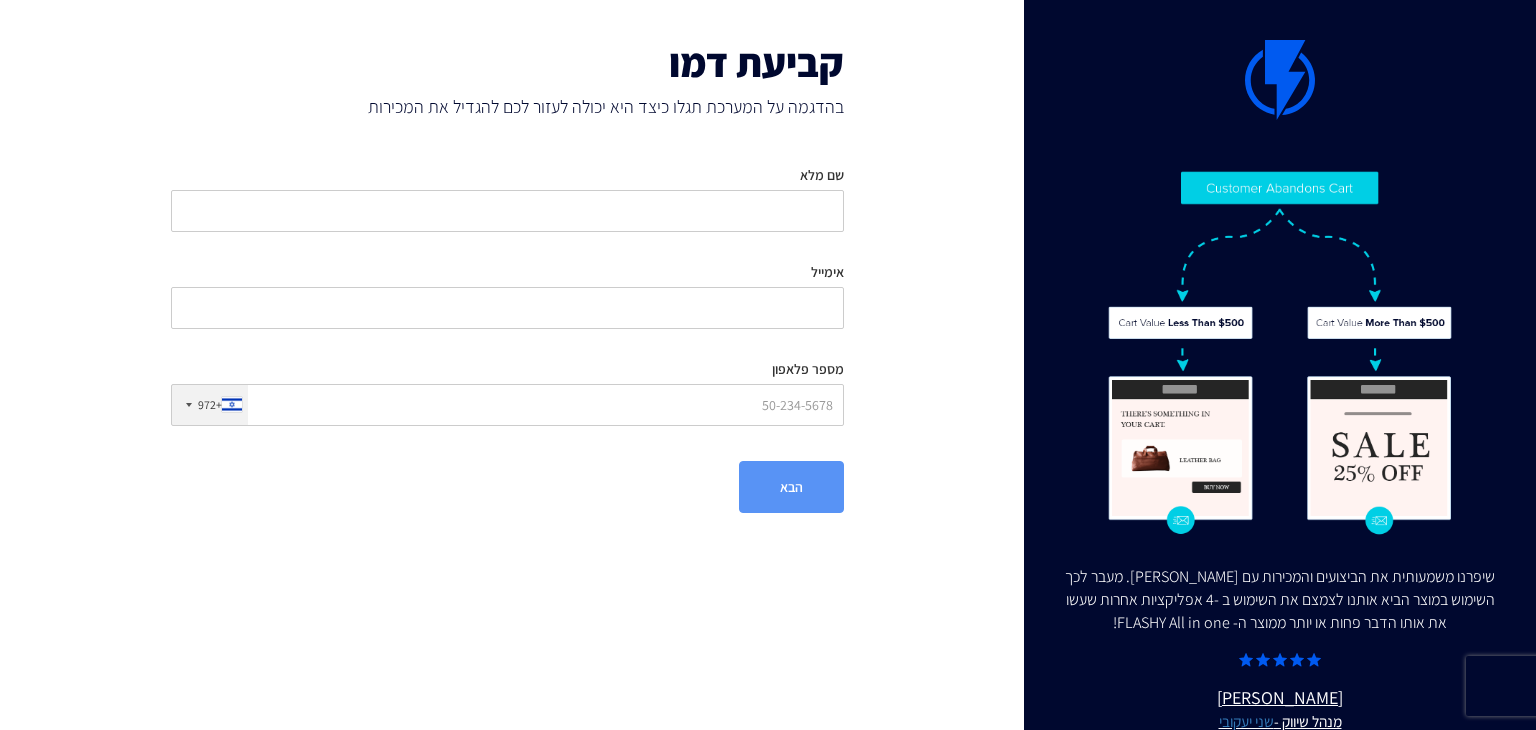 click on "קביעת דמו
בהדגמה על המערכת תגלו כיצד היא יכולה לעזור לכם להגדיל את המכירות
שם מלא
אימייל
מספר פלאפון
+972 United States +1 United Kingdom +44 Afghanistan (‫افغانستان‬‎) +93 Albania (Shqipëri) +355 Algeria (‫الجزائر‬‎) +213 American Samoa +1 Andorra +376 Angola +244 Anguilla +1 Antigua and Barbuda +1 Argentina +54 Armenia (Հայաստան) +374 Aruba +297 Ascension Island +247" at bounding box center [507, 276] 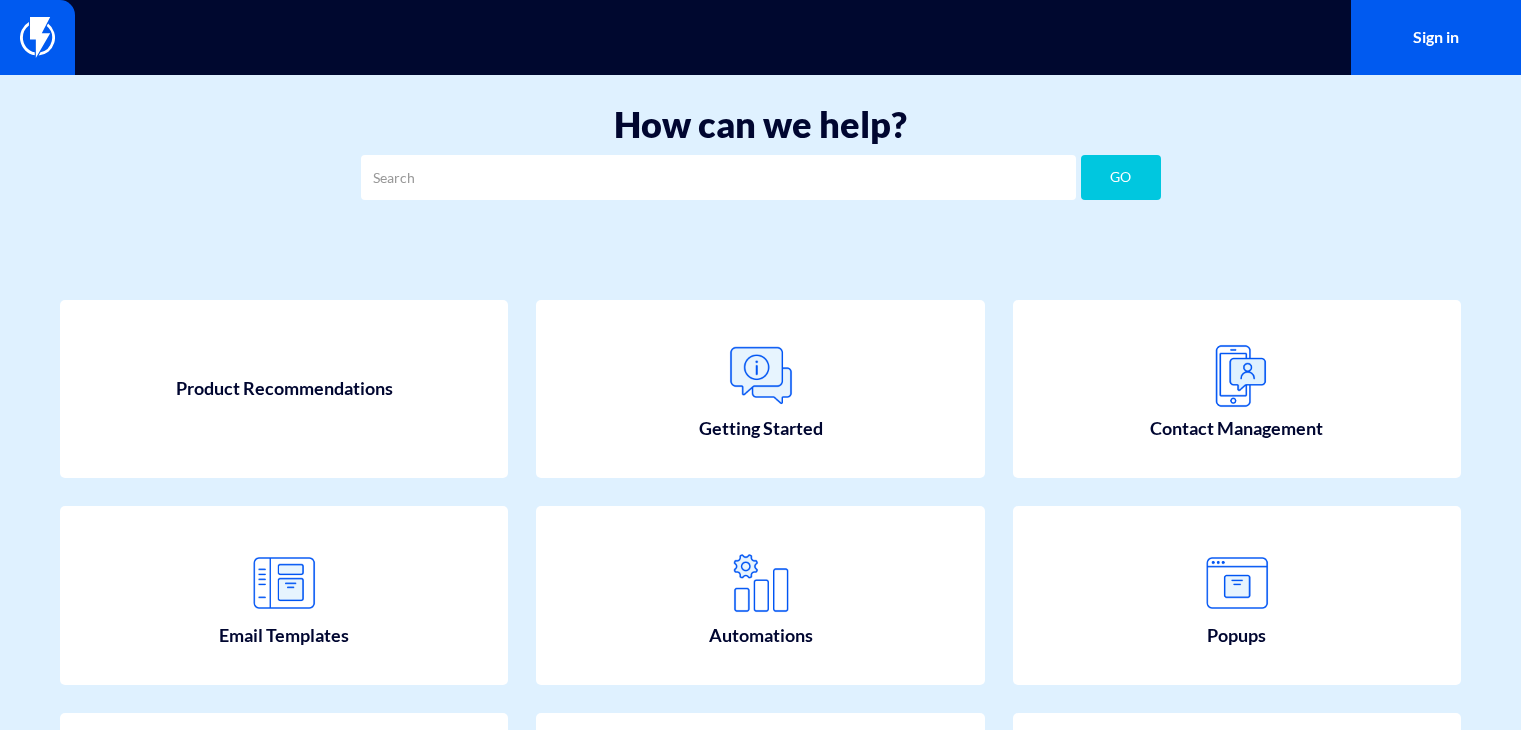 scroll, scrollTop: 0, scrollLeft: 0, axis: both 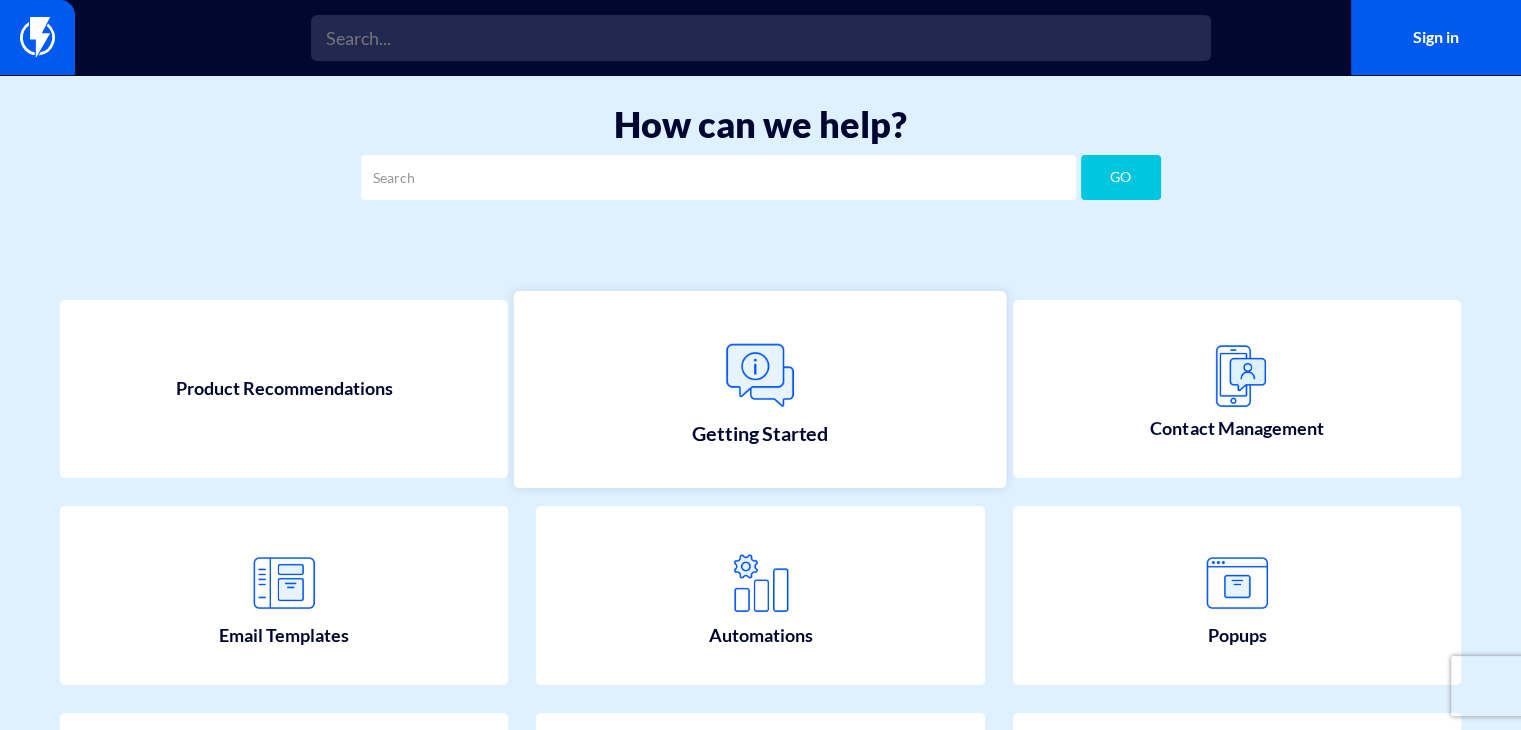 click on "Getting Started" at bounding box center (760, 389) 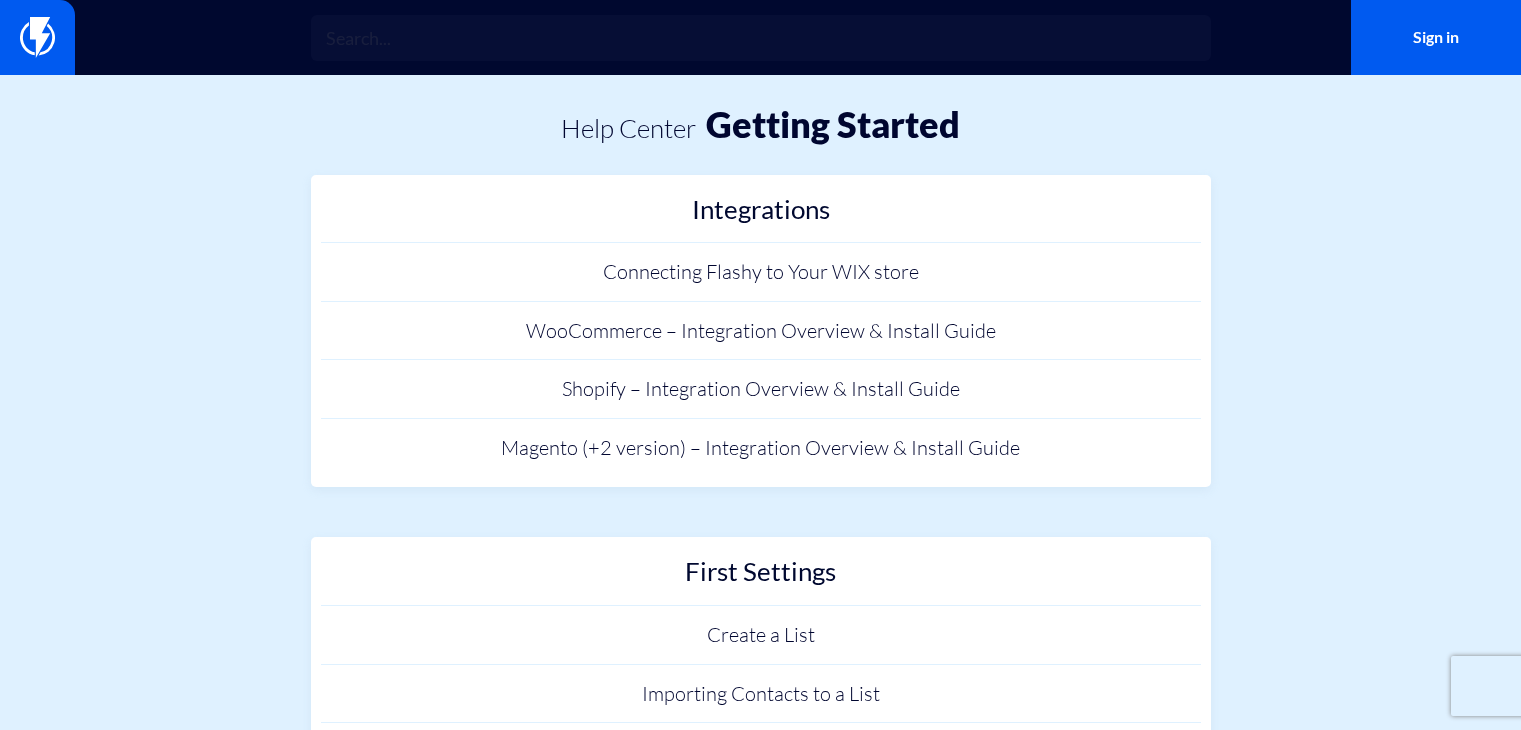 scroll, scrollTop: 0, scrollLeft: 0, axis: both 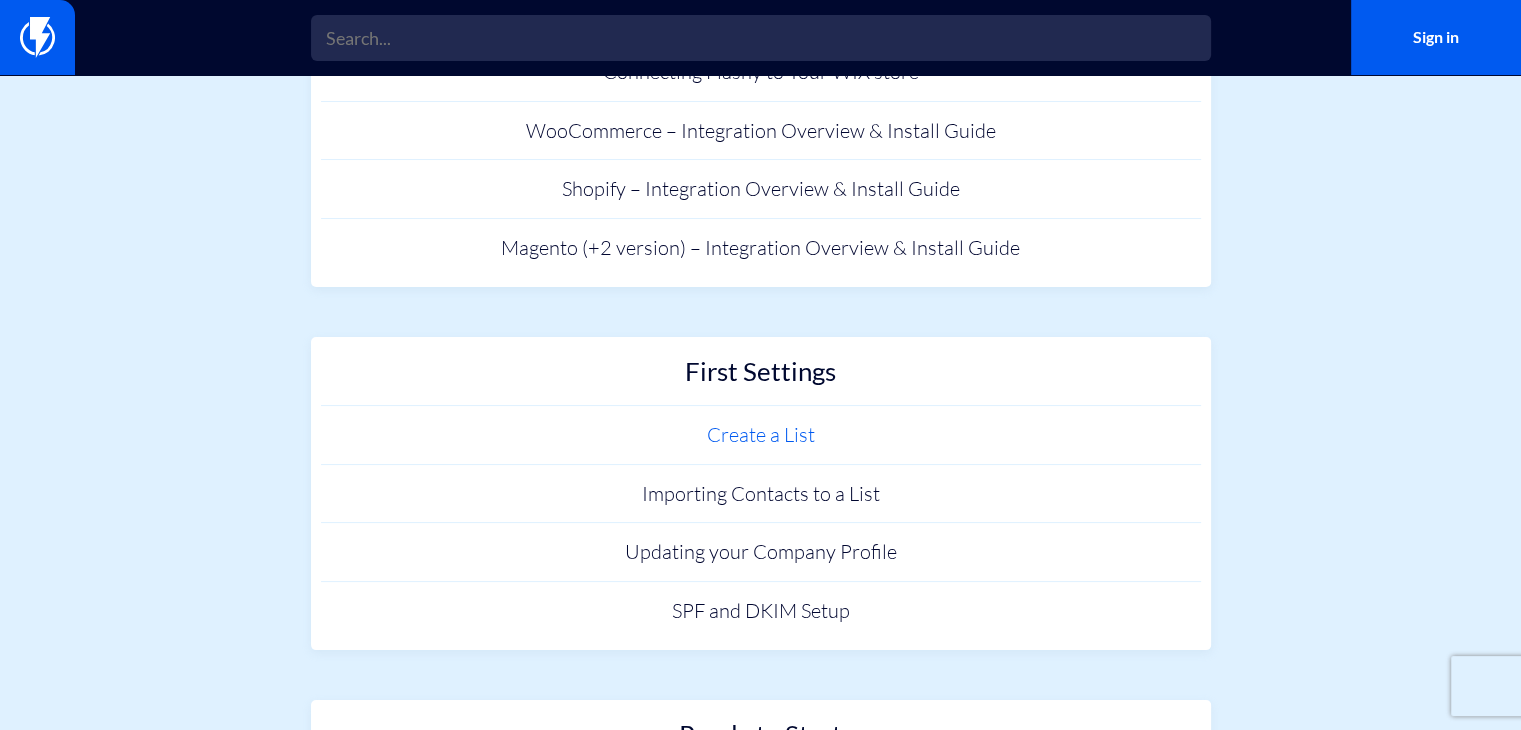 click on "Create a List" at bounding box center [761, 435] 